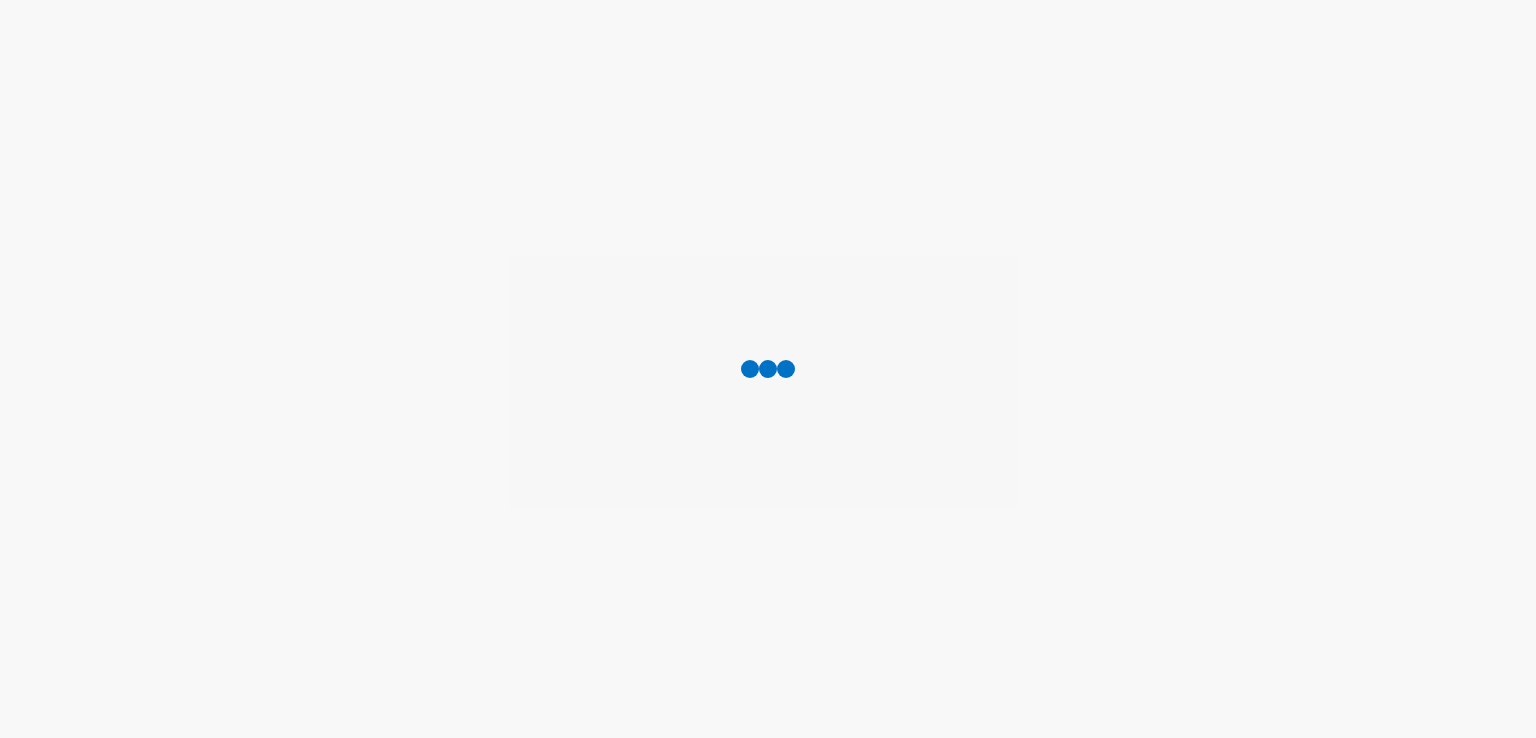 scroll, scrollTop: 0, scrollLeft: 0, axis: both 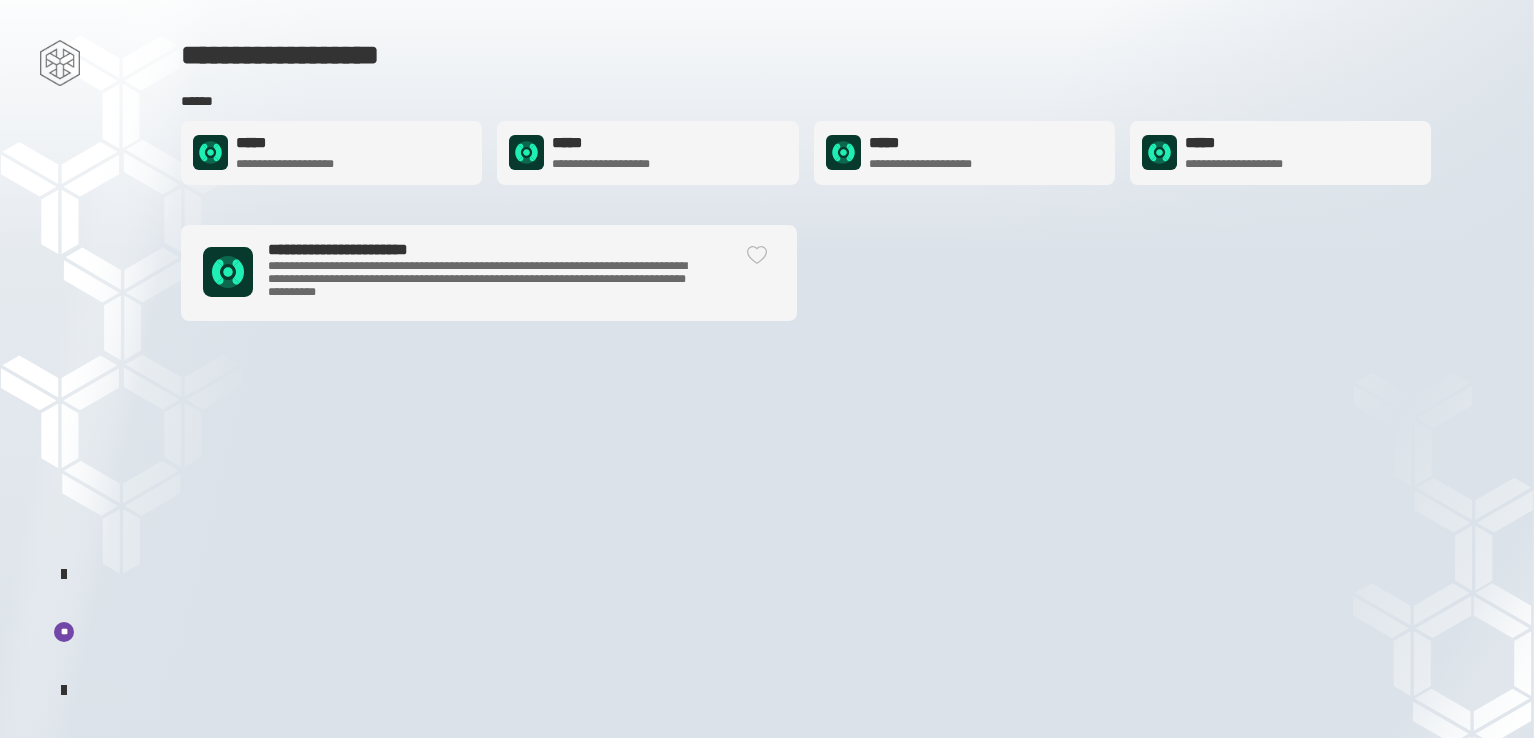 click on "**********" 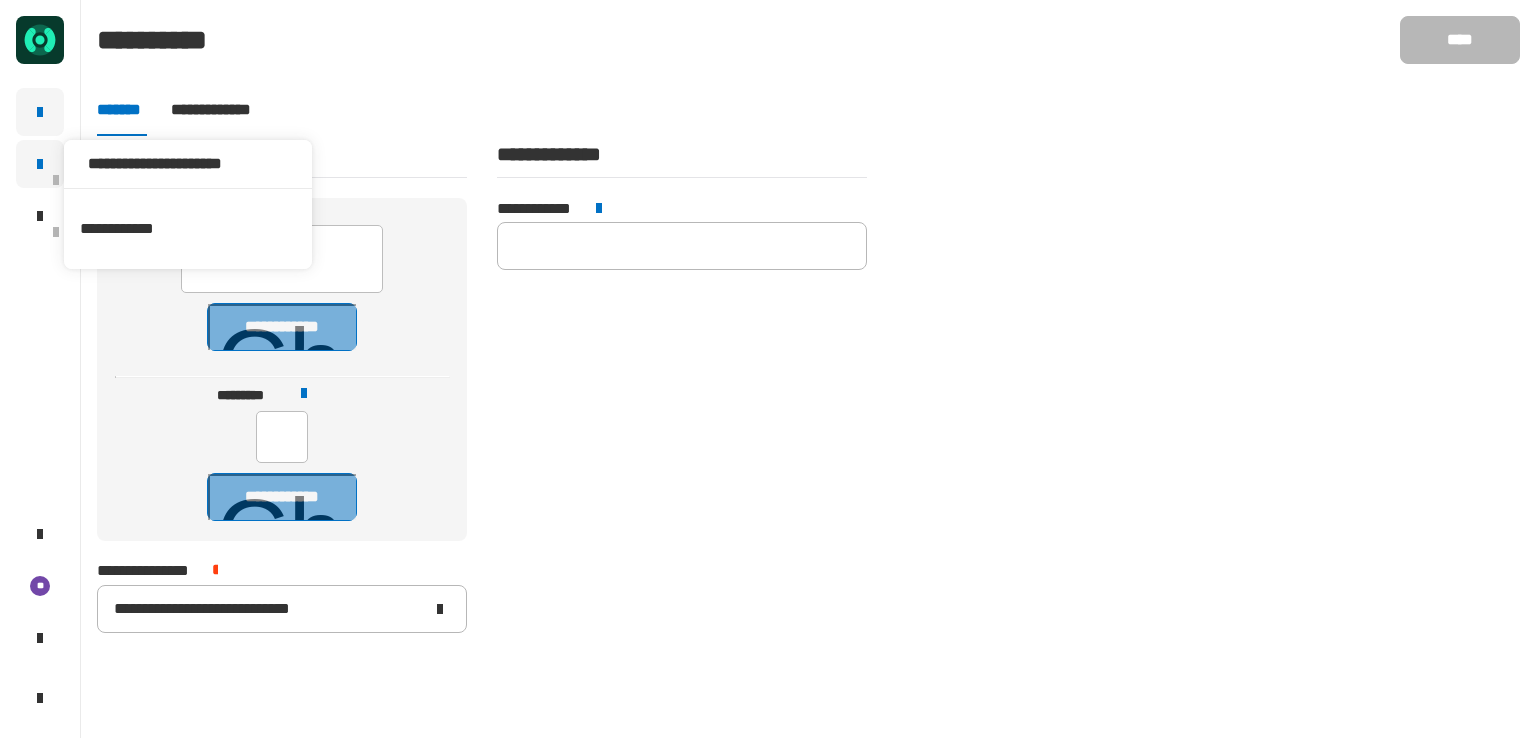 click 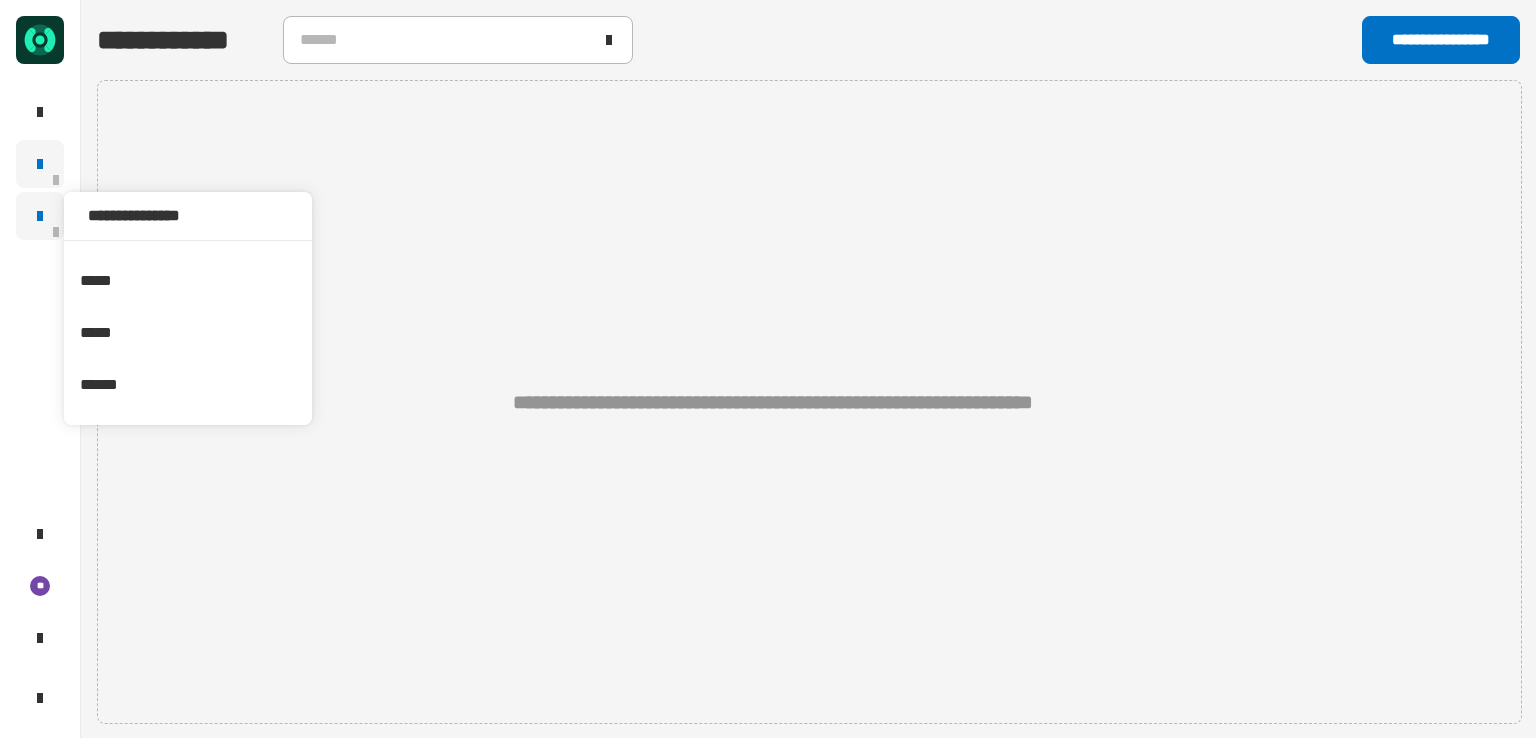 click 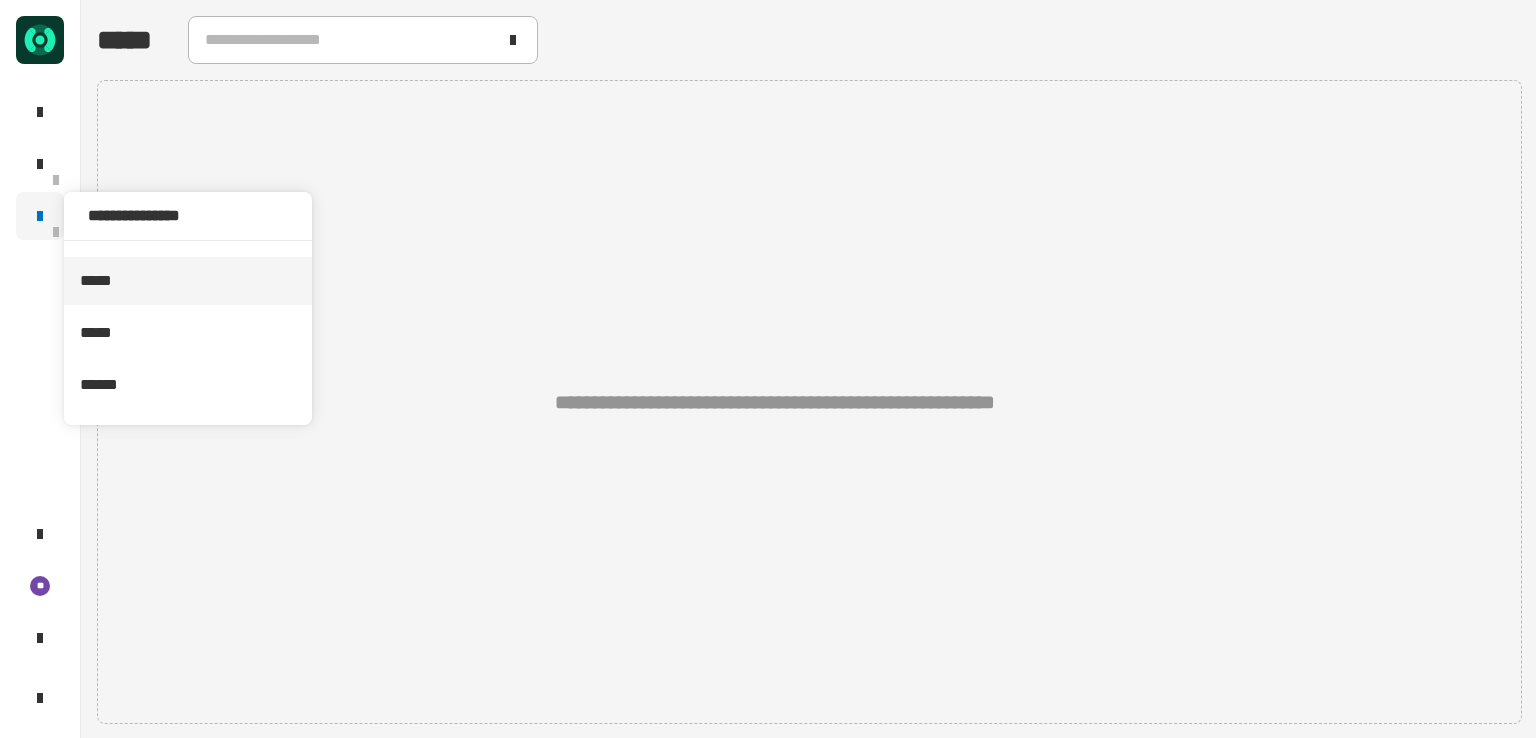 click on "*****" 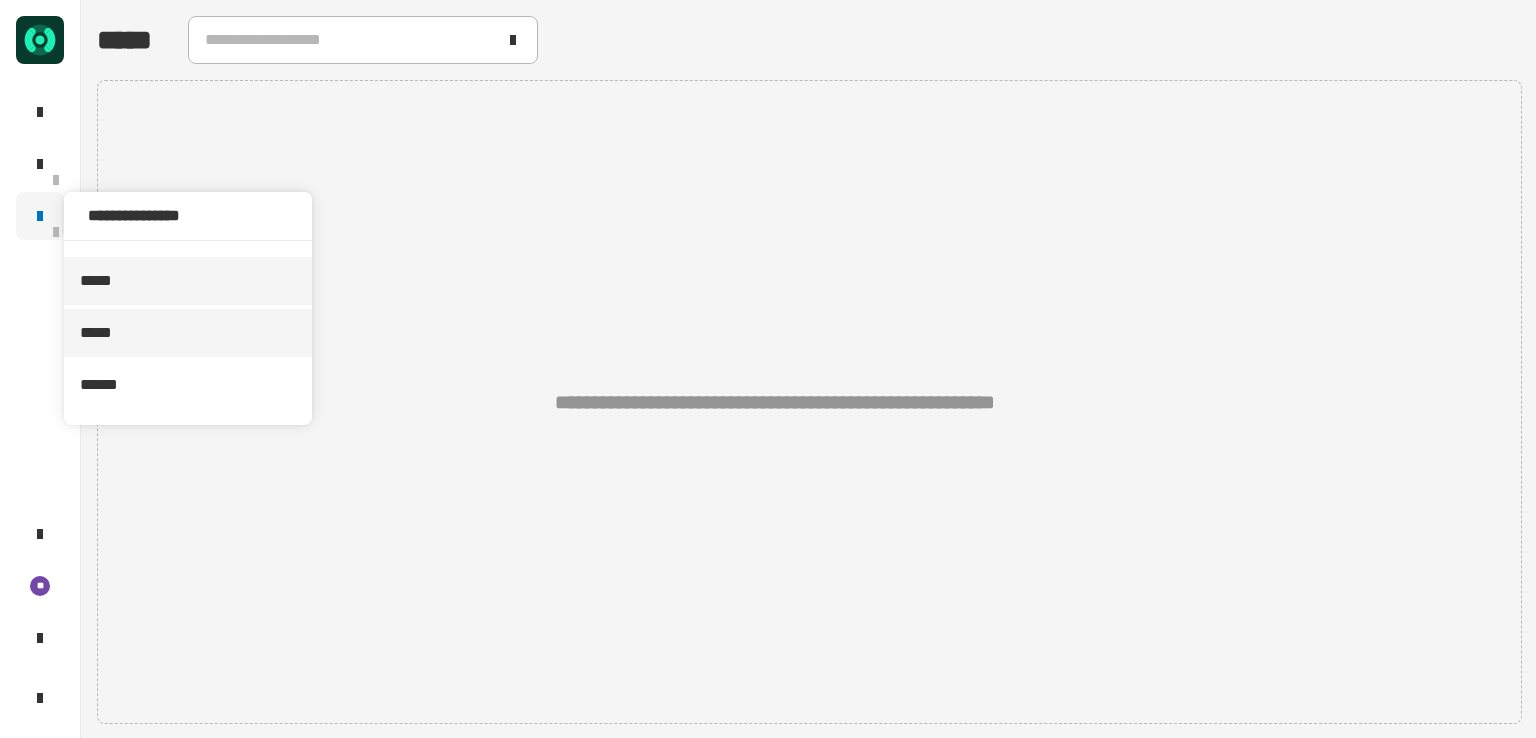 click on "*****" 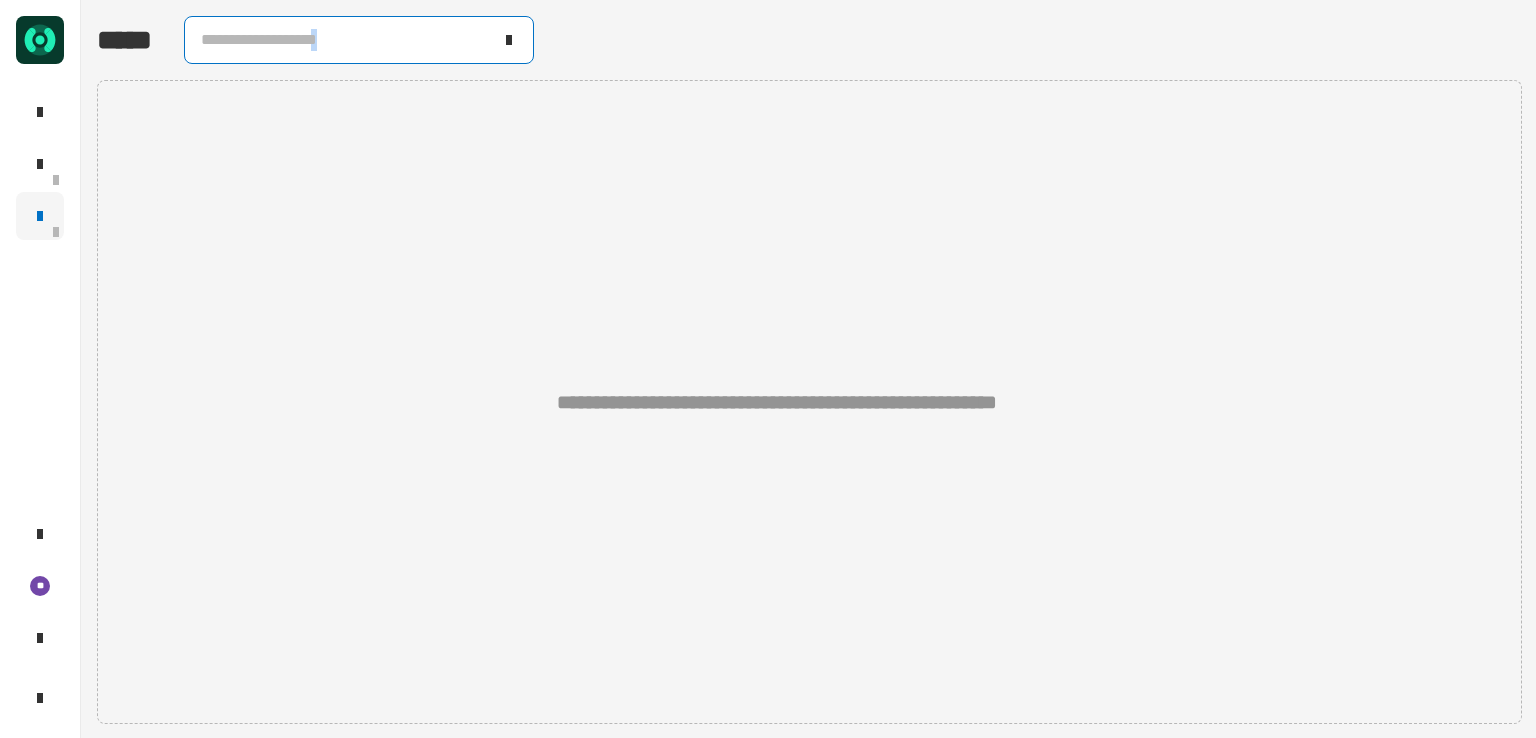 click on "[FIRST] [LAST]" 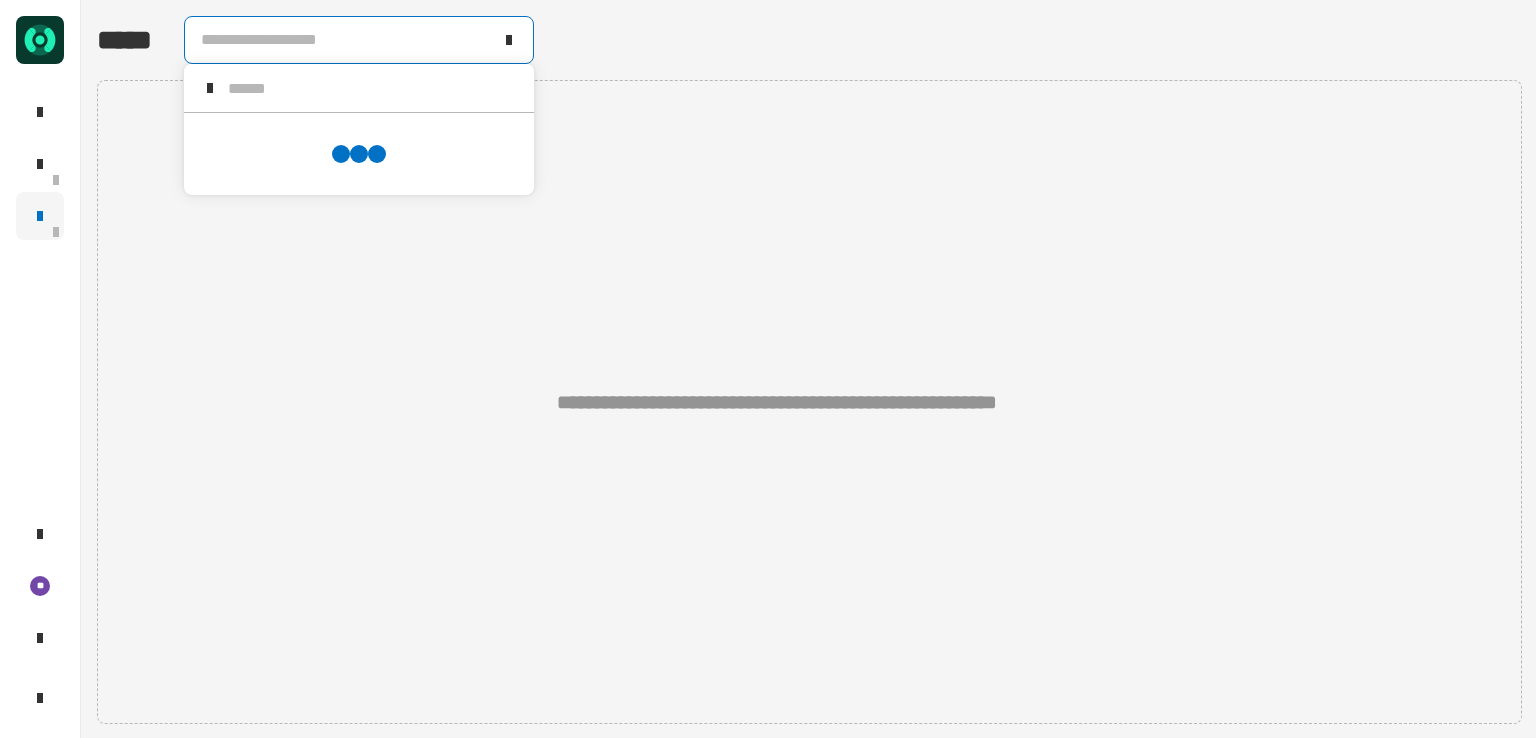 scroll, scrollTop: 0, scrollLeft: 0, axis: both 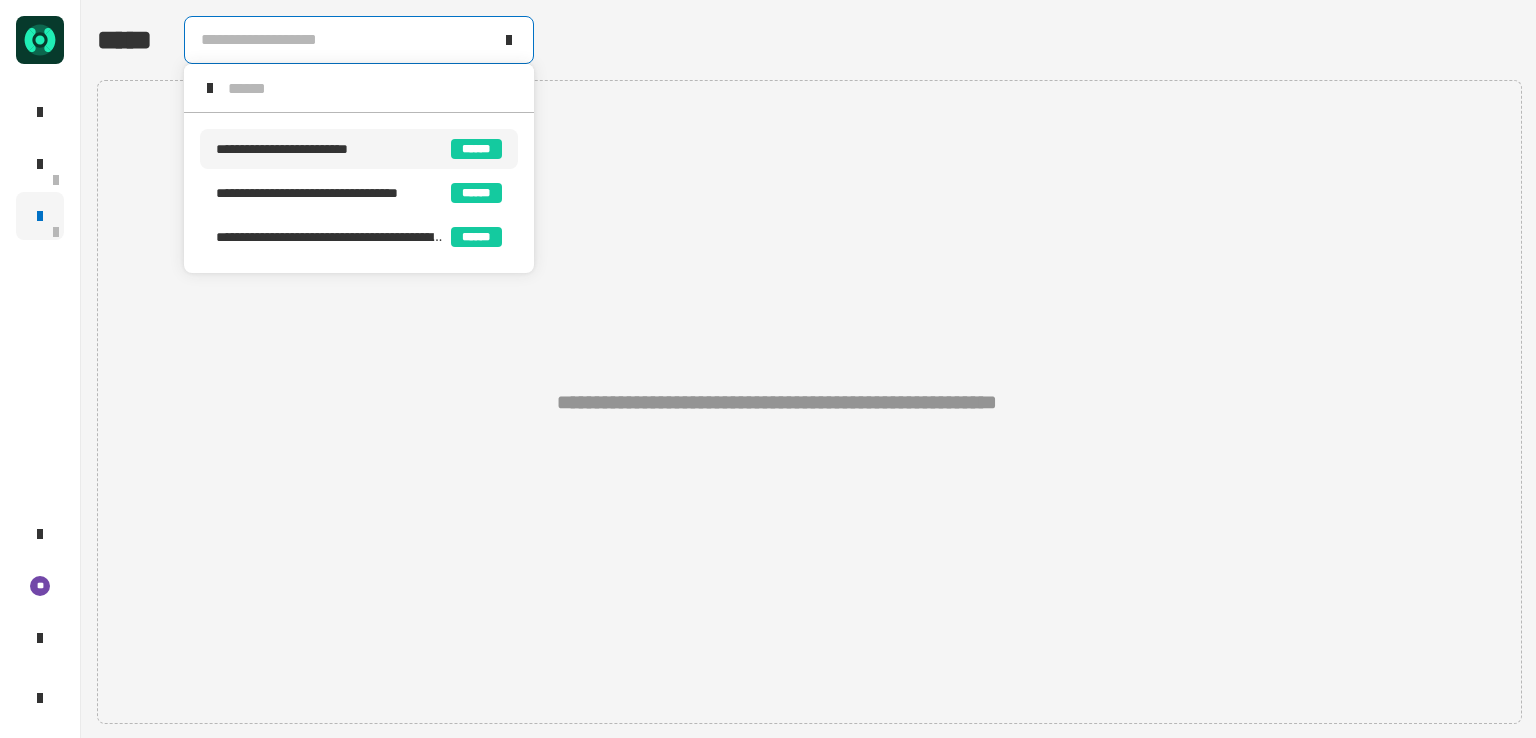 click on "[FIRST] [LAST]" at bounding box center [359, 149] 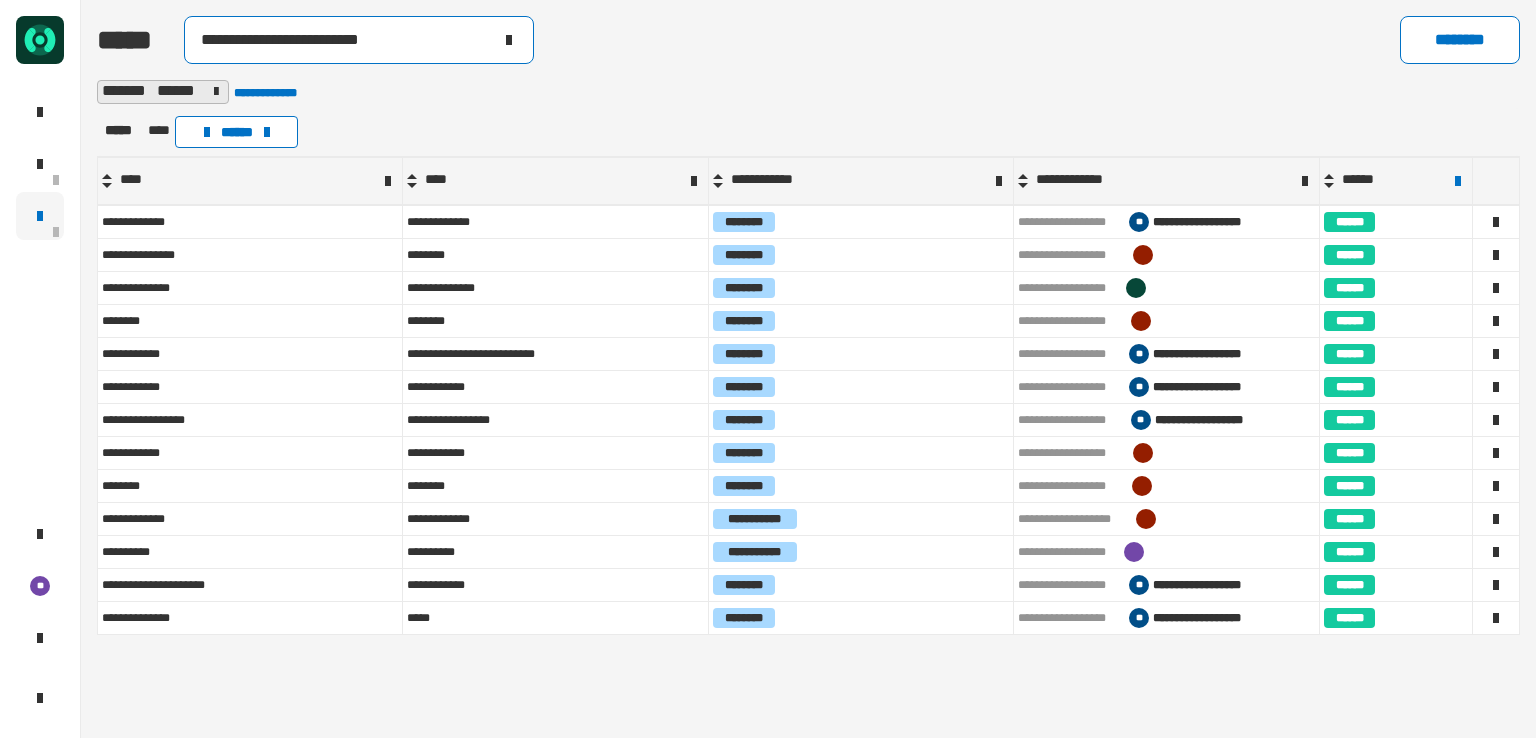 click on "**********" 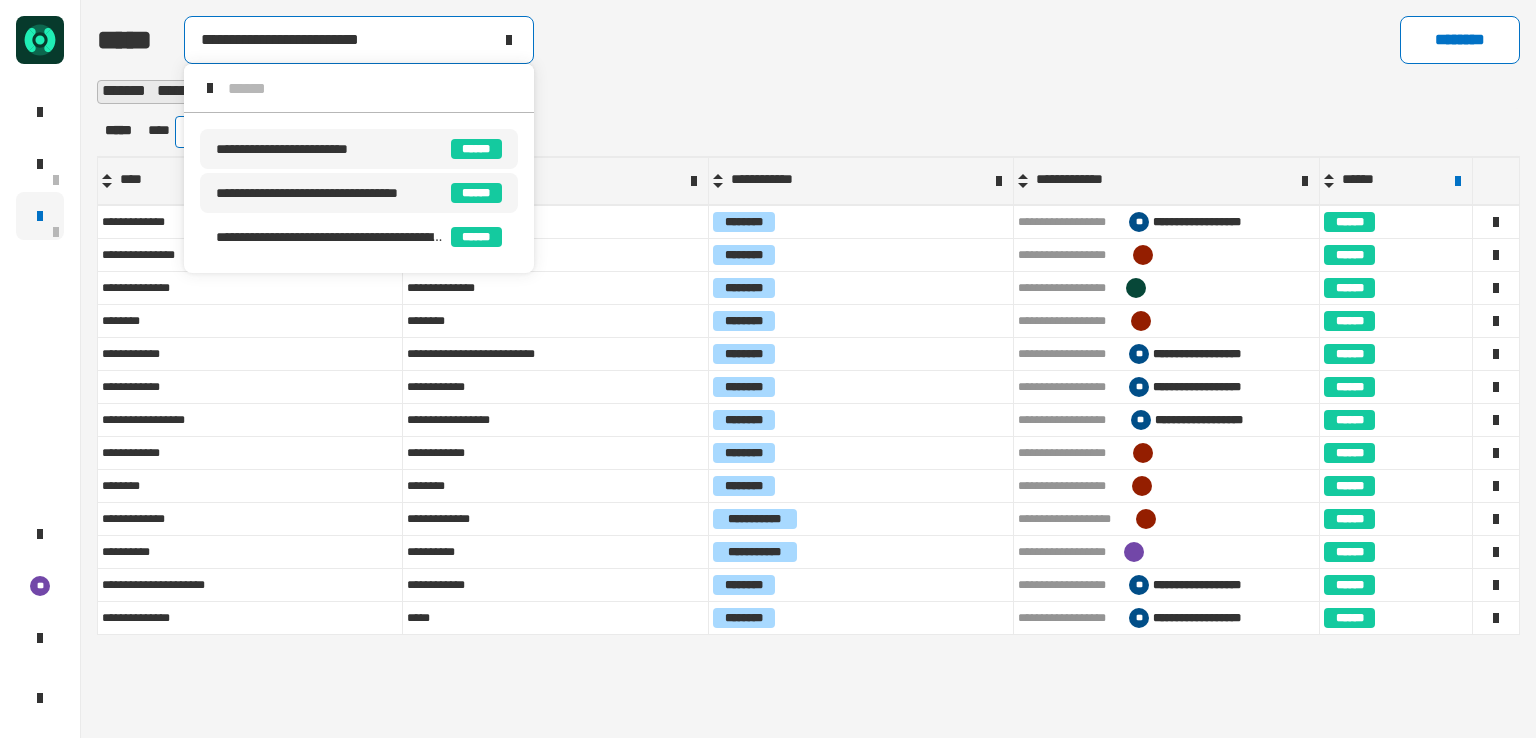 click on "[FIRST] [LAST]" at bounding box center (359, 193) 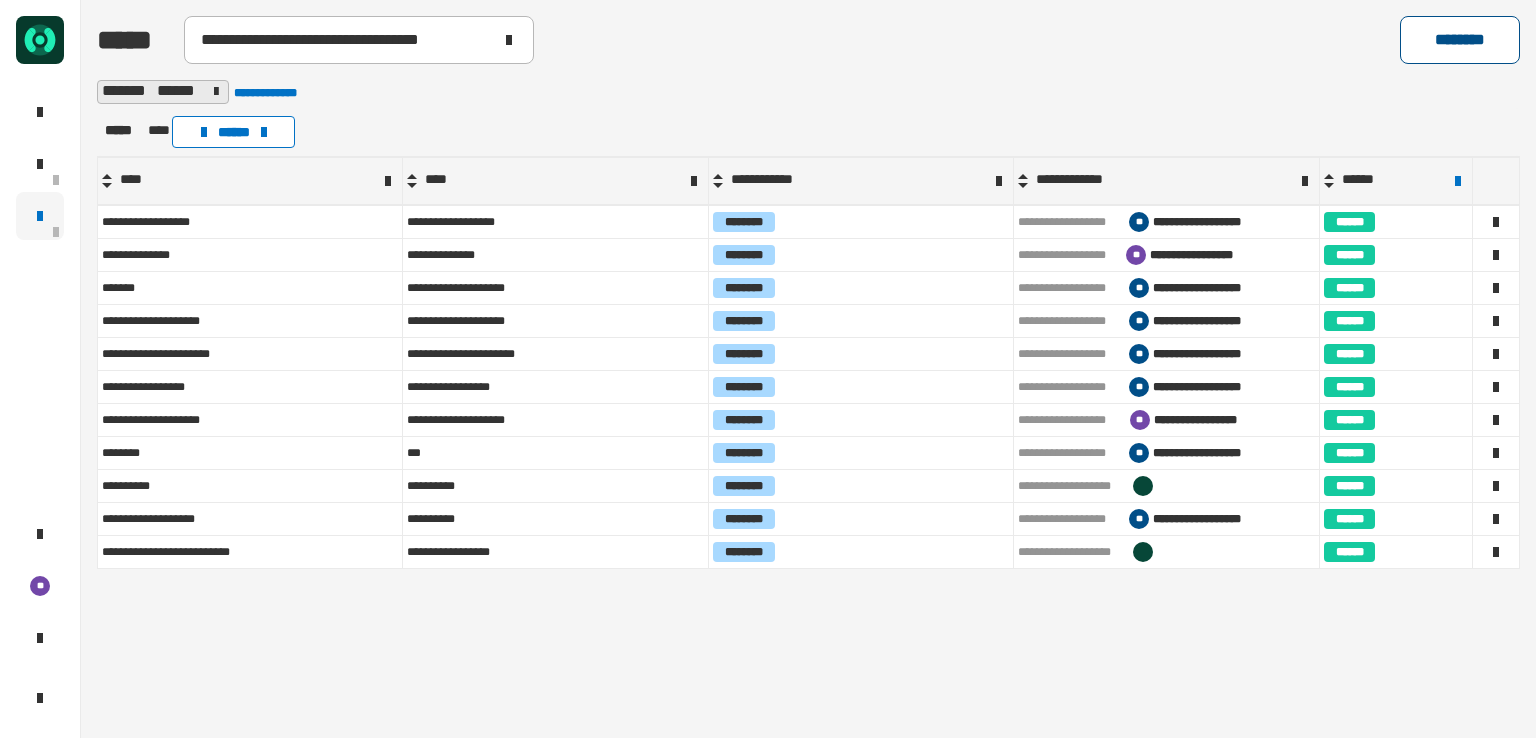click on "********" 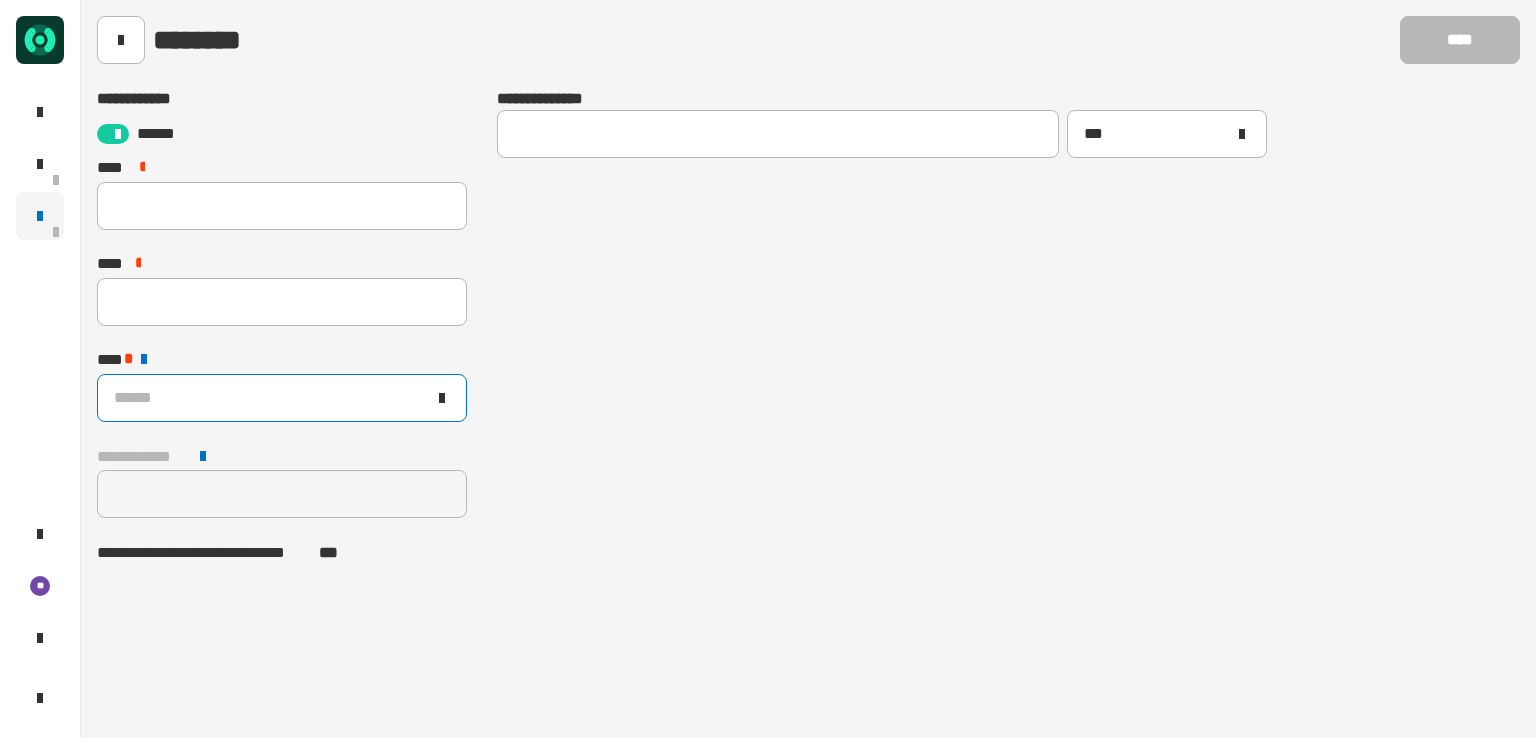 click on "******" 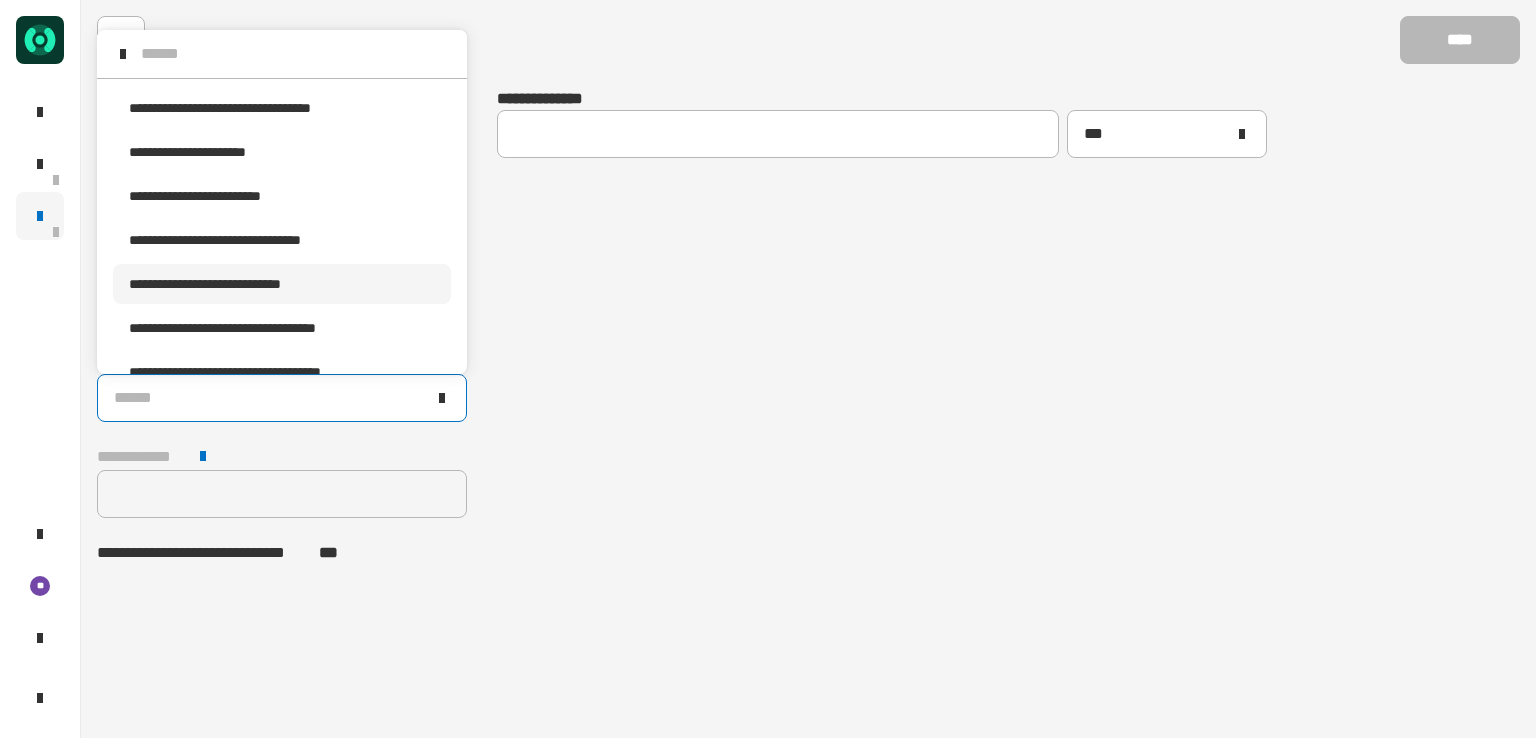 scroll, scrollTop: 0, scrollLeft: 0, axis: both 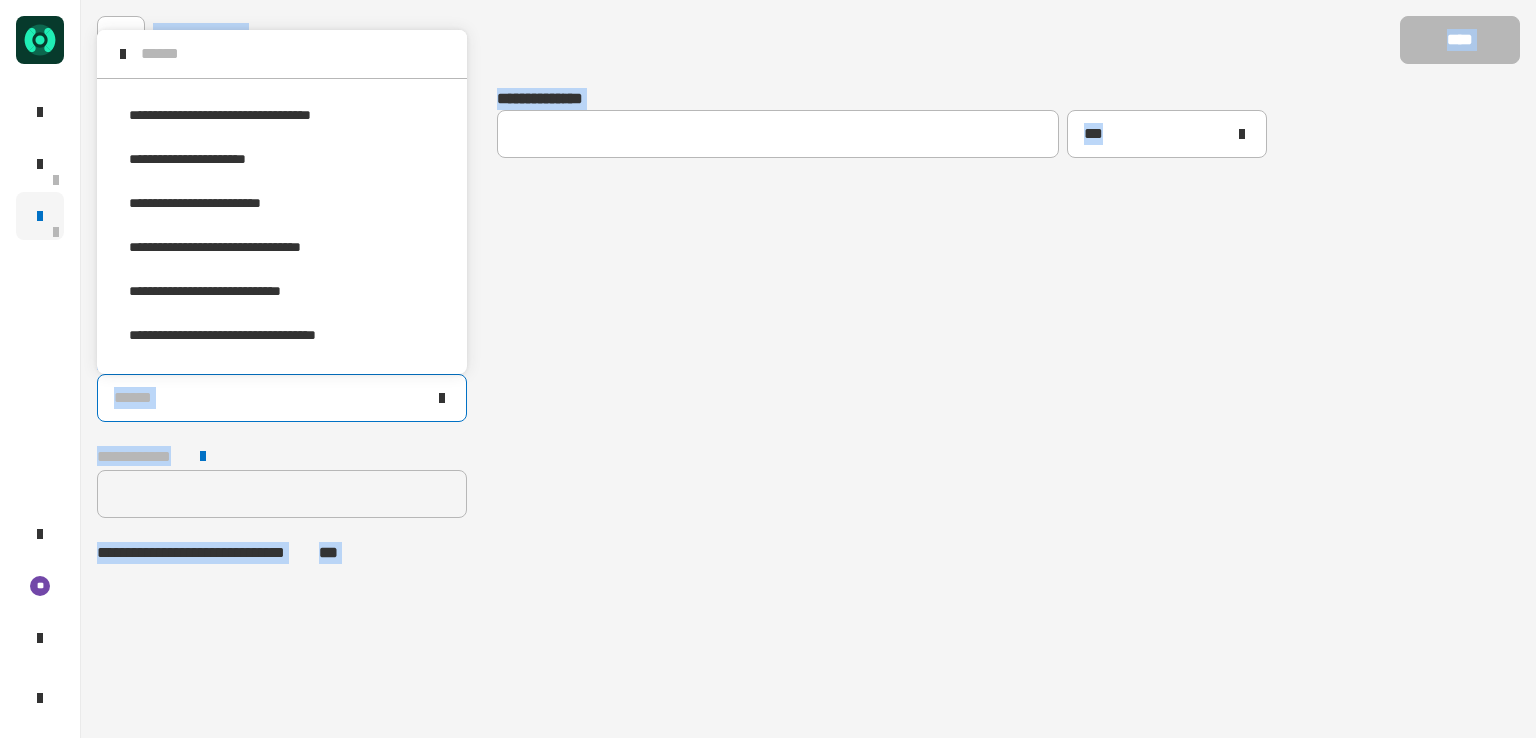 drag, startPoint x: 606, startPoint y: 305, endPoint x: 117, endPoint y: 21, distance: 565.4883 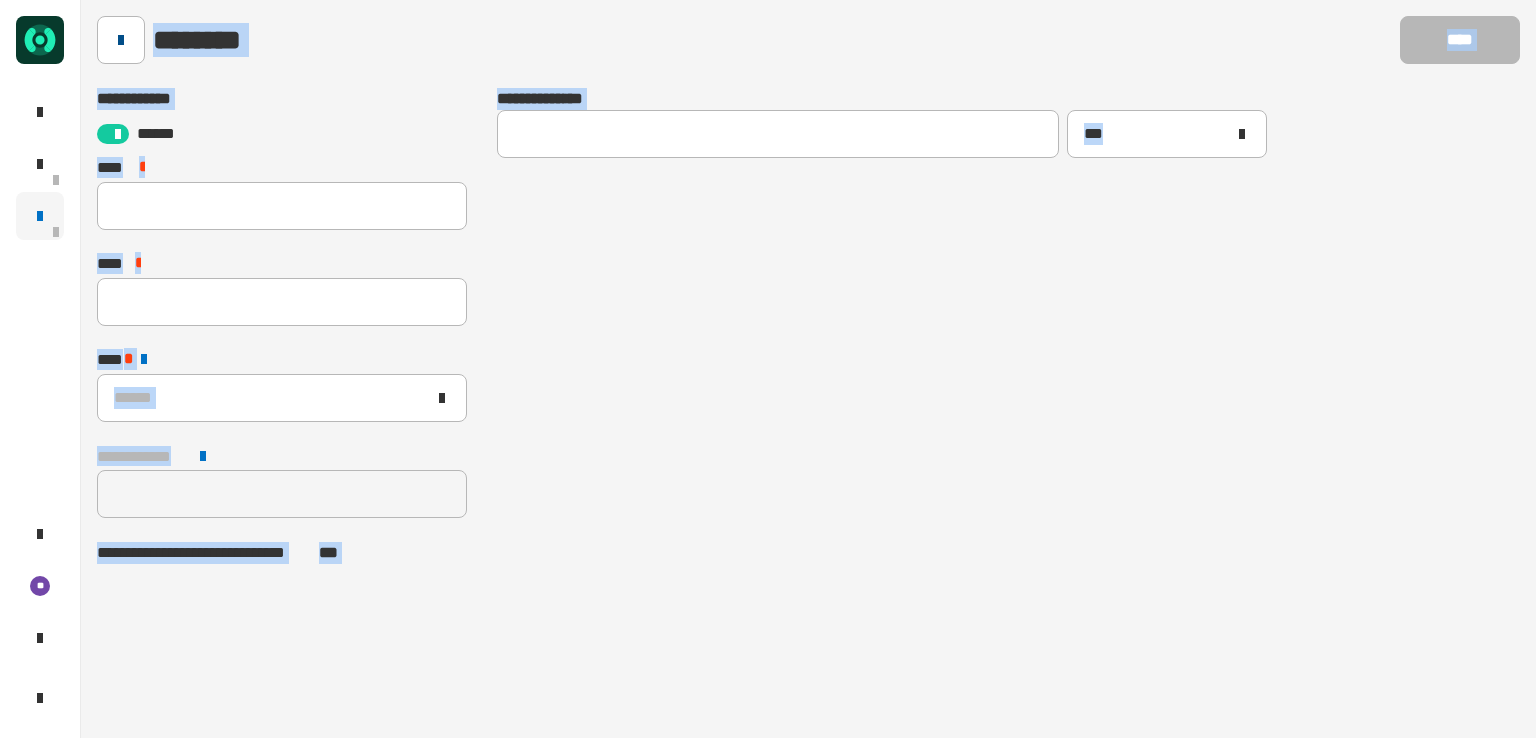 click 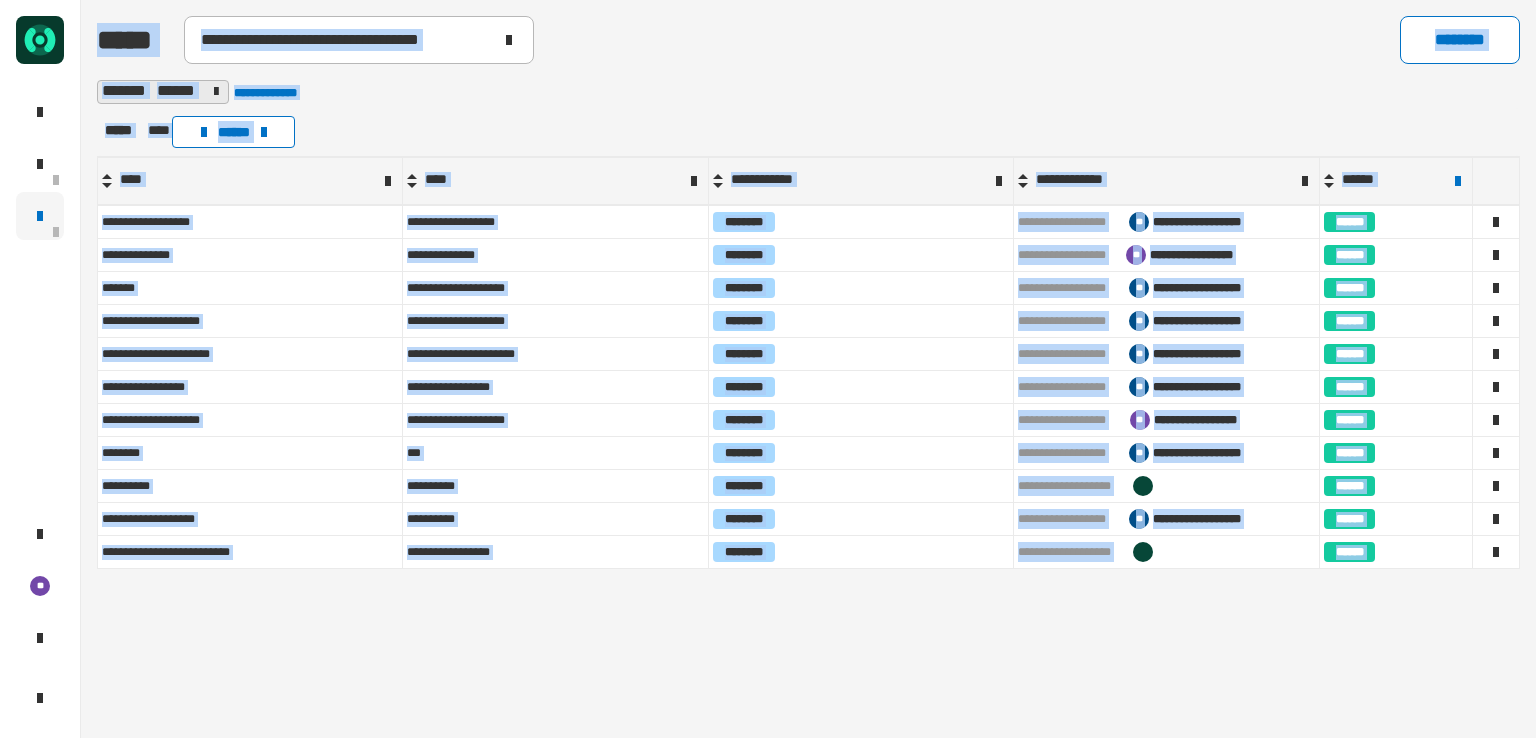 click on "[EMAIL]" 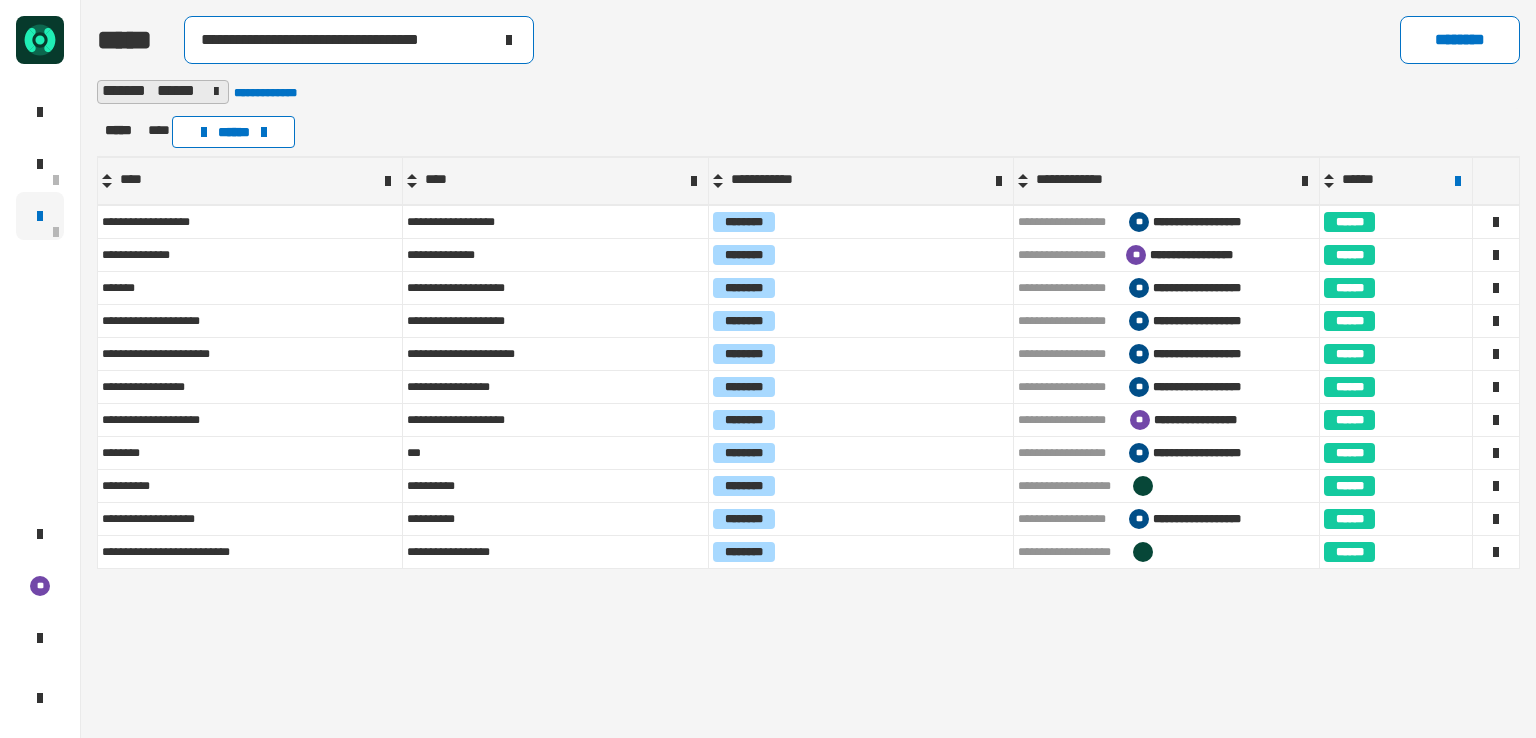 click on "**********" 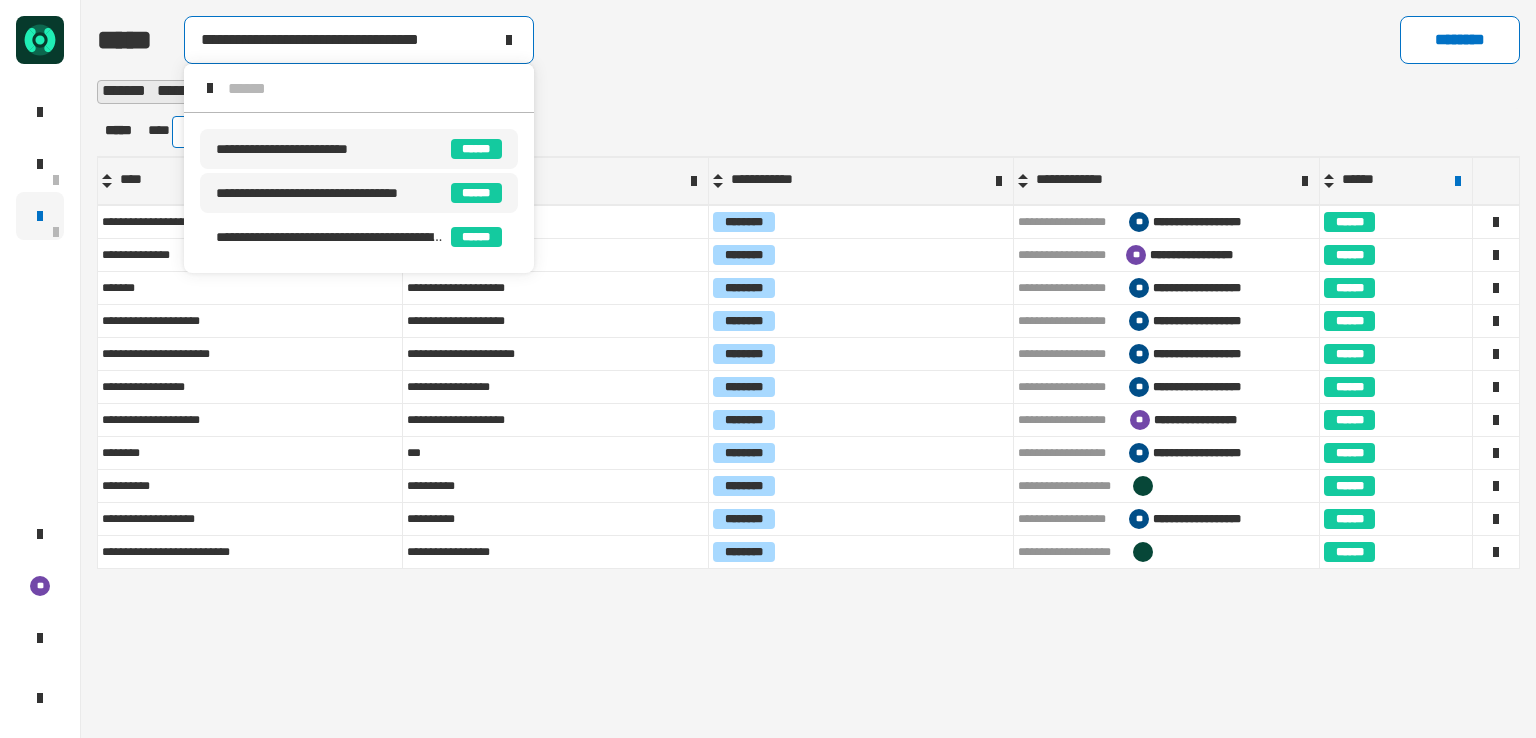 click on "[FIRST] [LAST]" at bounding box center [359, 149] 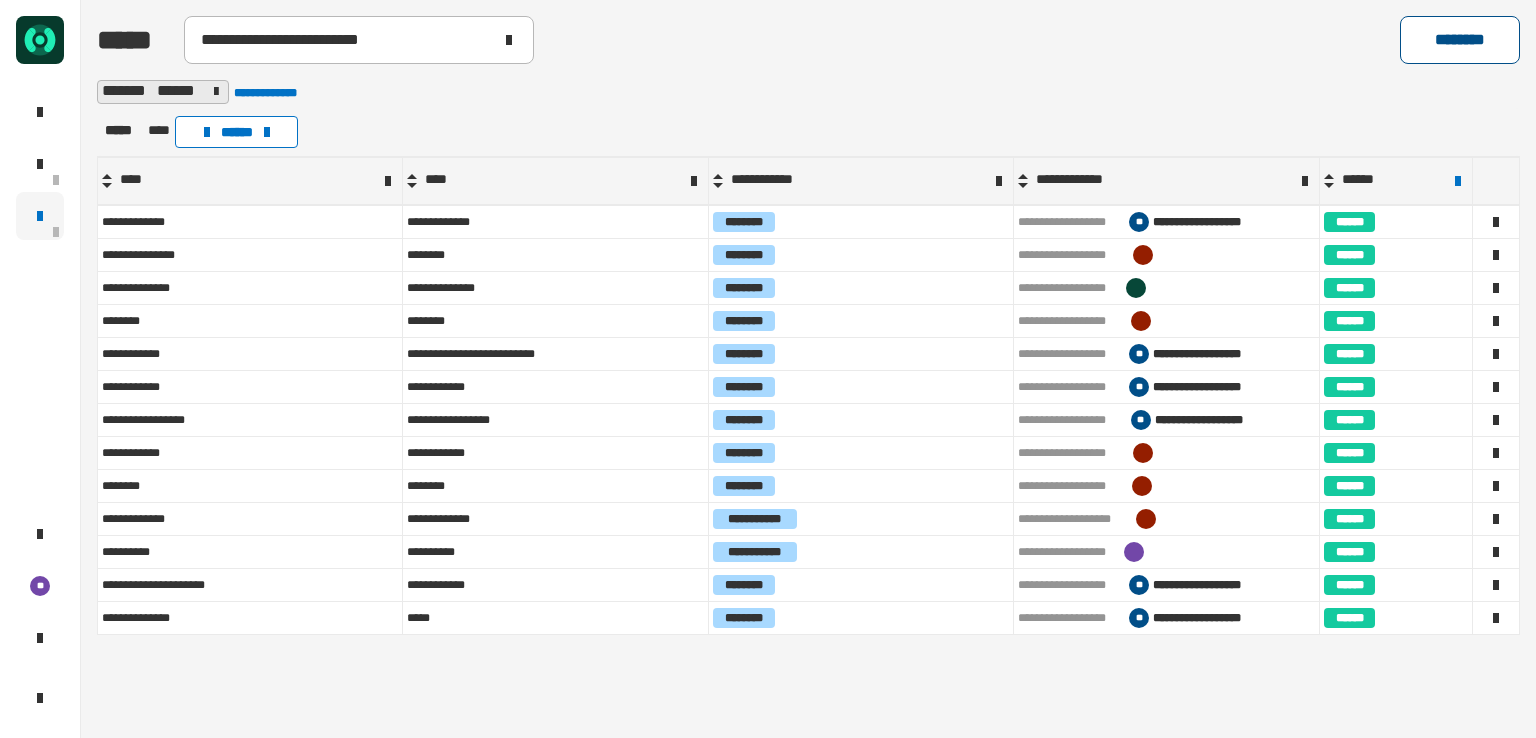 click on "********" 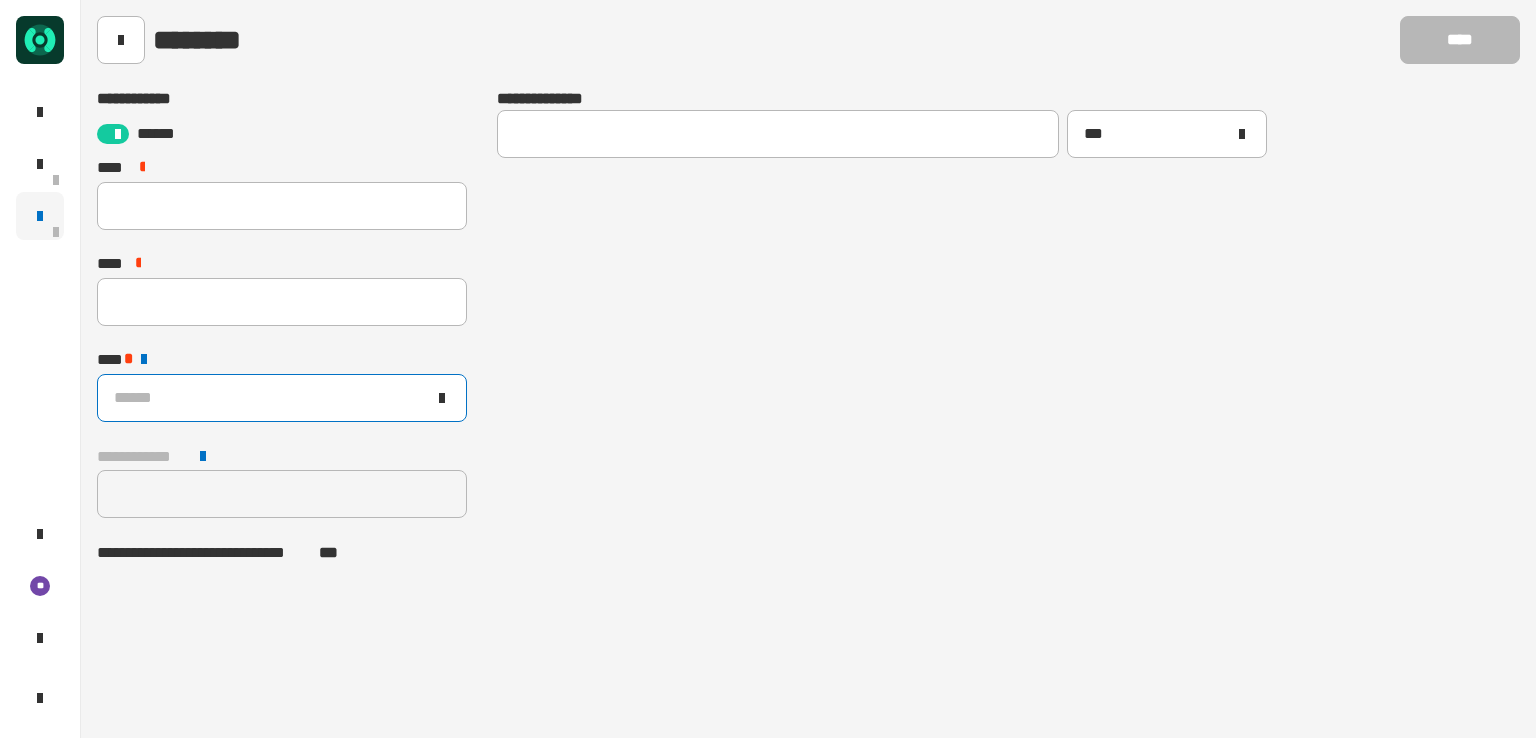 click on "******" 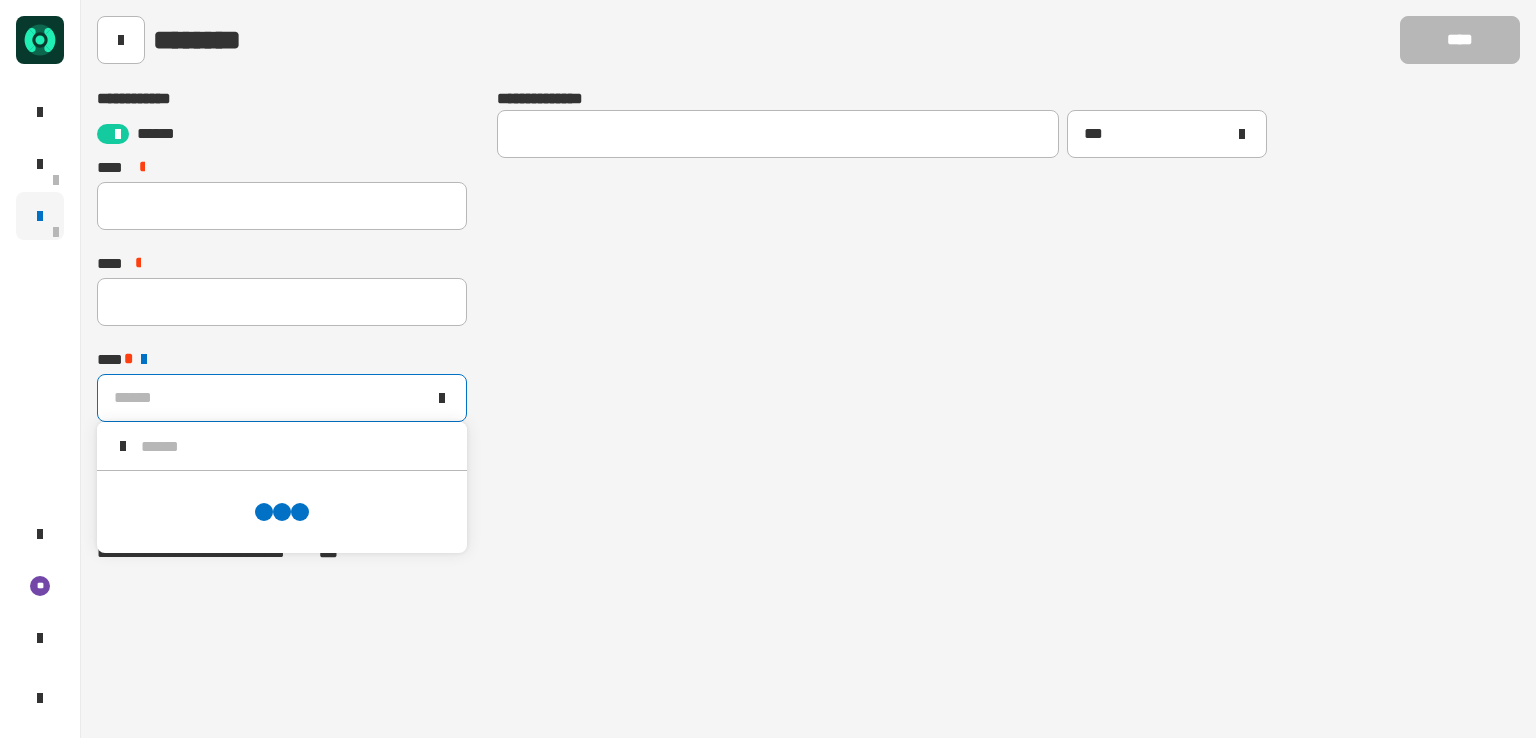 scroll, scrollTop: 0, scrollLeft: 0, axis: both 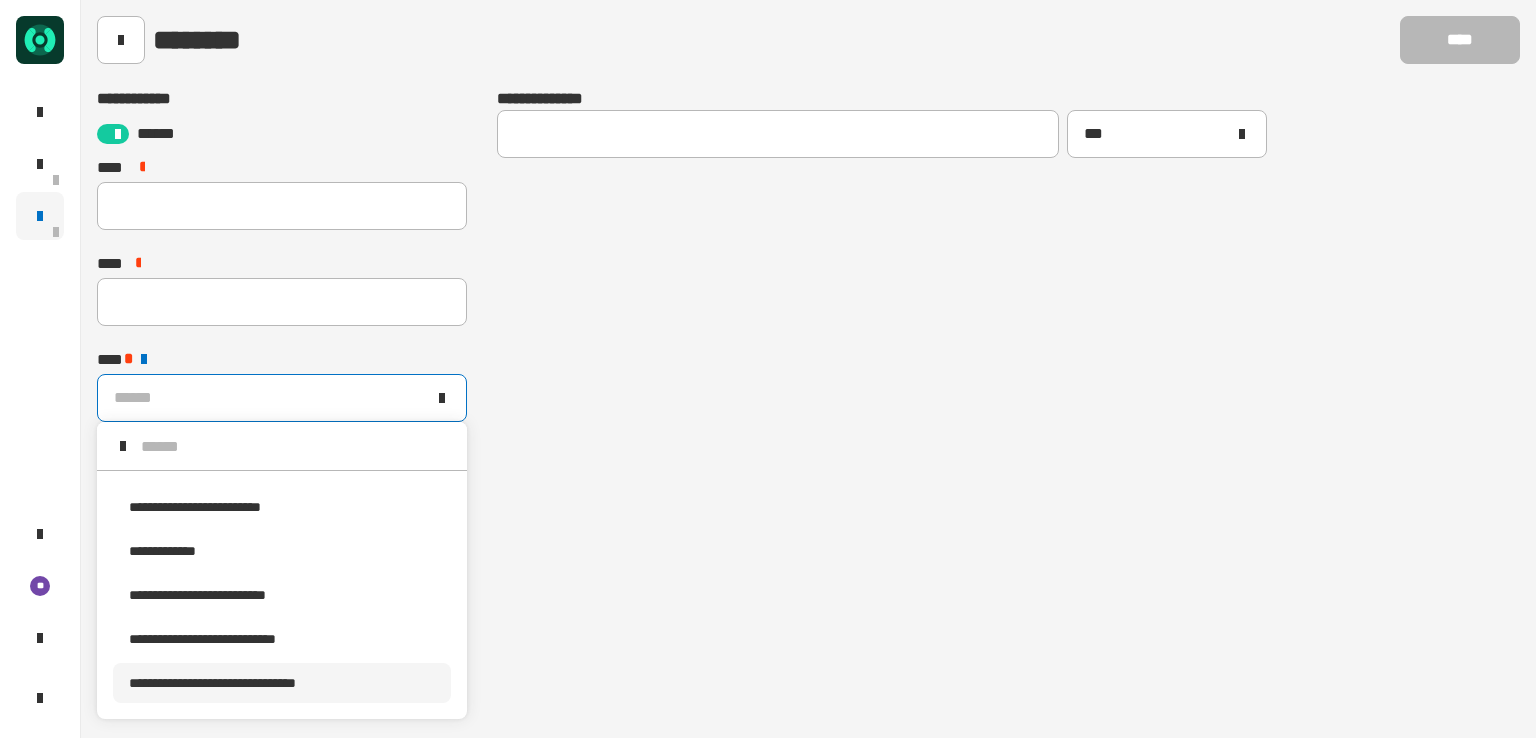 click on "**********" at bounding box center [212, 683] 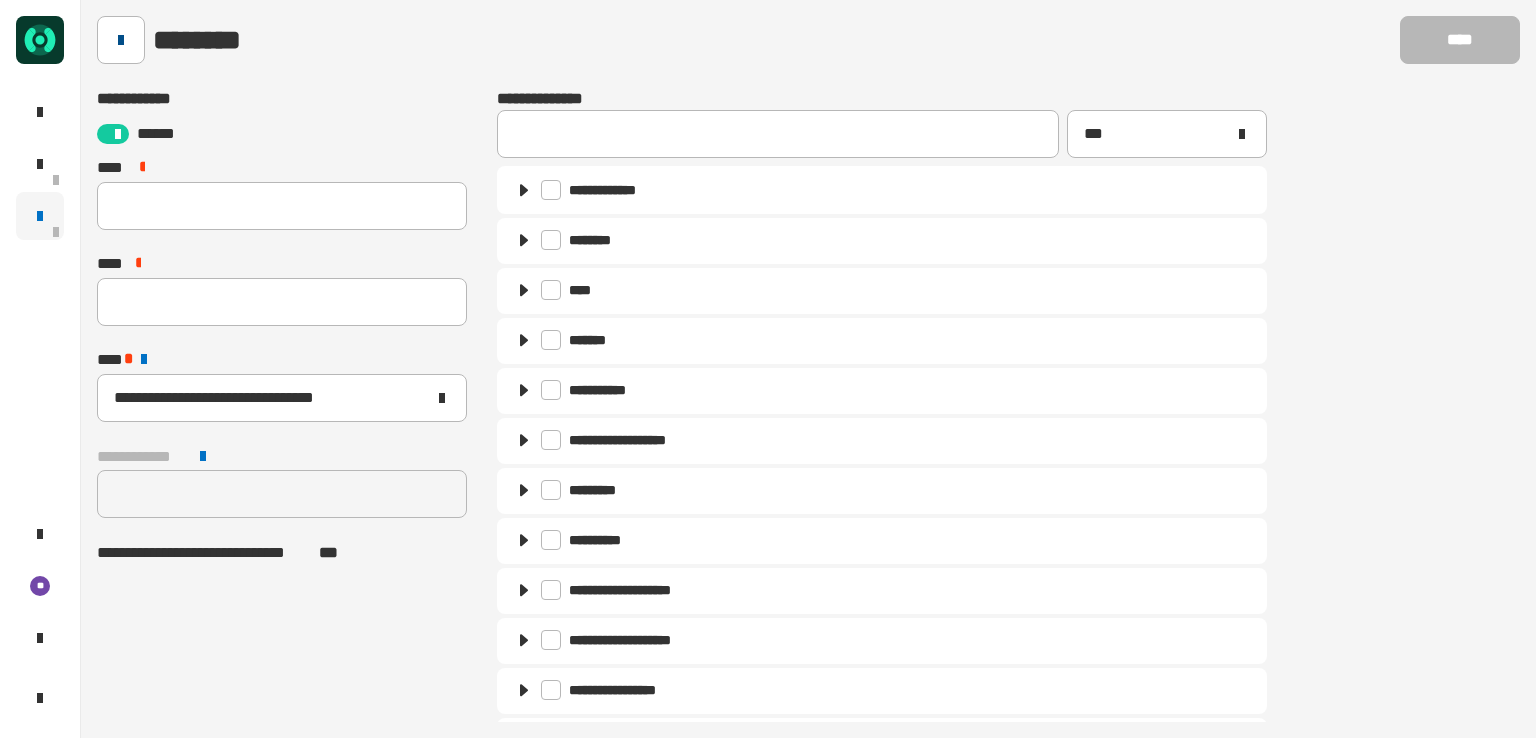 click on "********" 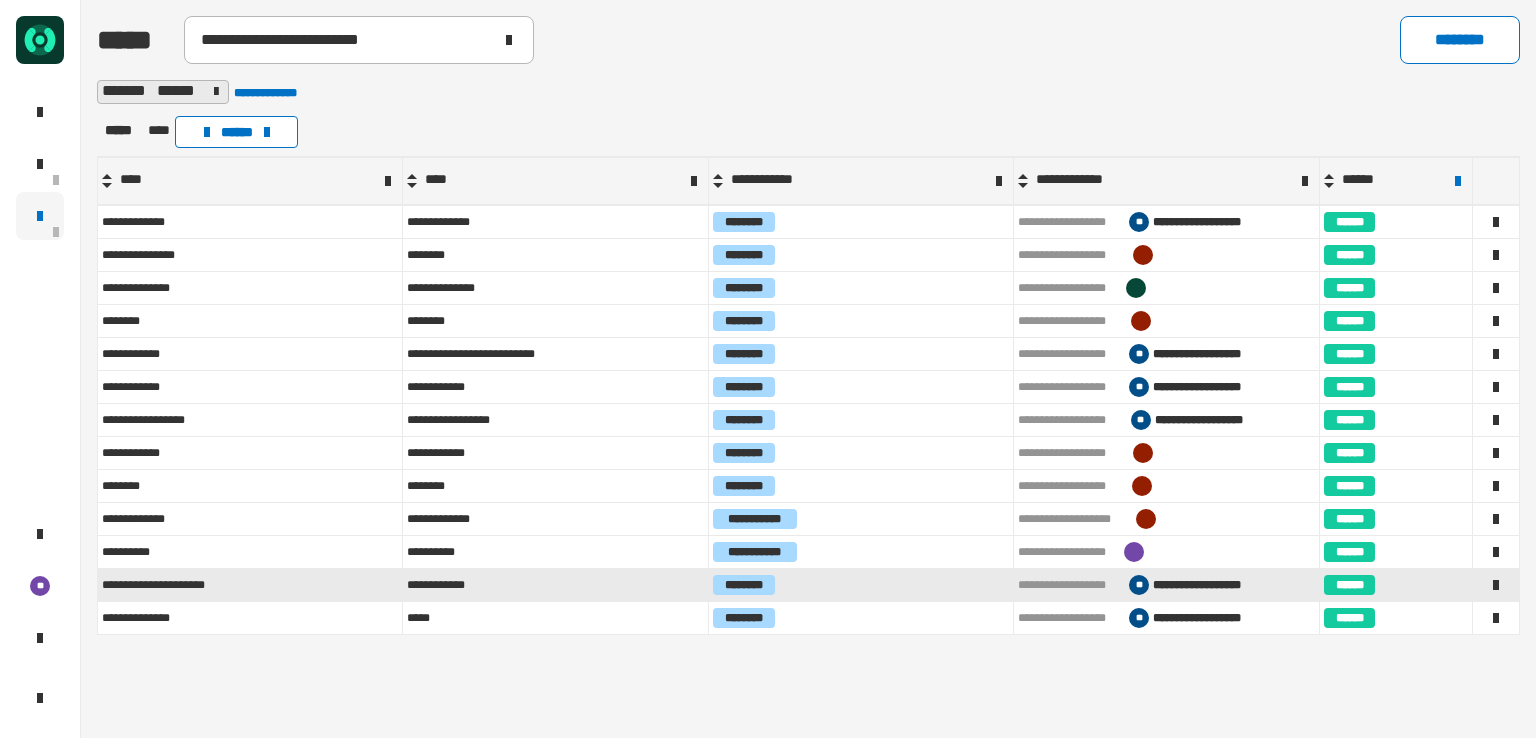 click on "**********" at bounding box center (556, 585) 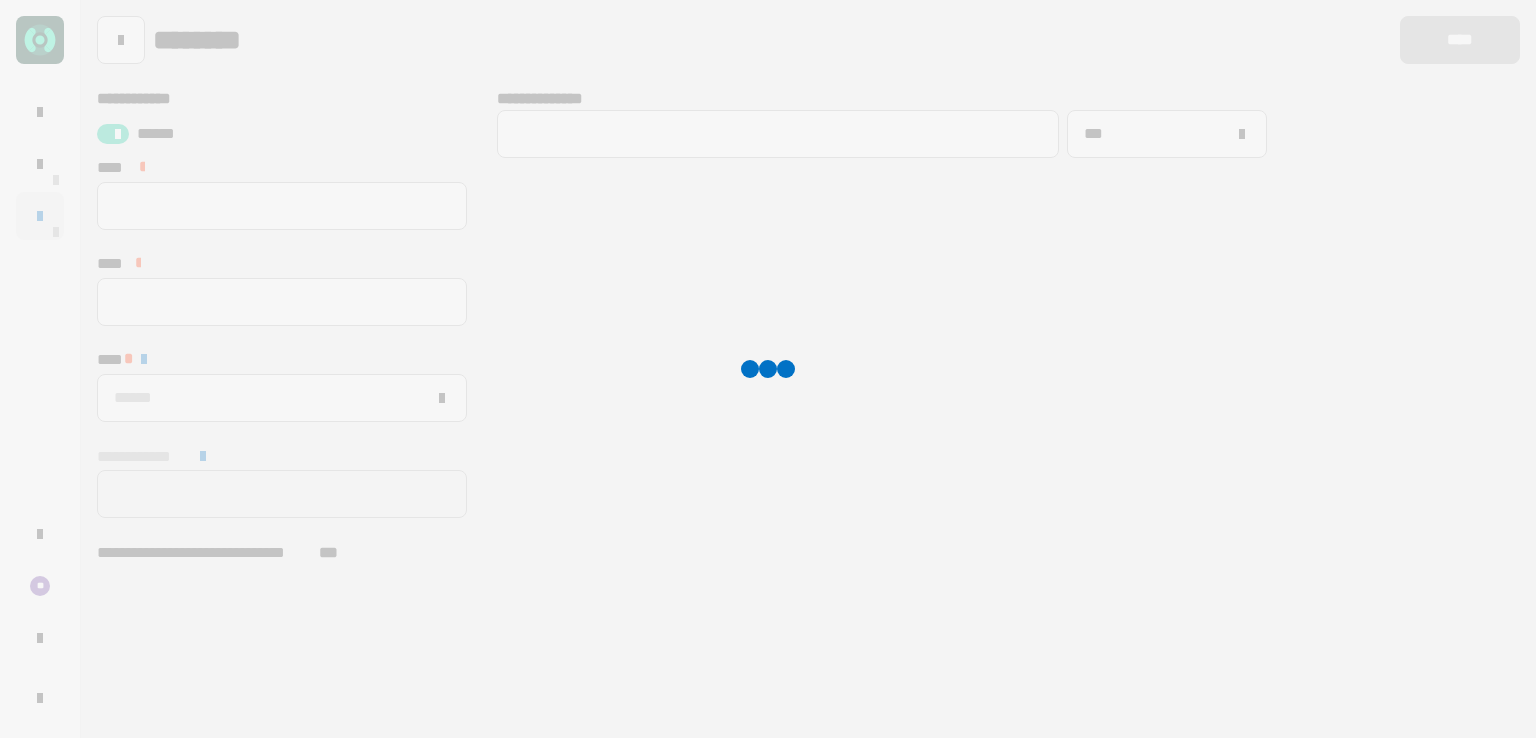 type 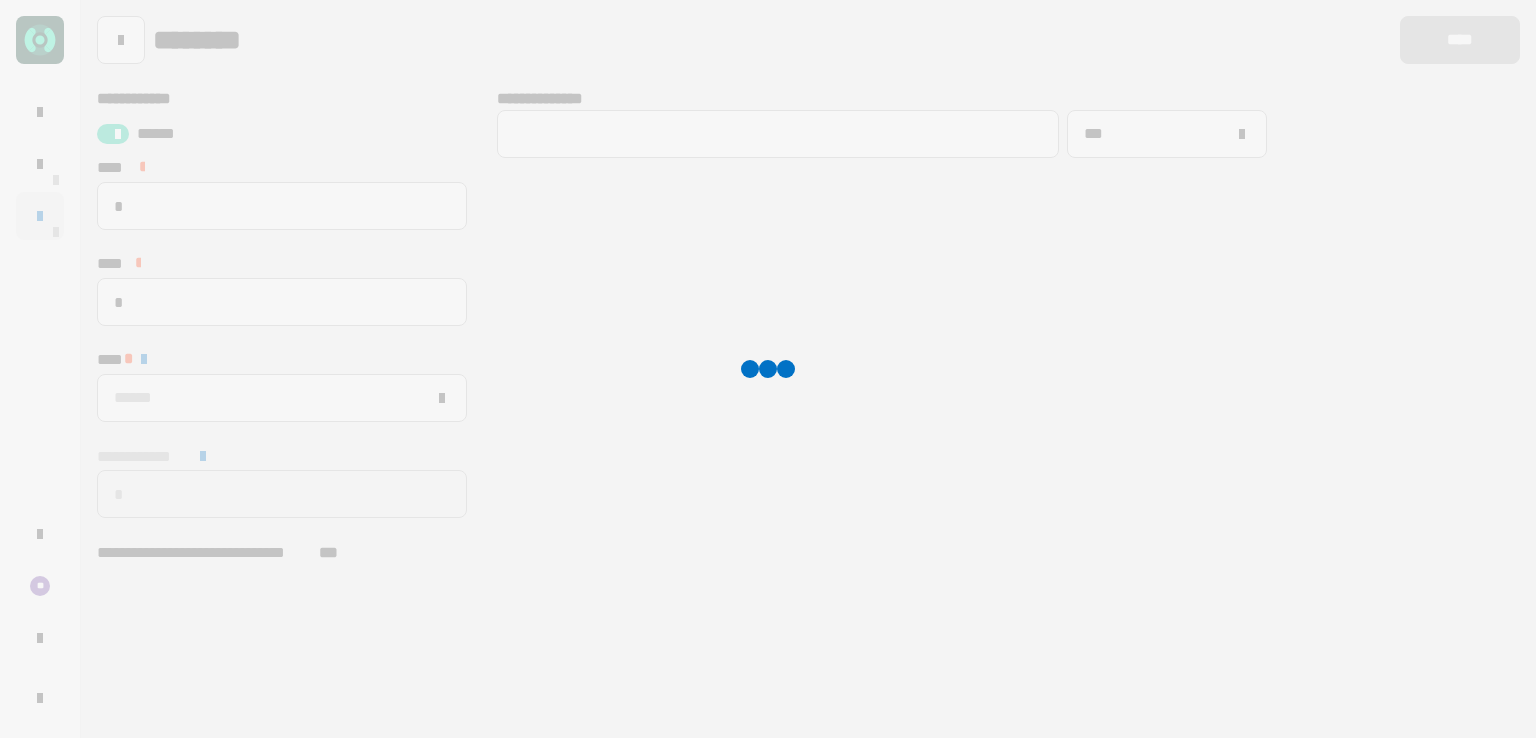 type on "**********" 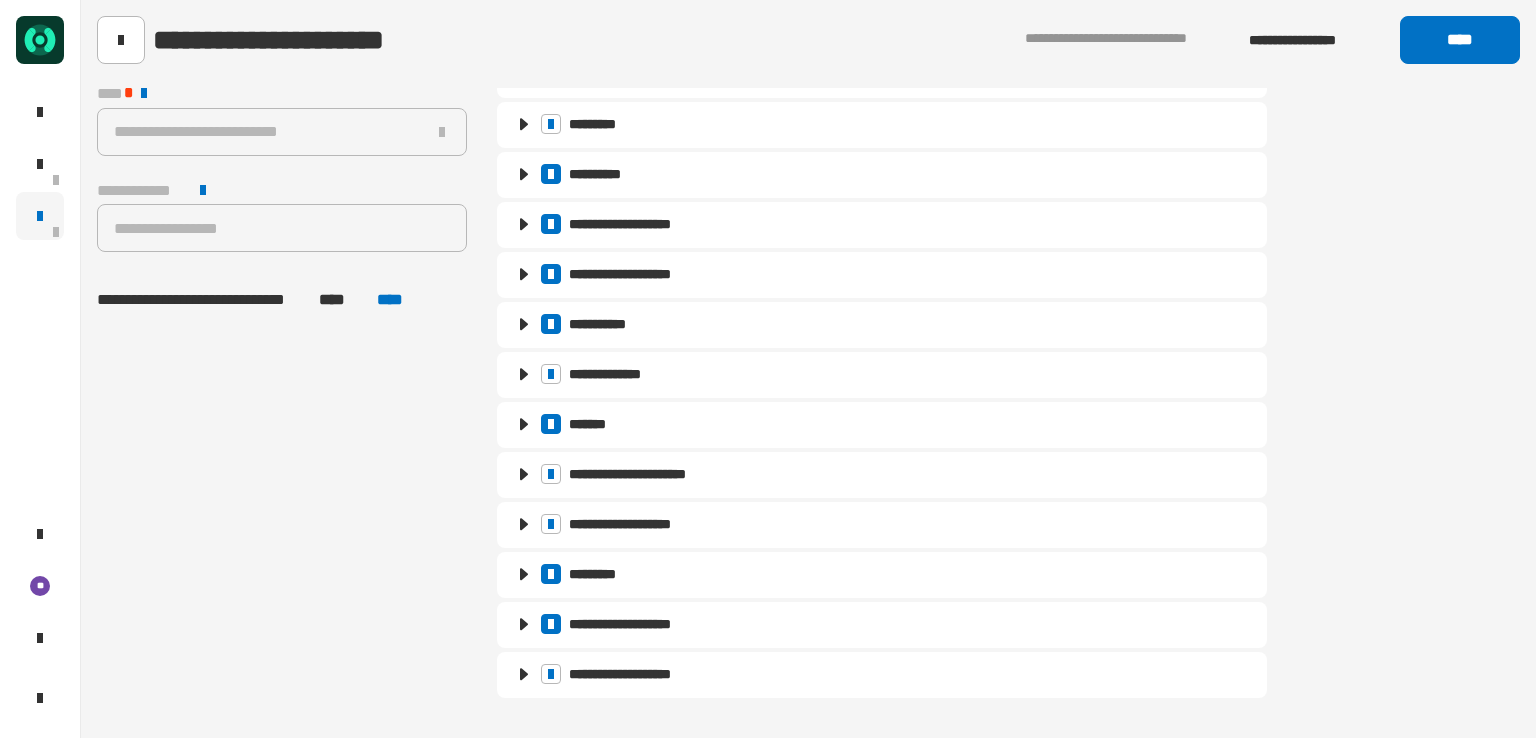 scroll, scrollTop: 0, scrollLeft: 0, axis: both 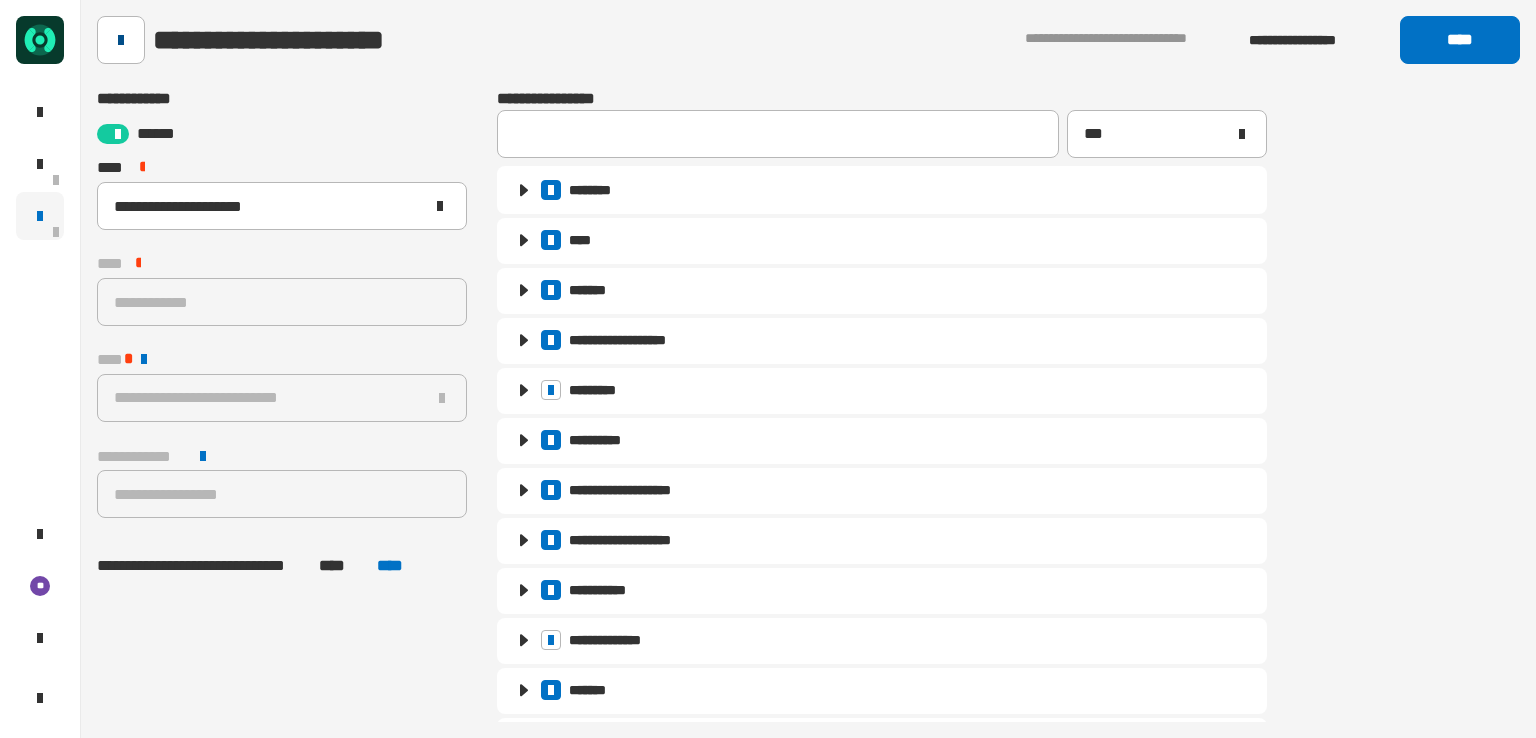 click 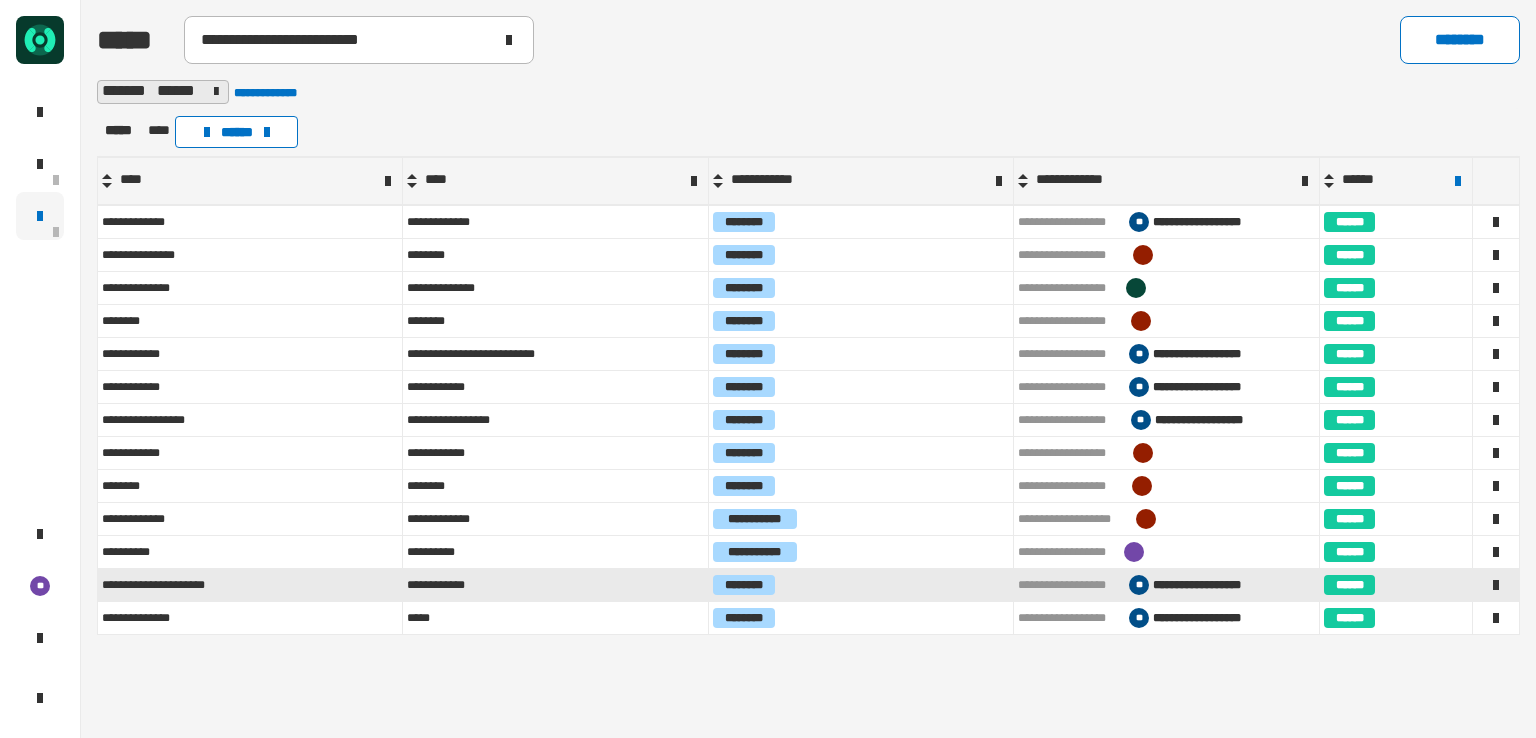 click on "**********" at bounding box center [250, 585] 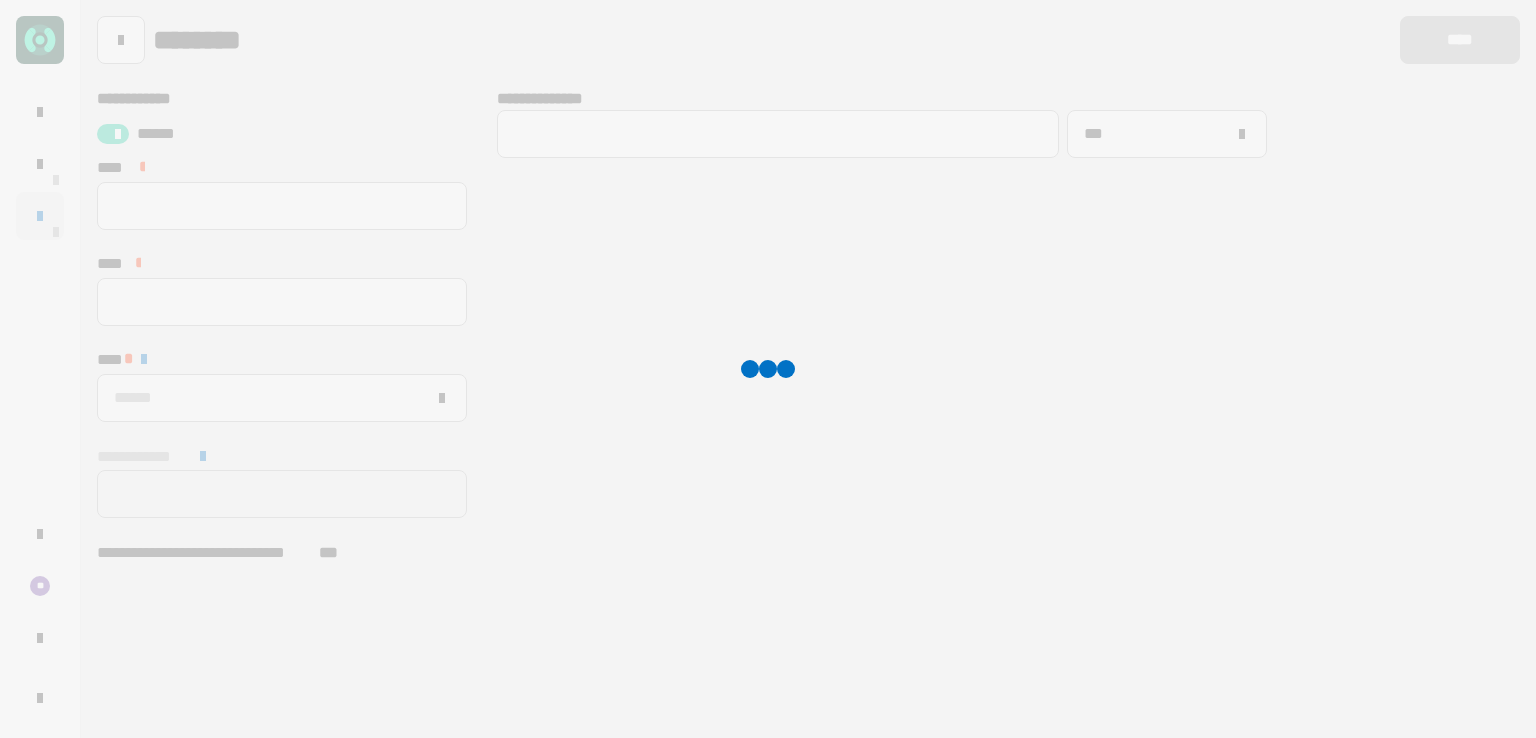 type 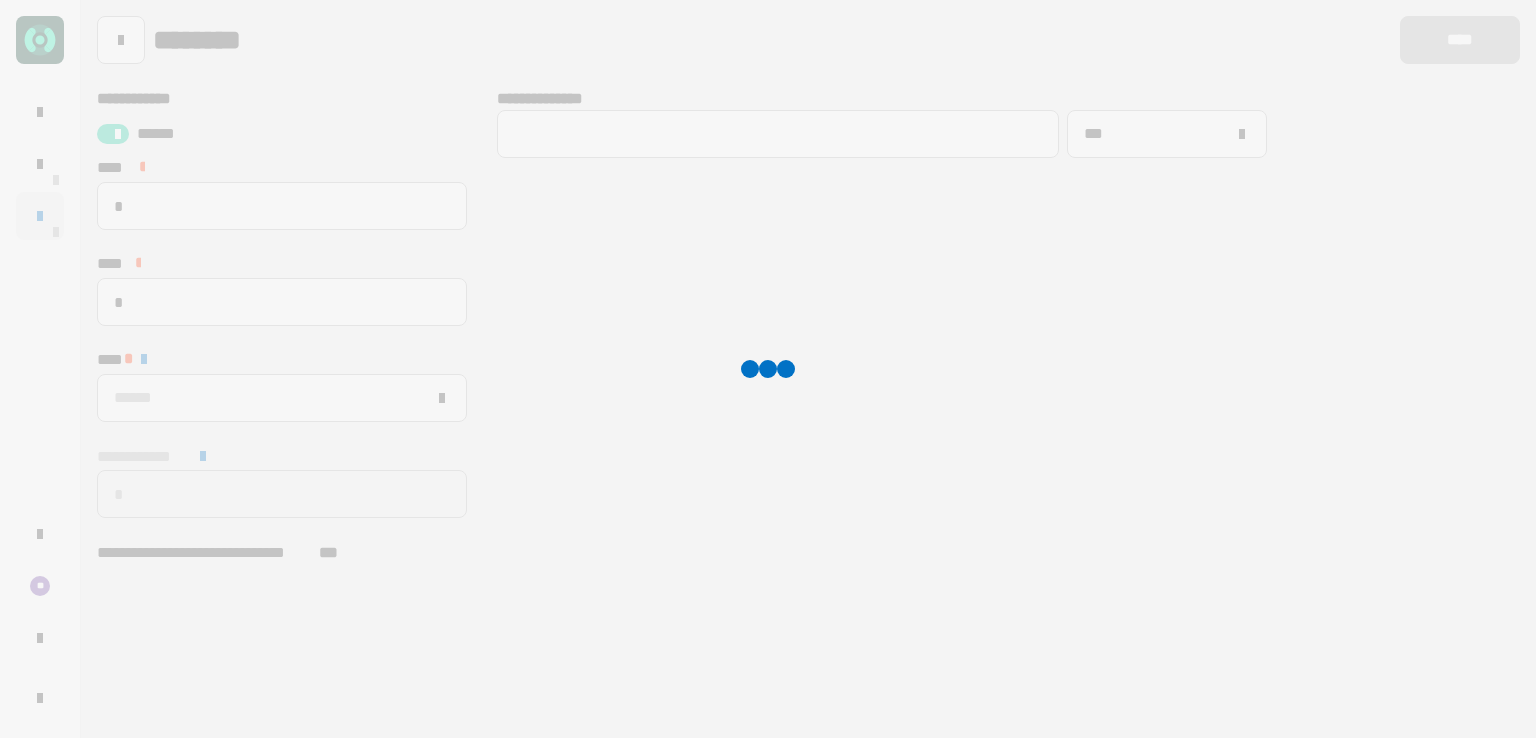 type on "**********" 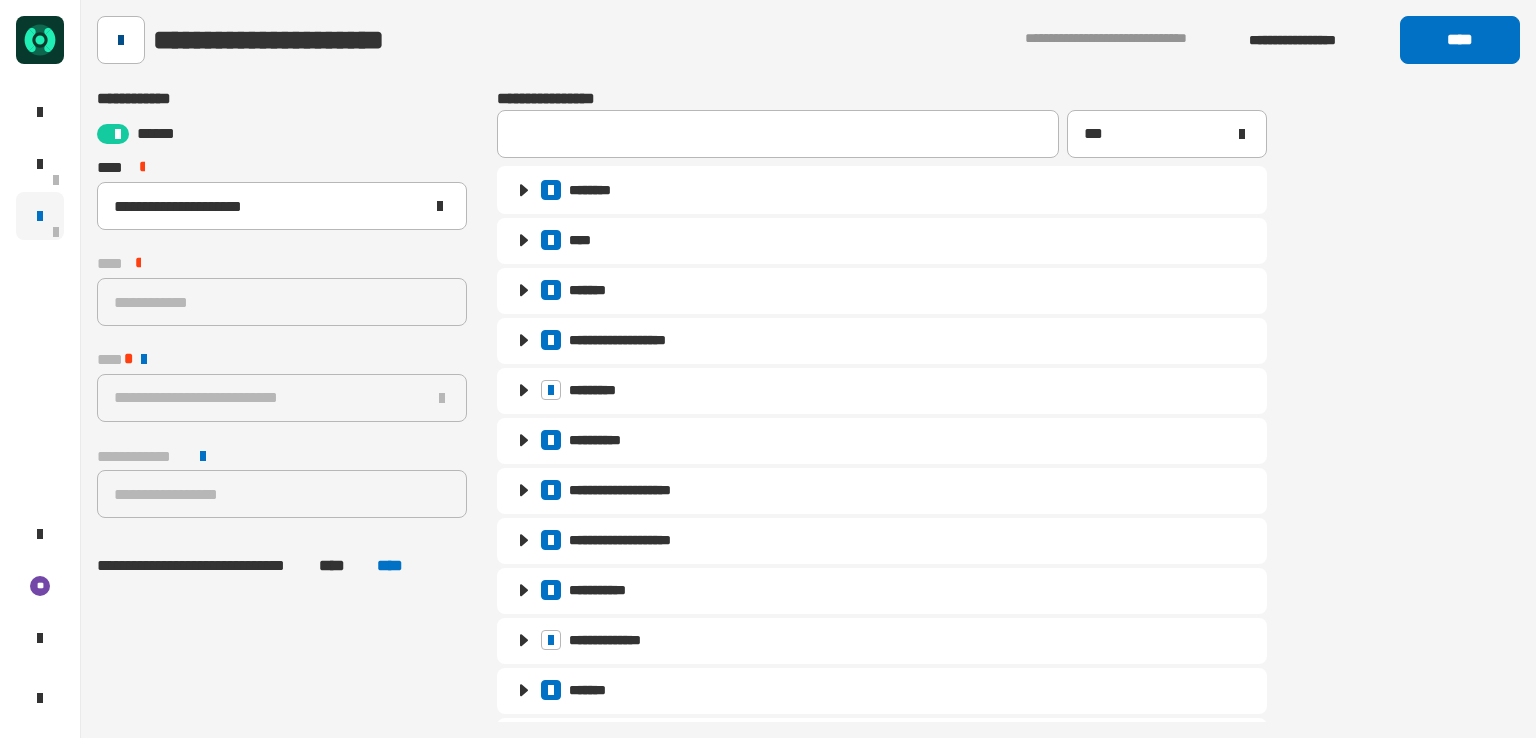 click 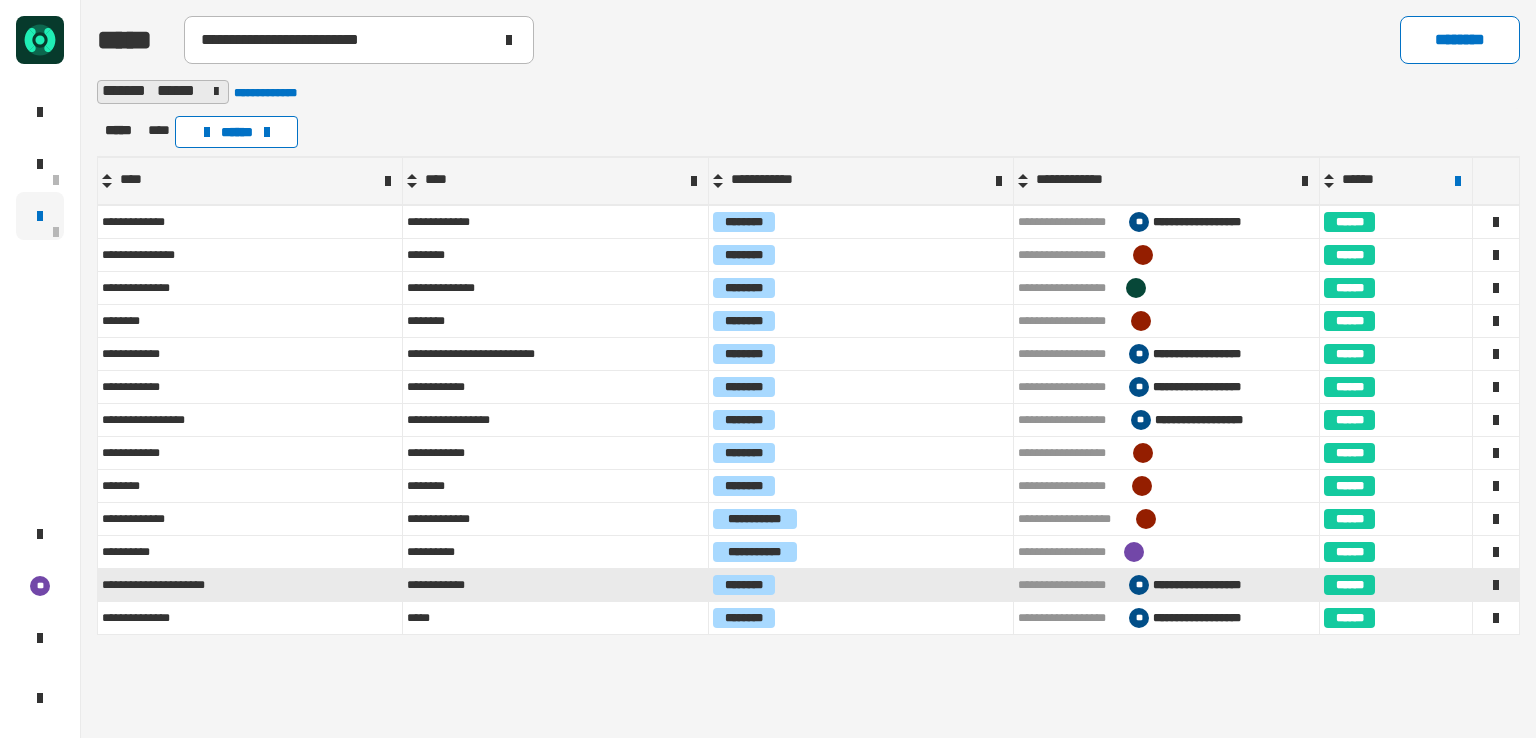 click on "**********" at bounding box center (556, 585) 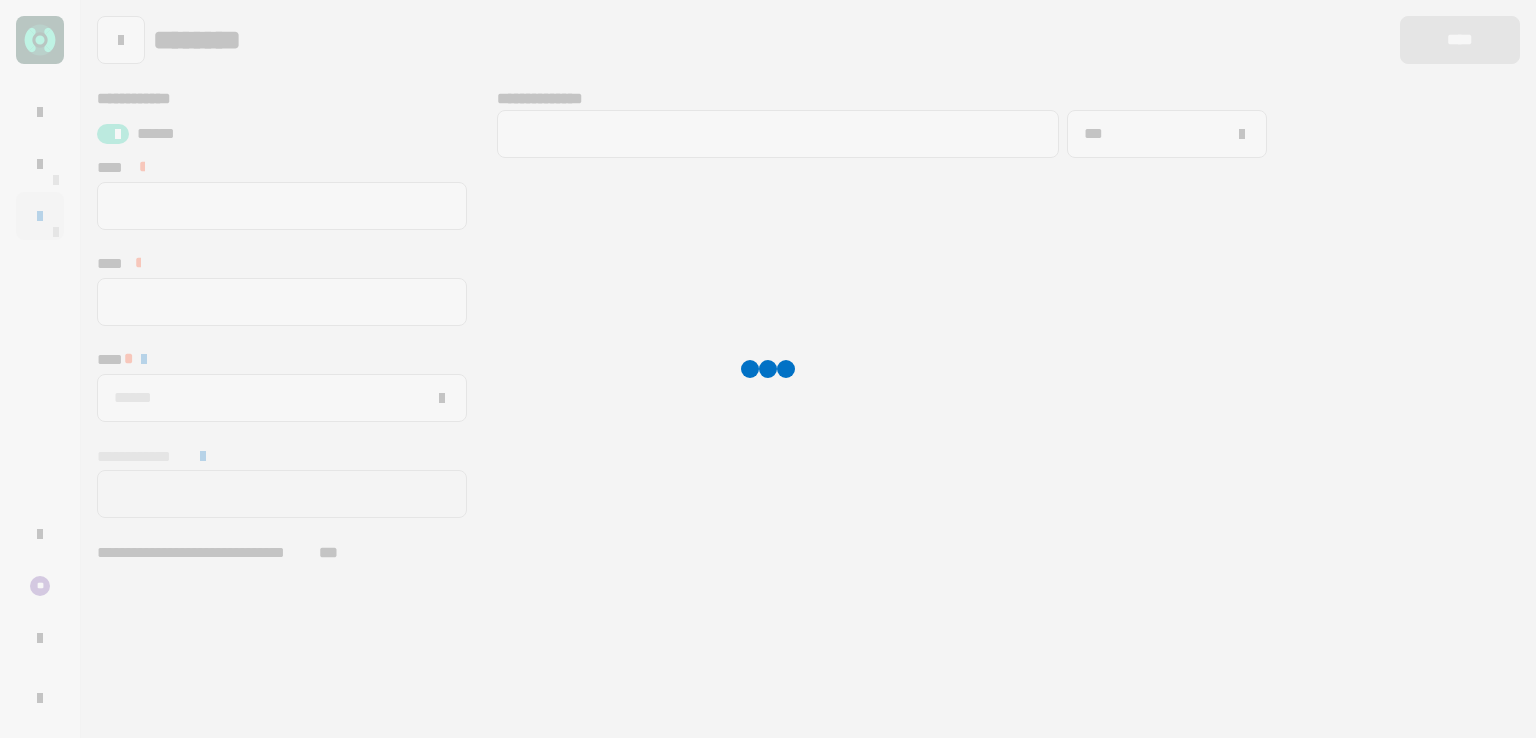 type 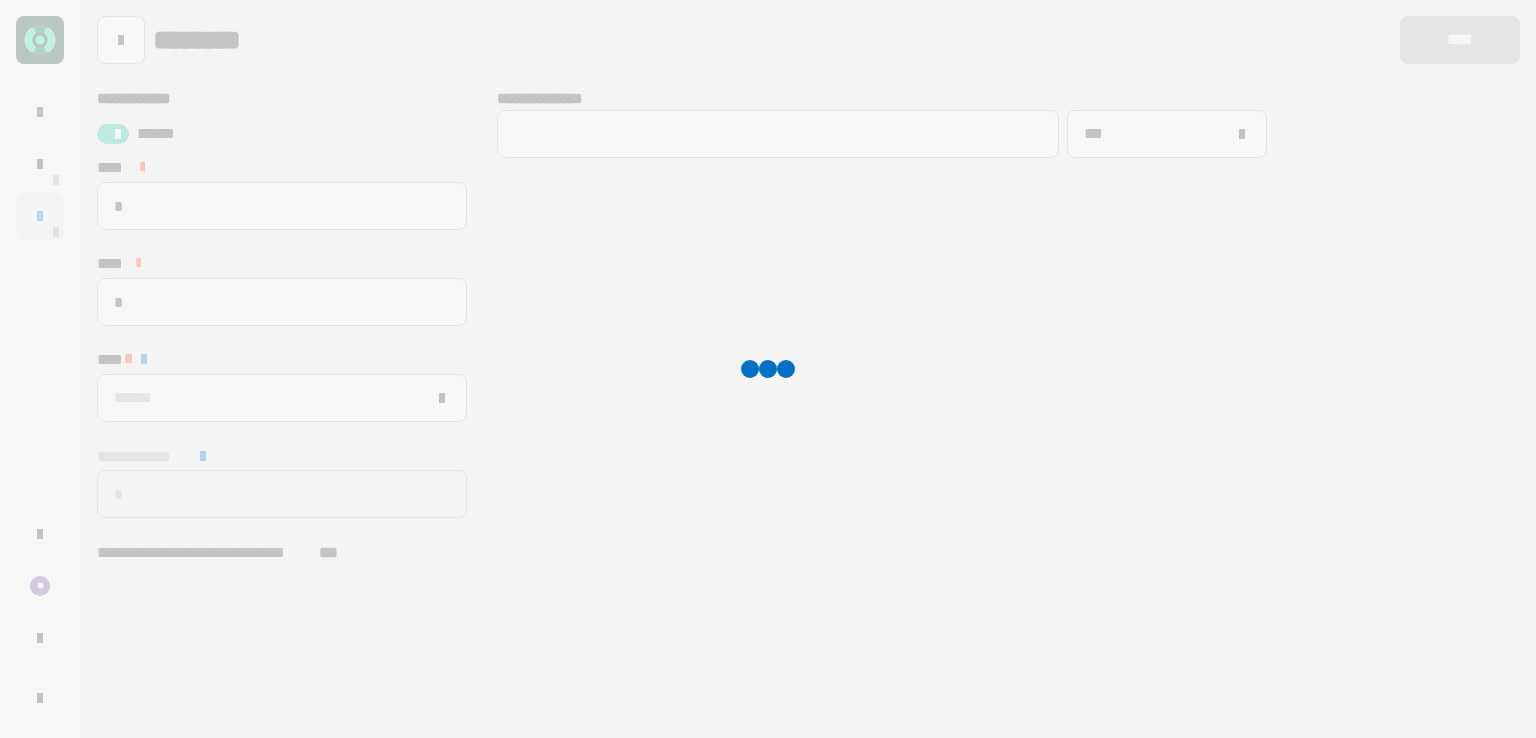 type on "**********" 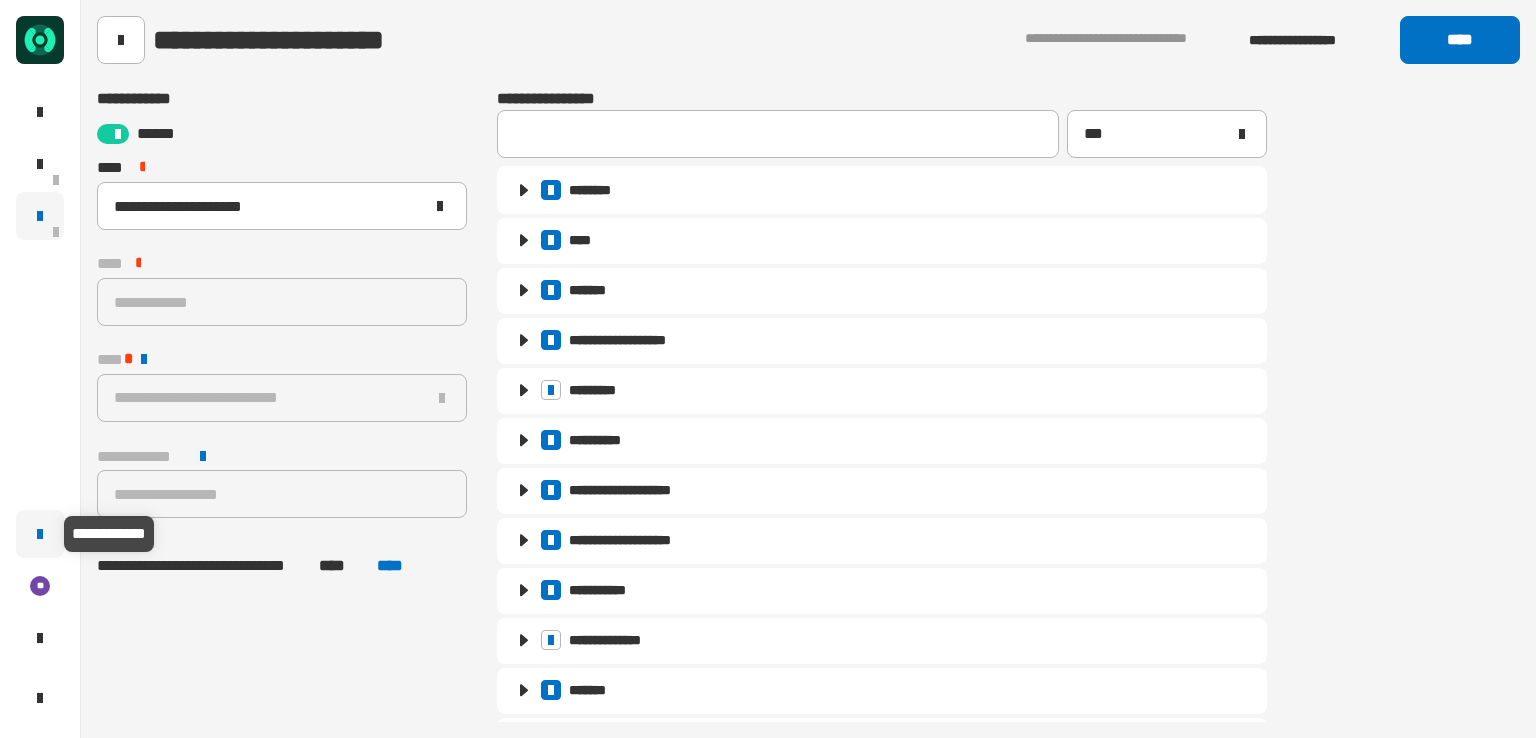 click 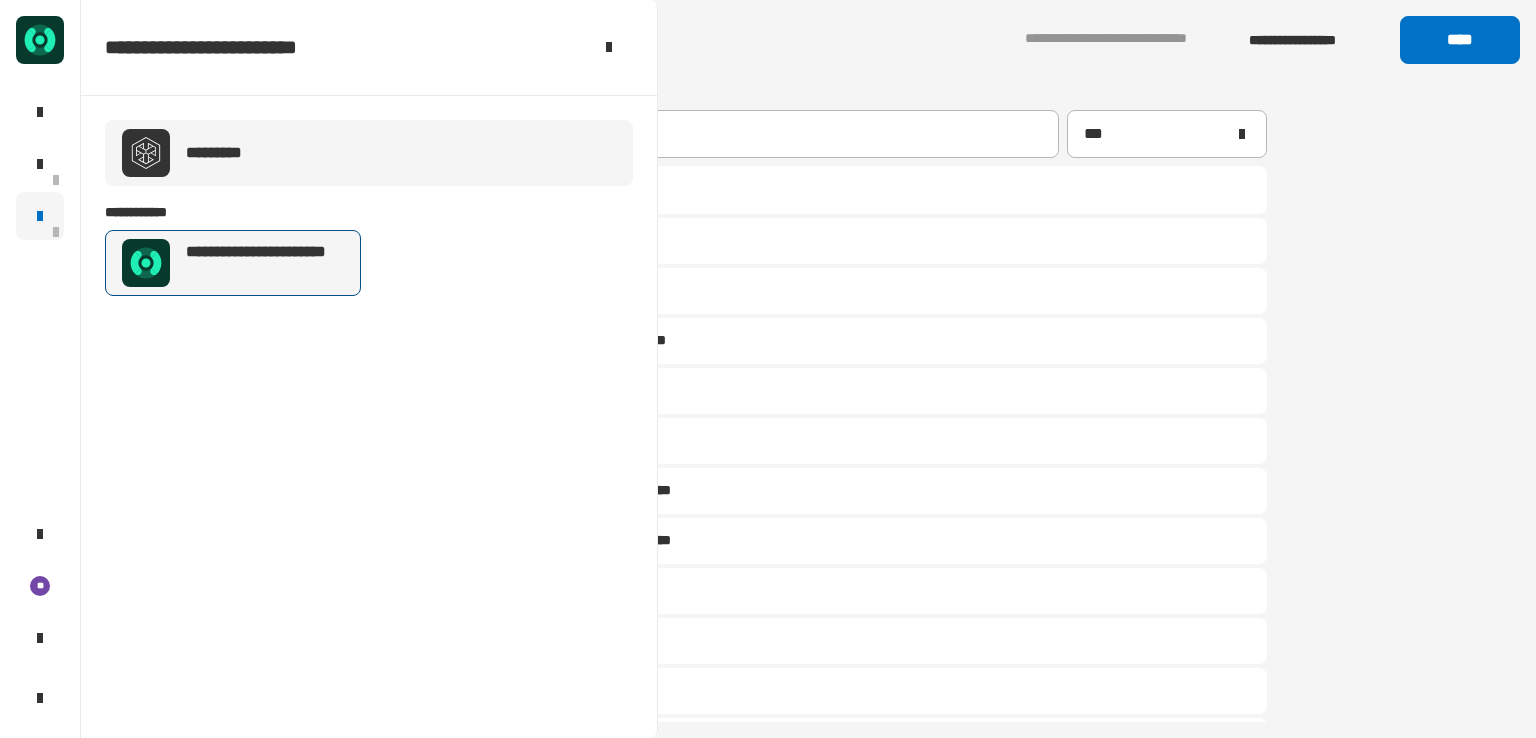 click on "**********" at bounding box center [265, 263] 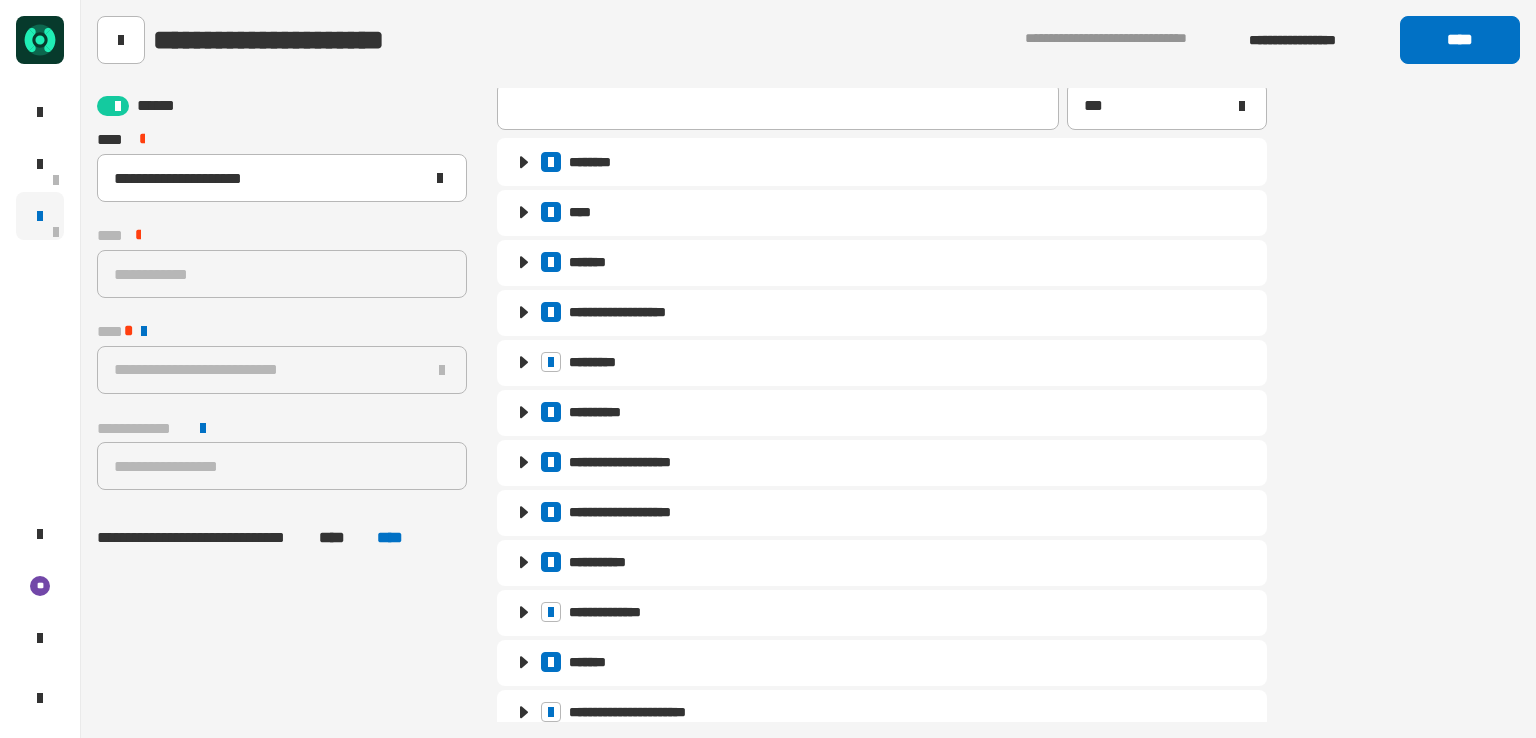scroll, scrollTop: 32, scrollLeft: 0, axis: vertical 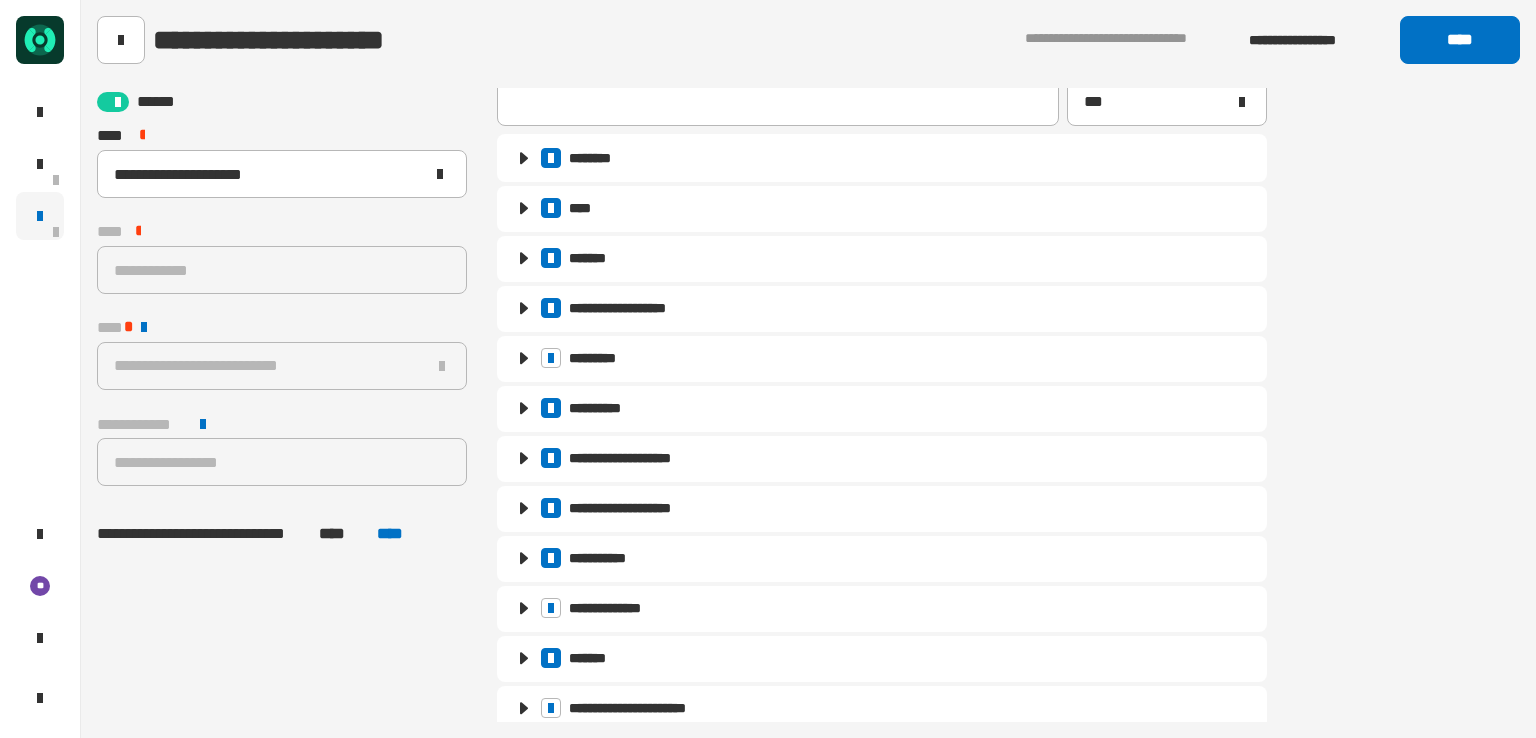click 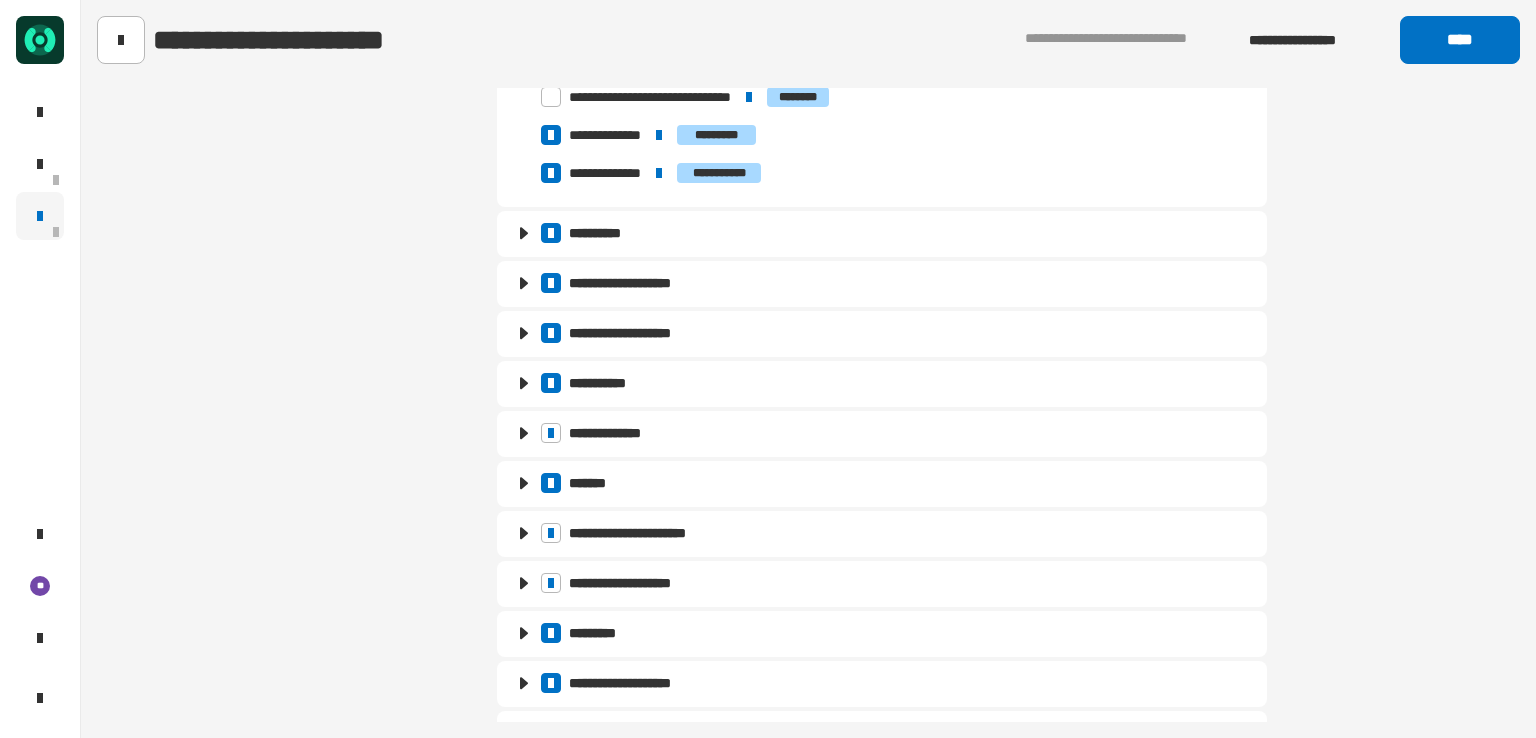 scroll, scrollTop: 486, scrollLeft: 0, axis: vertical 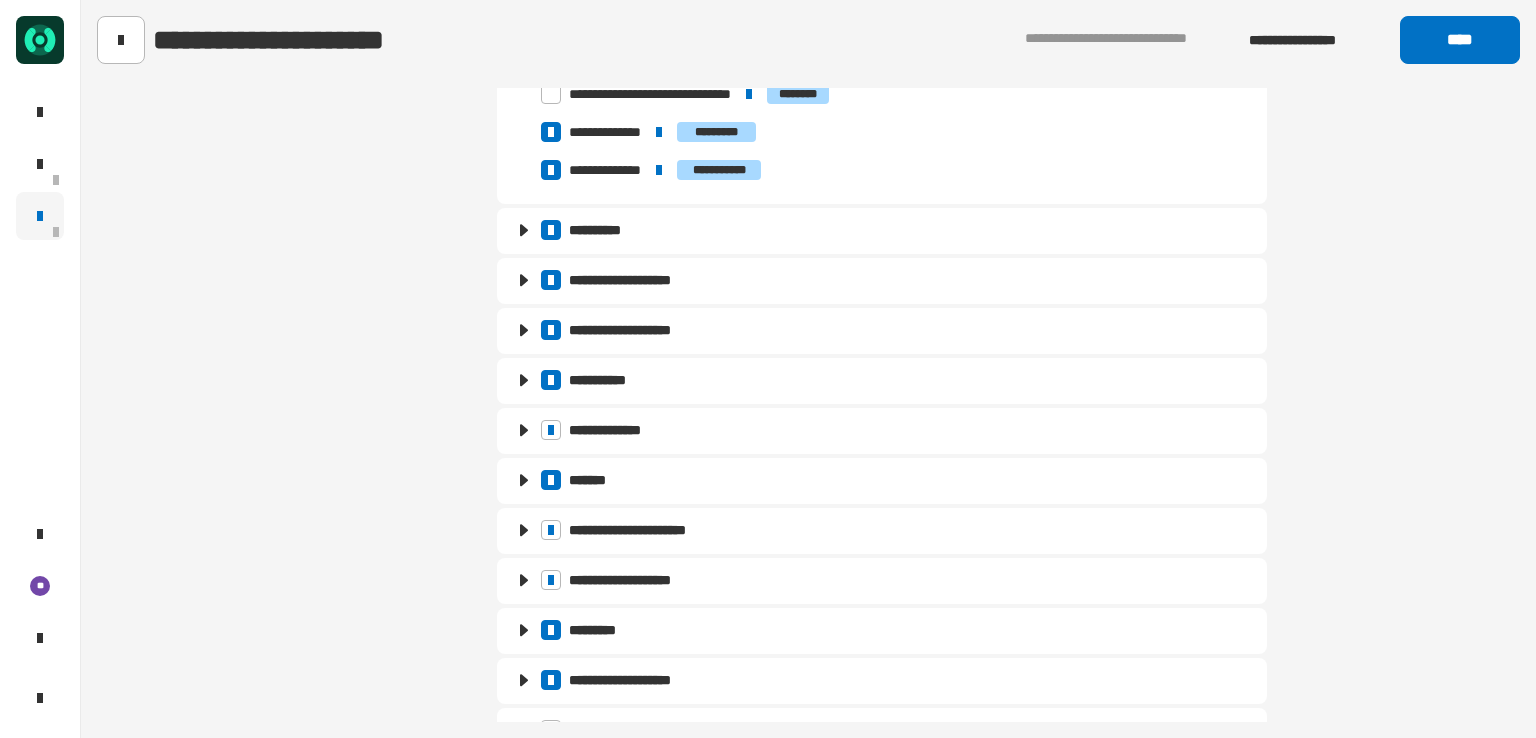 click 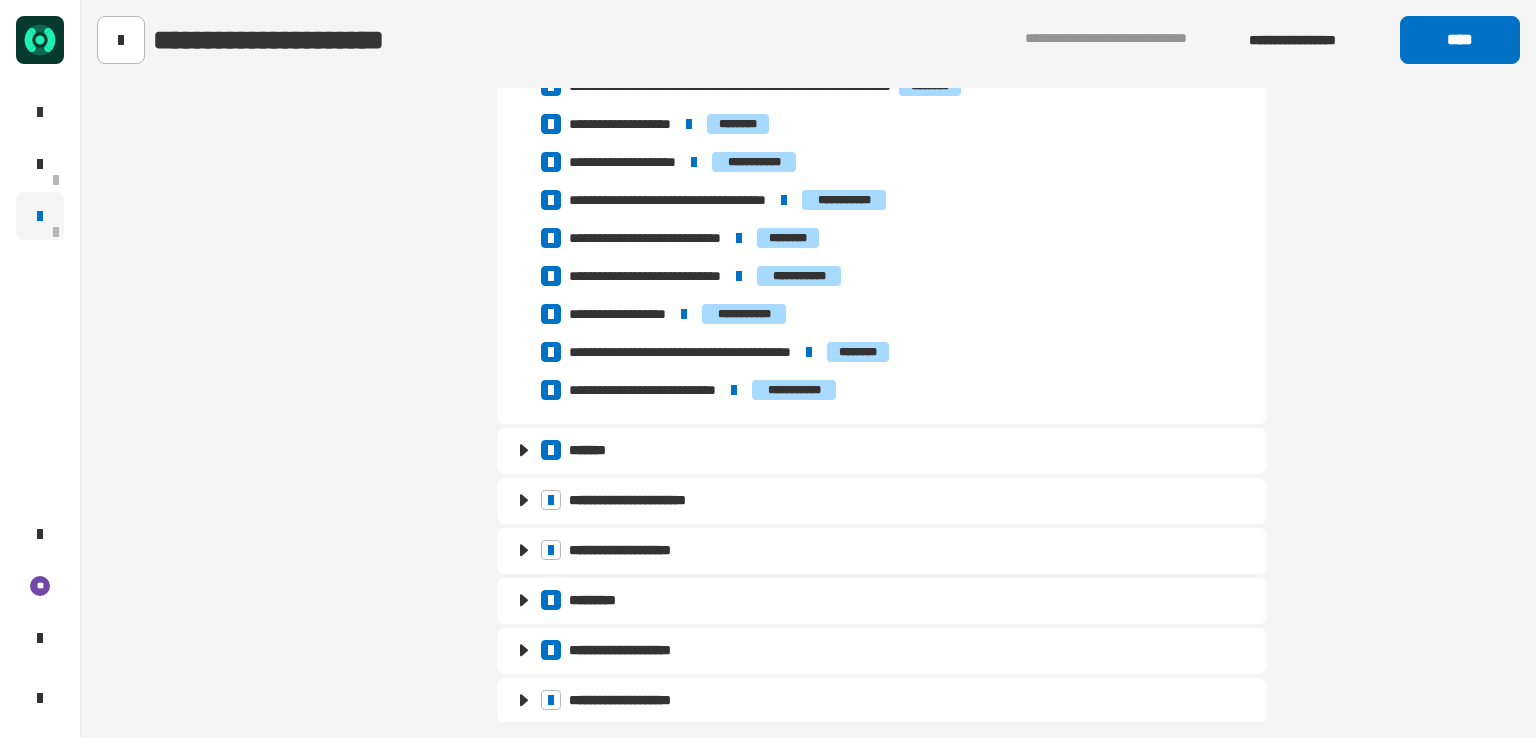 scroll, scrollTop: 1768, scrollLeft: 0, axis: vertical 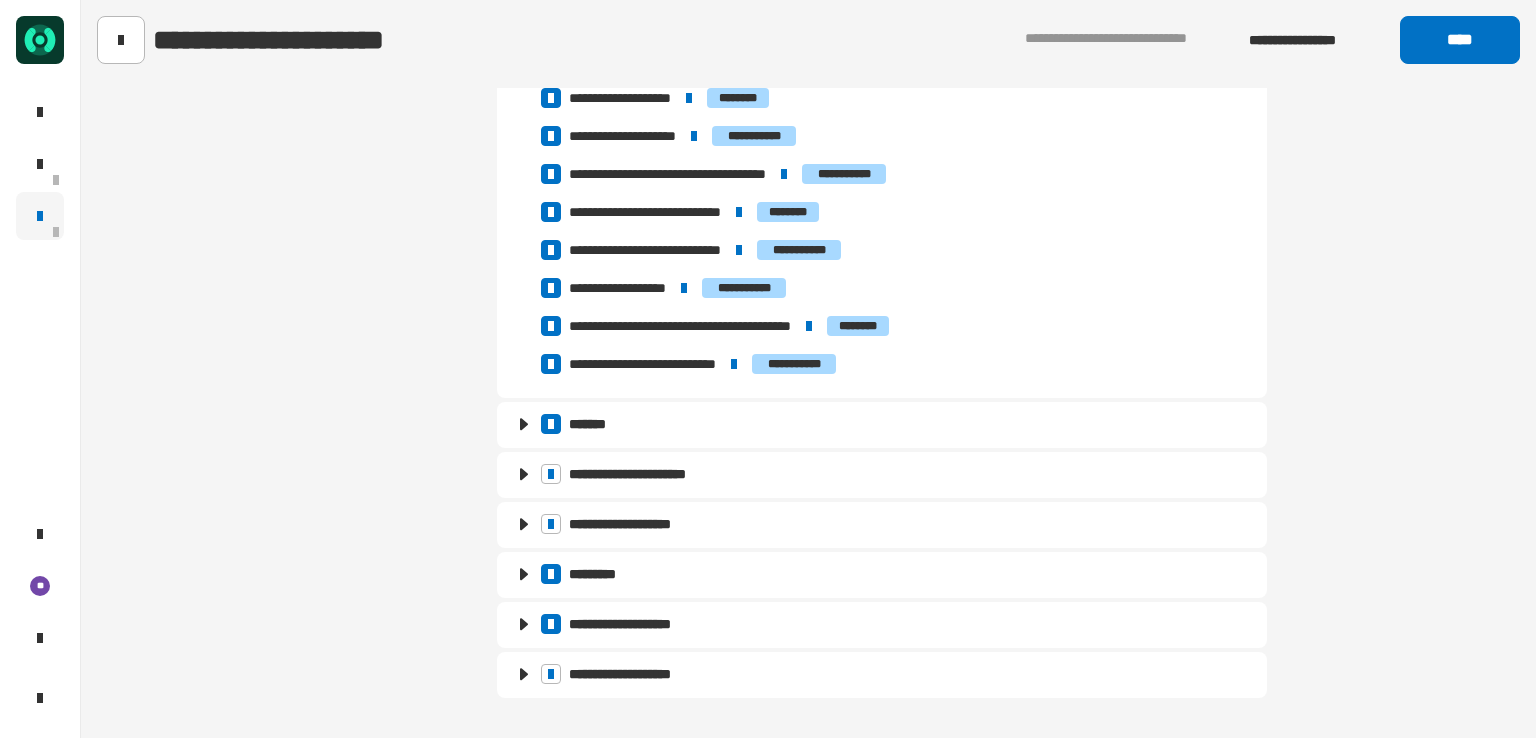 click 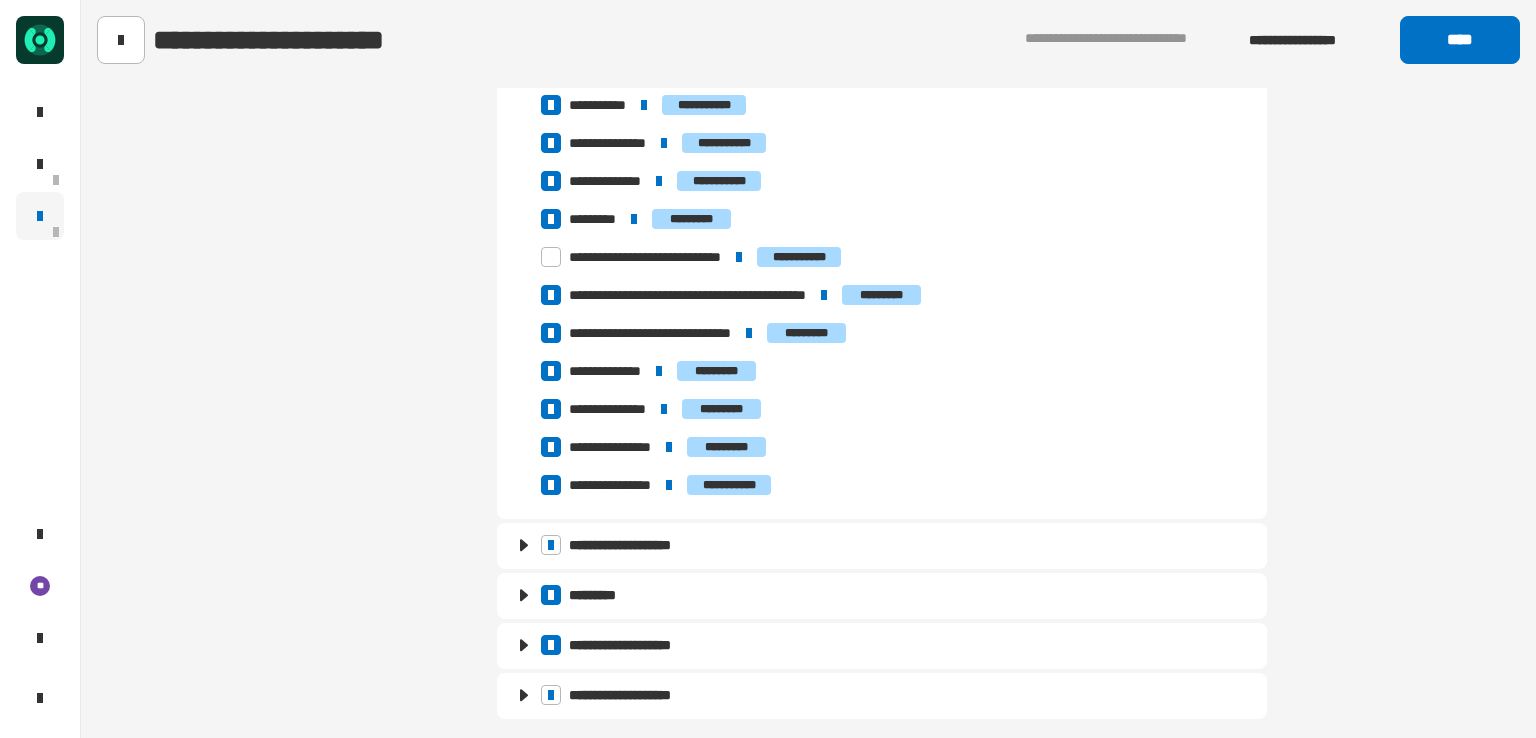 scroll, scrollTop: 2956, scrollLeft: 0, axis: vertical 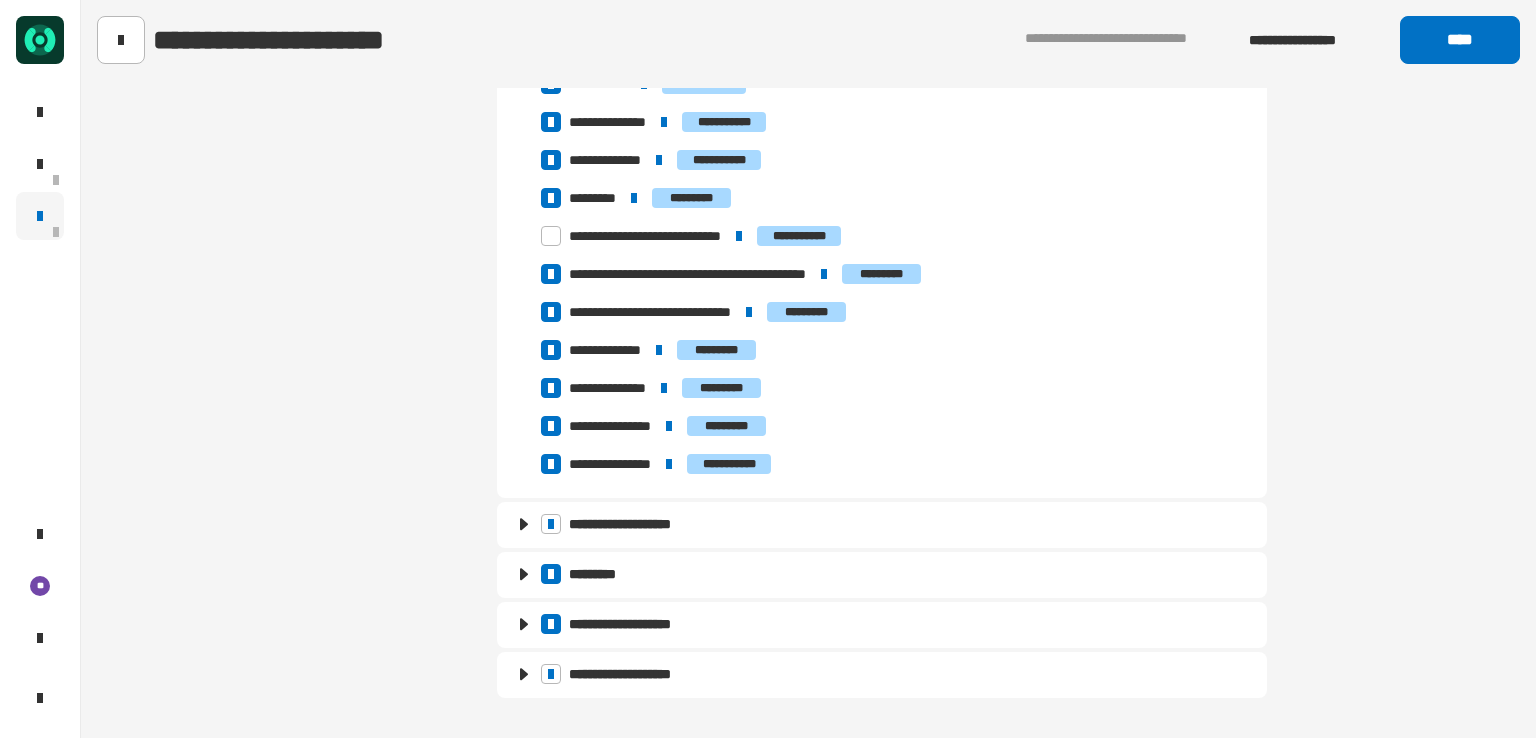 click 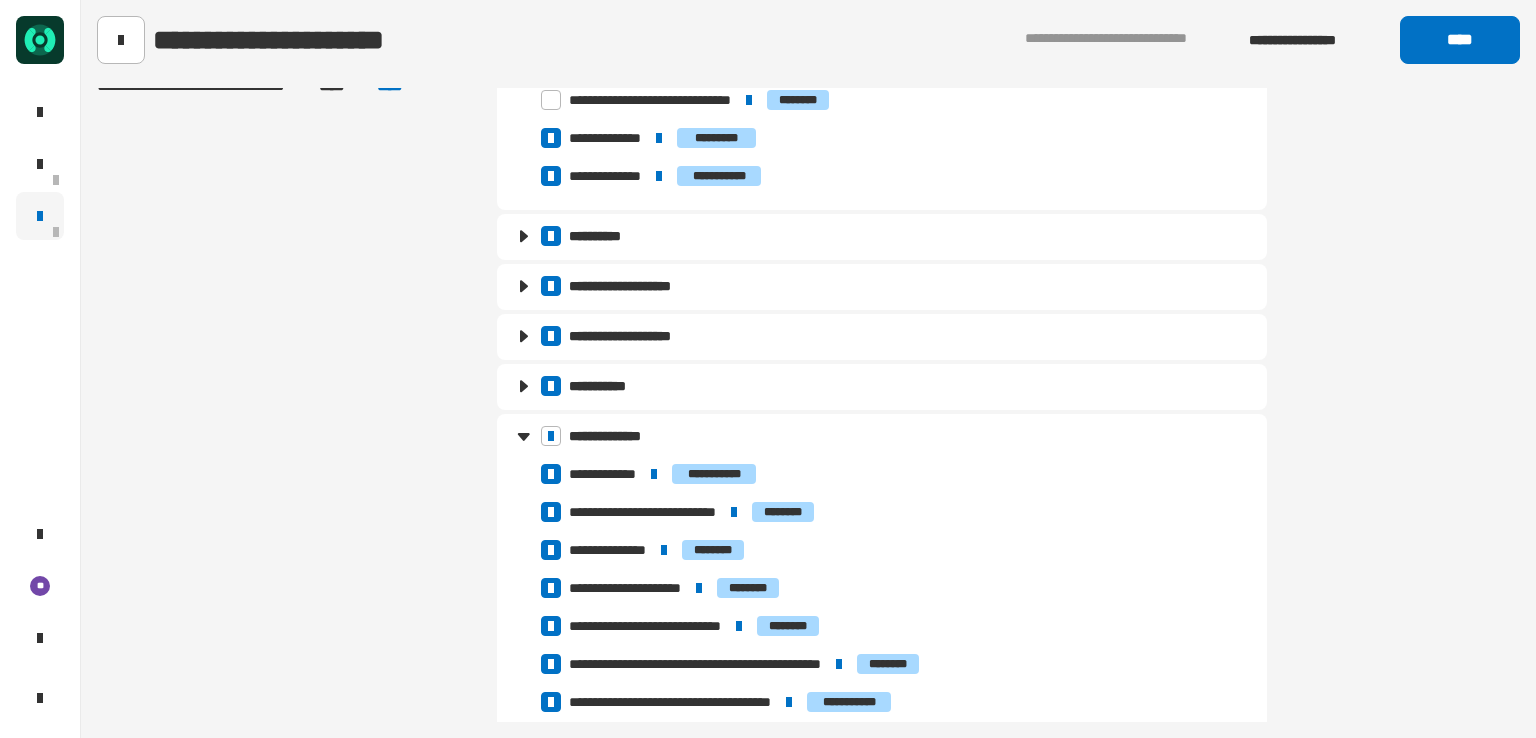 scroll, scrollTop: 0, scrollLeft: 0, axis: both 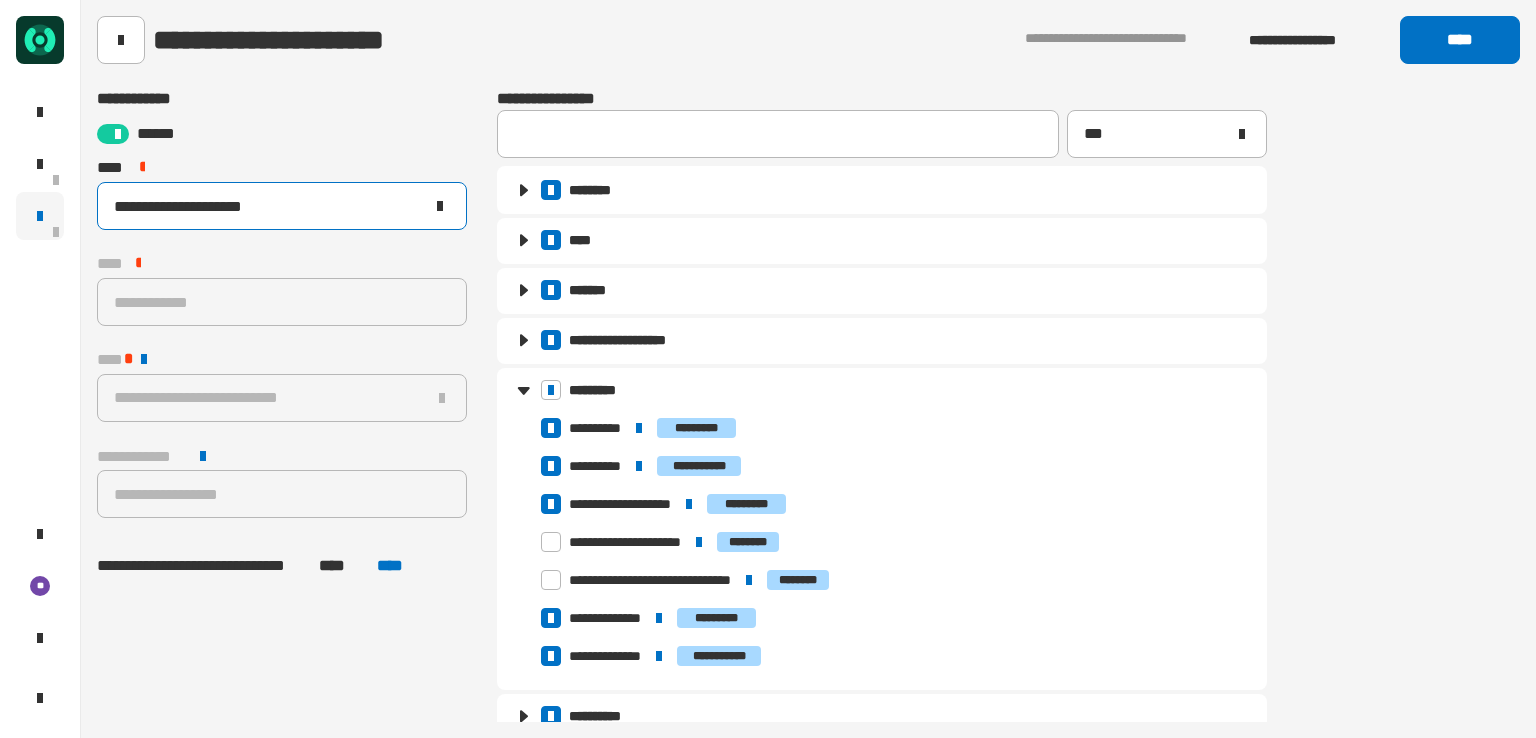 drag, startPoint x: 307, startPoint y: 193, endPoint x: 101, endPoint y: 196, distance: 206.02185 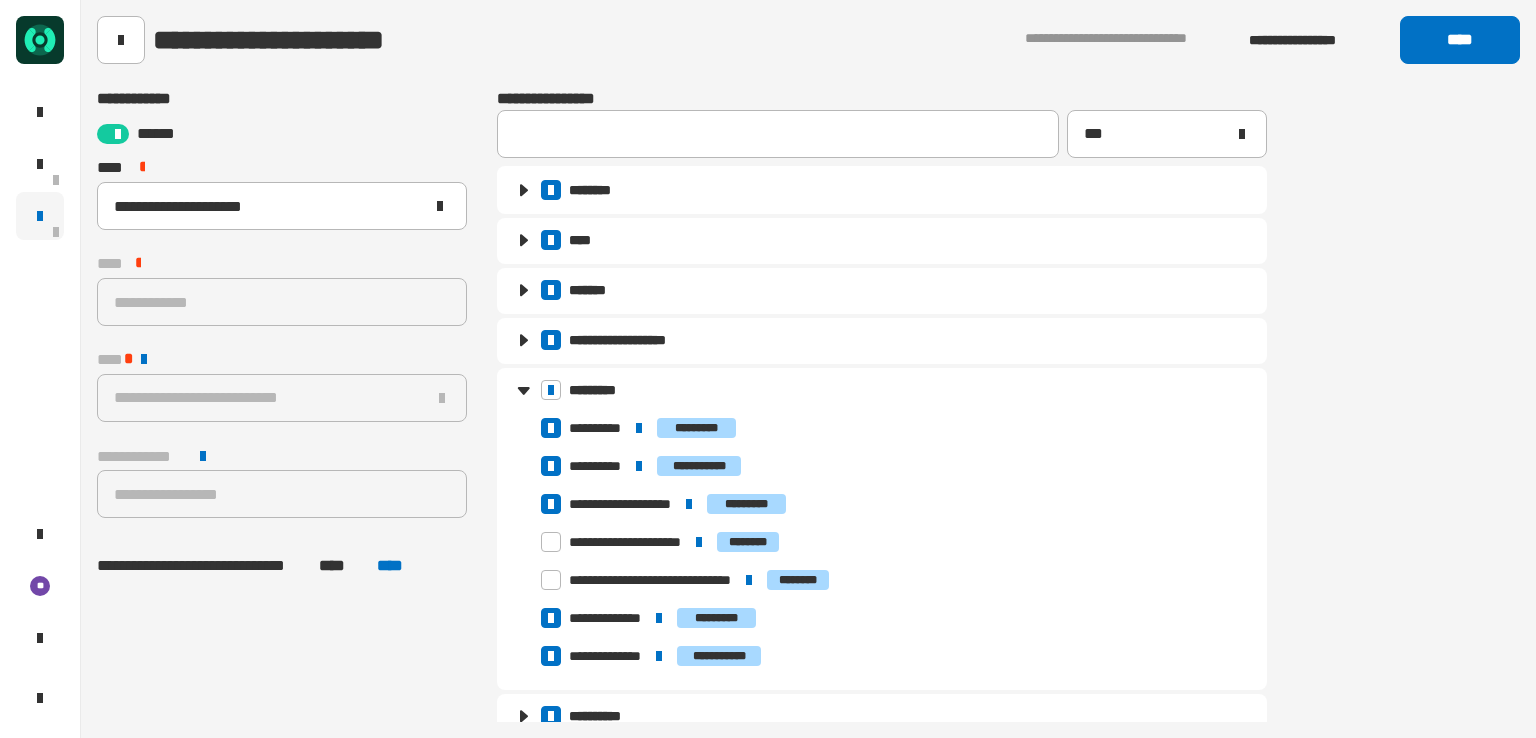 click on "[NUMBER] [STREET], [CITY], [STATE]" 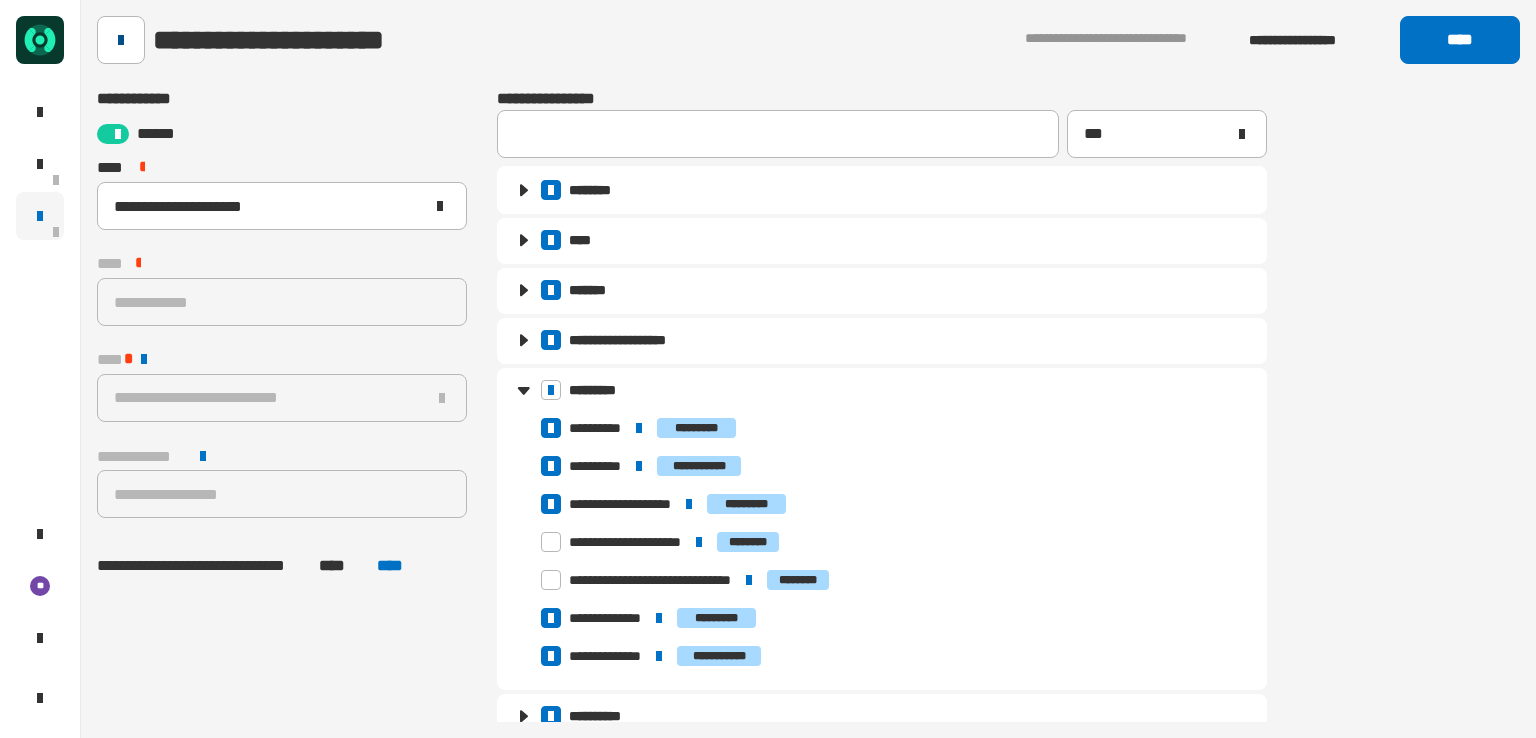 click 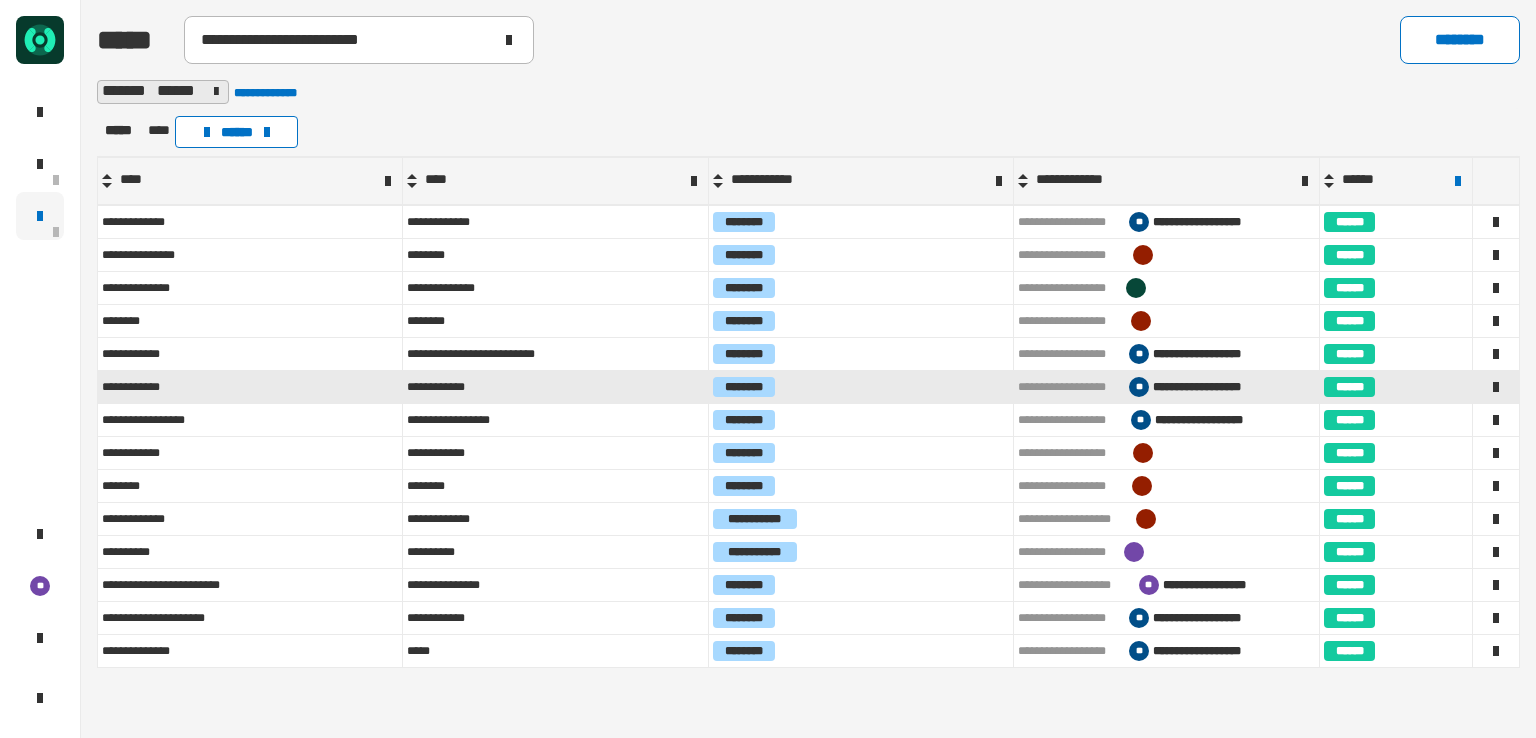 click on "**********" at bounding box center [250, 387] 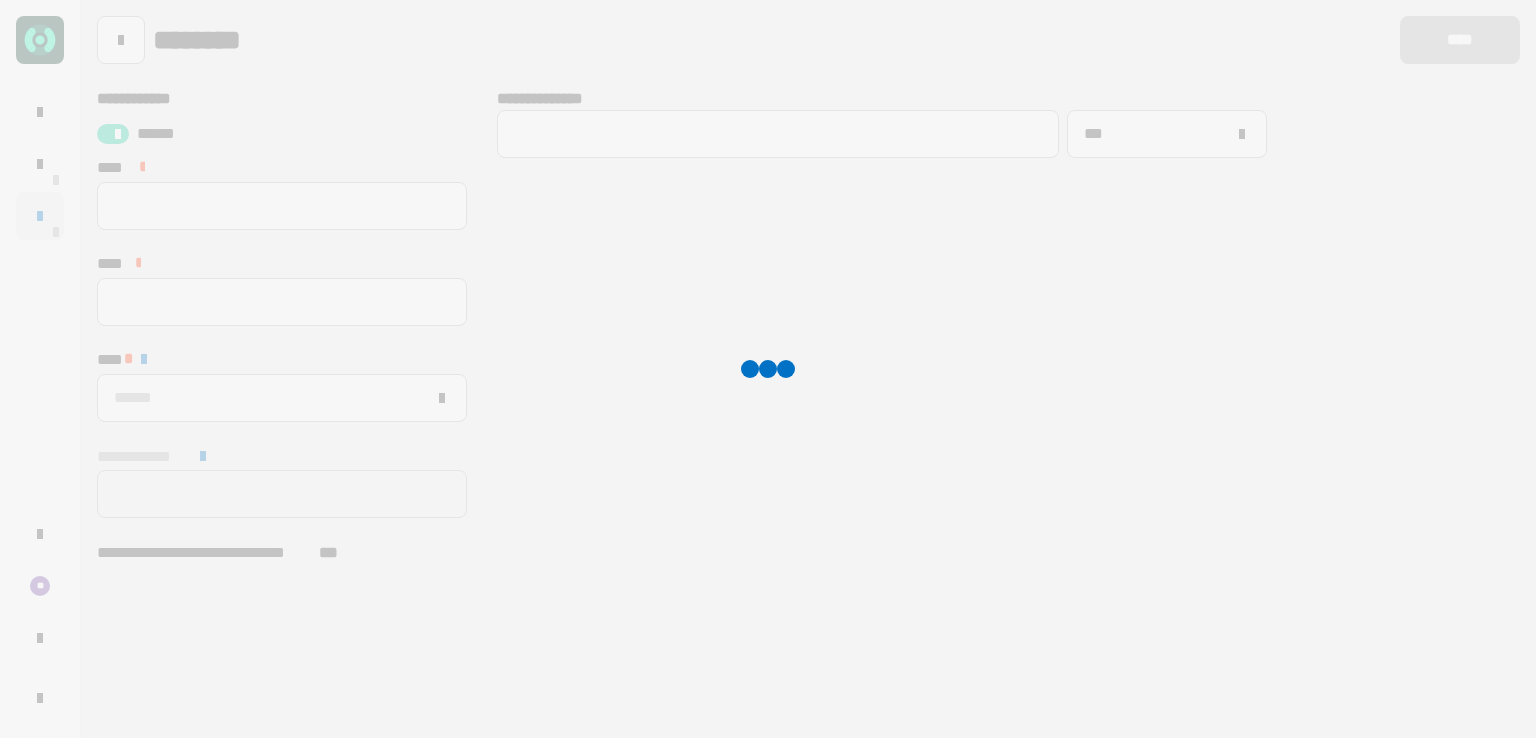 type 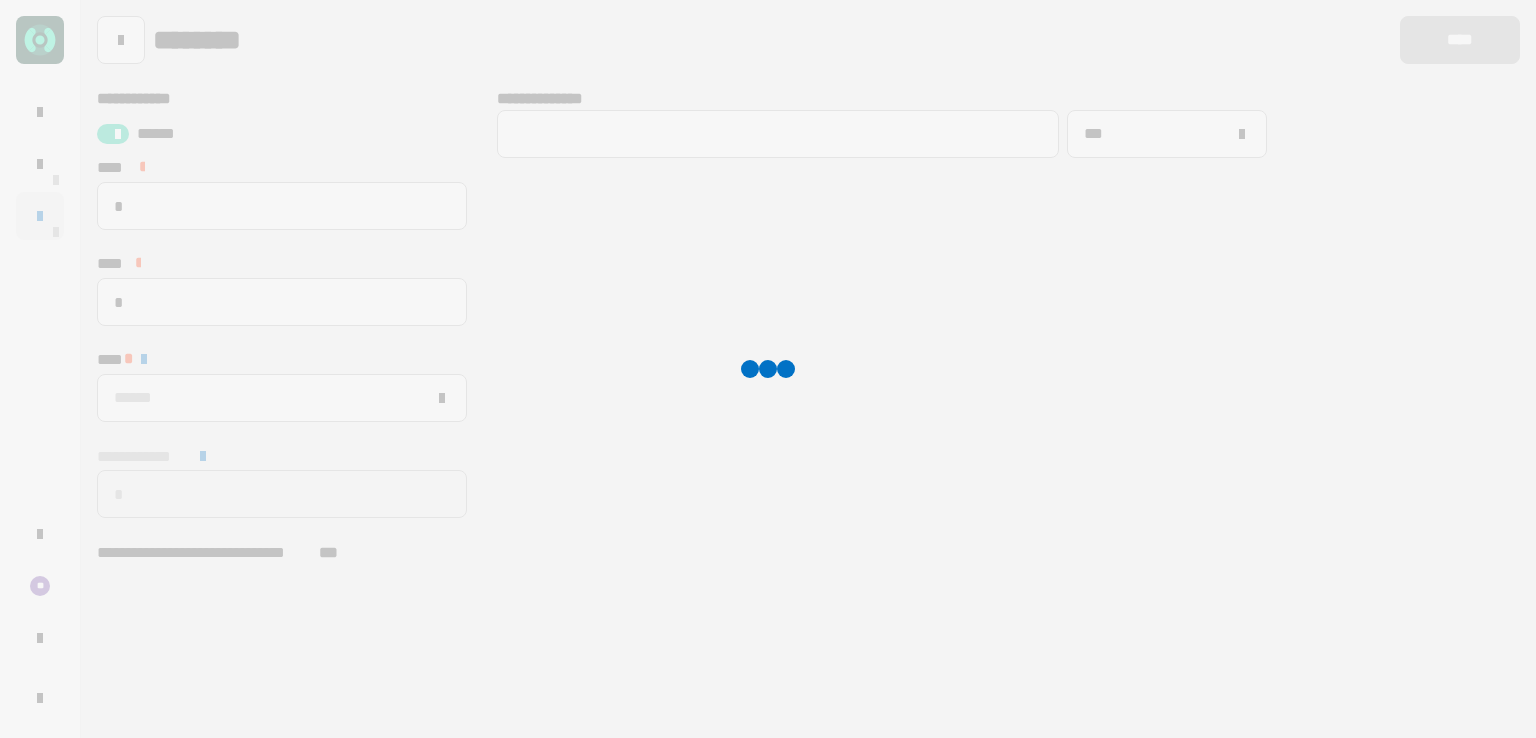 type on "**********" 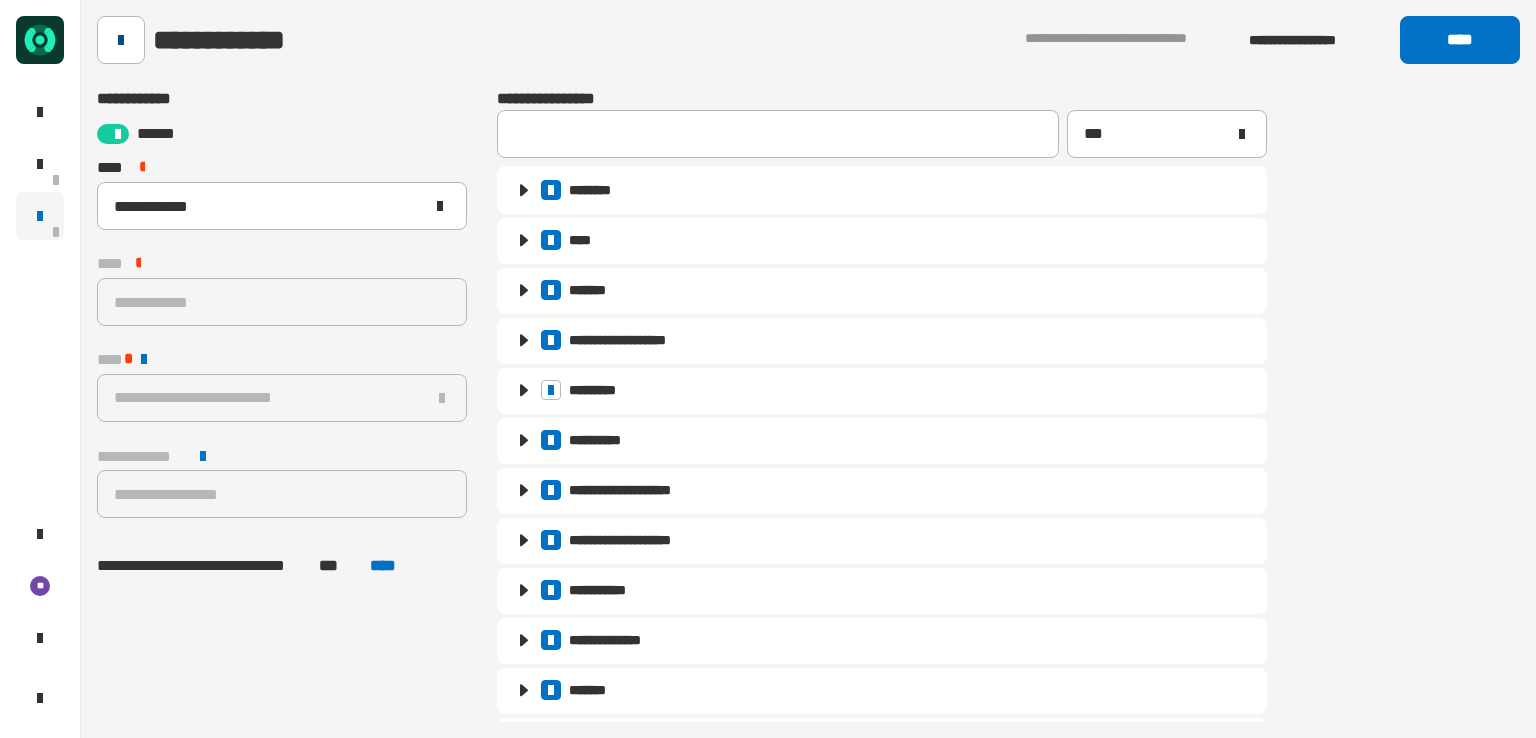 click 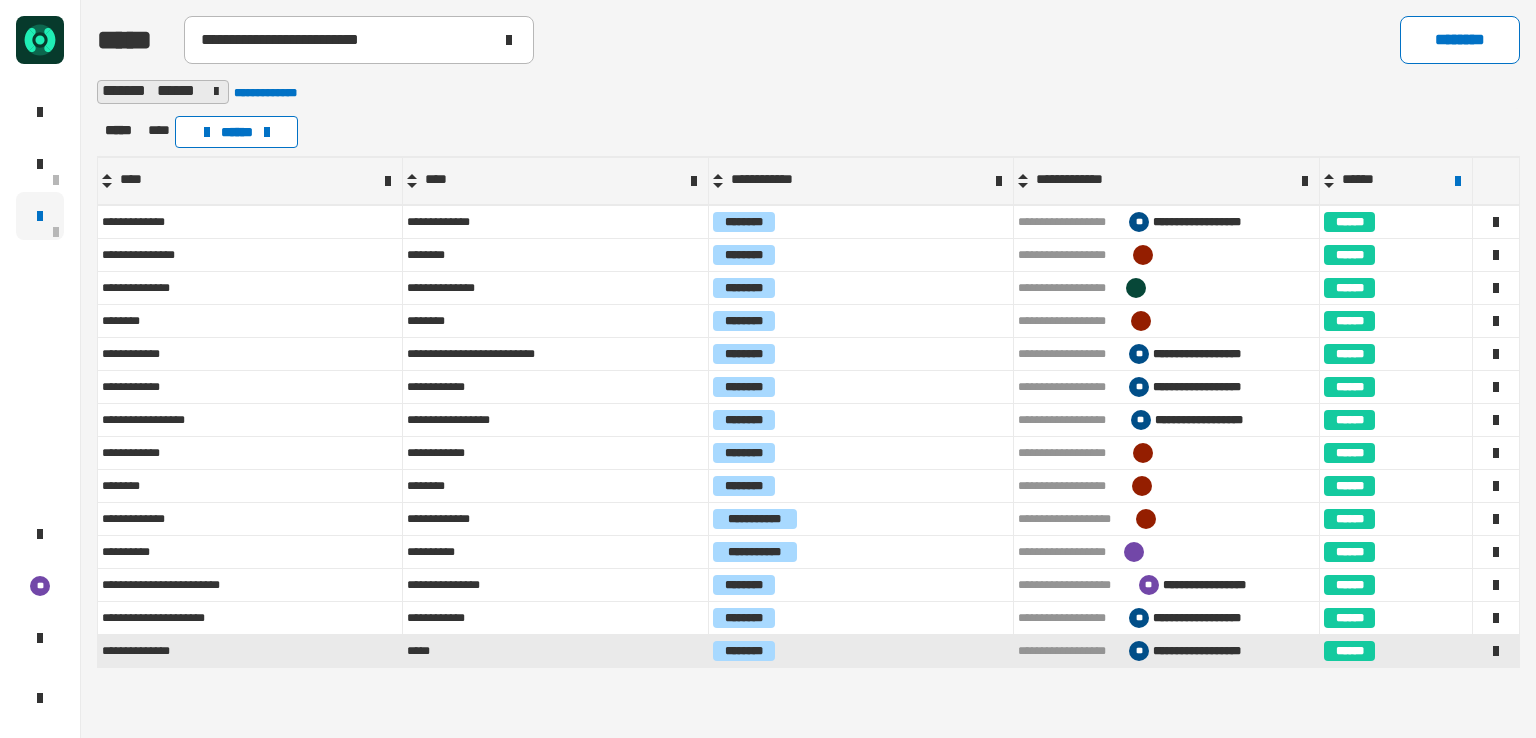 click on "**********" at bounding box center [250, 651] 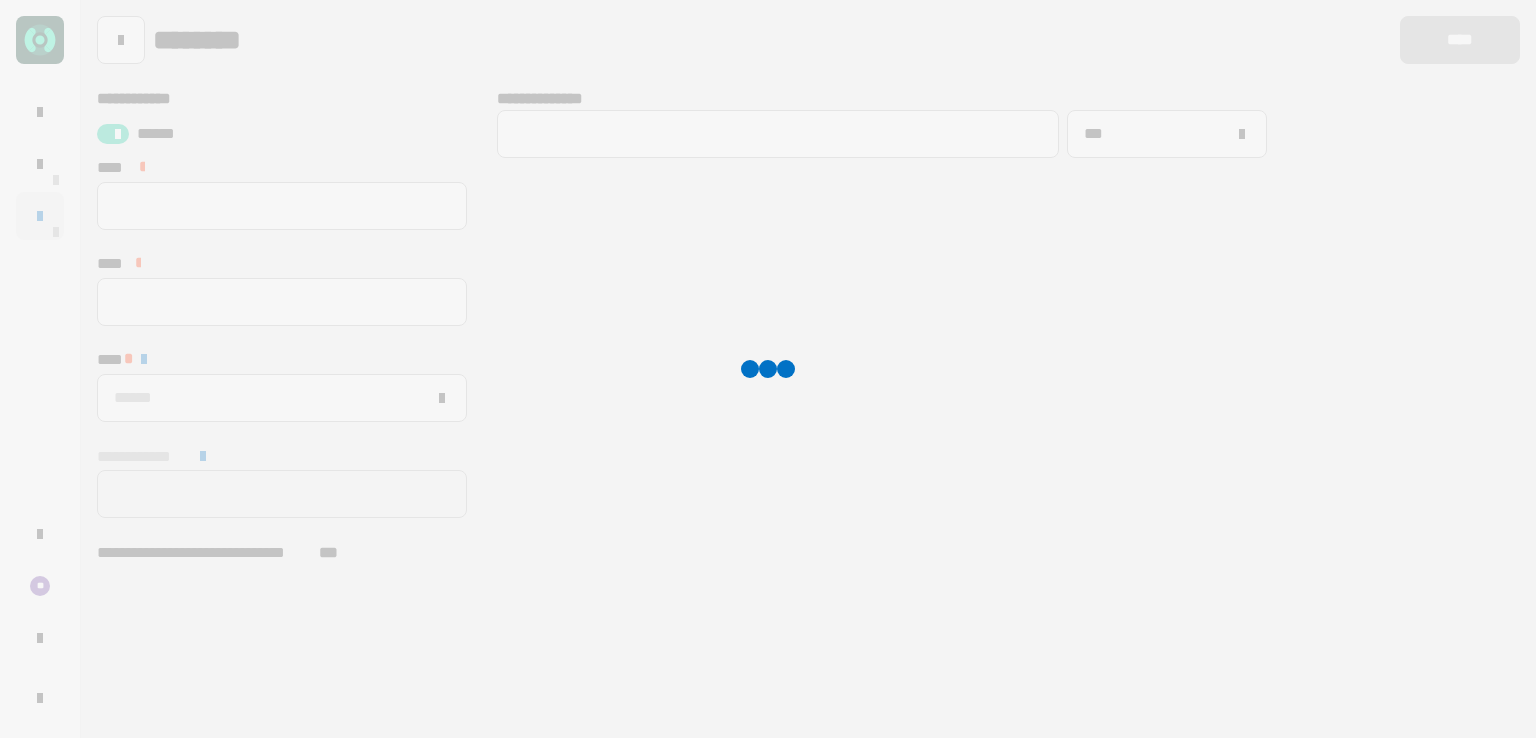 type 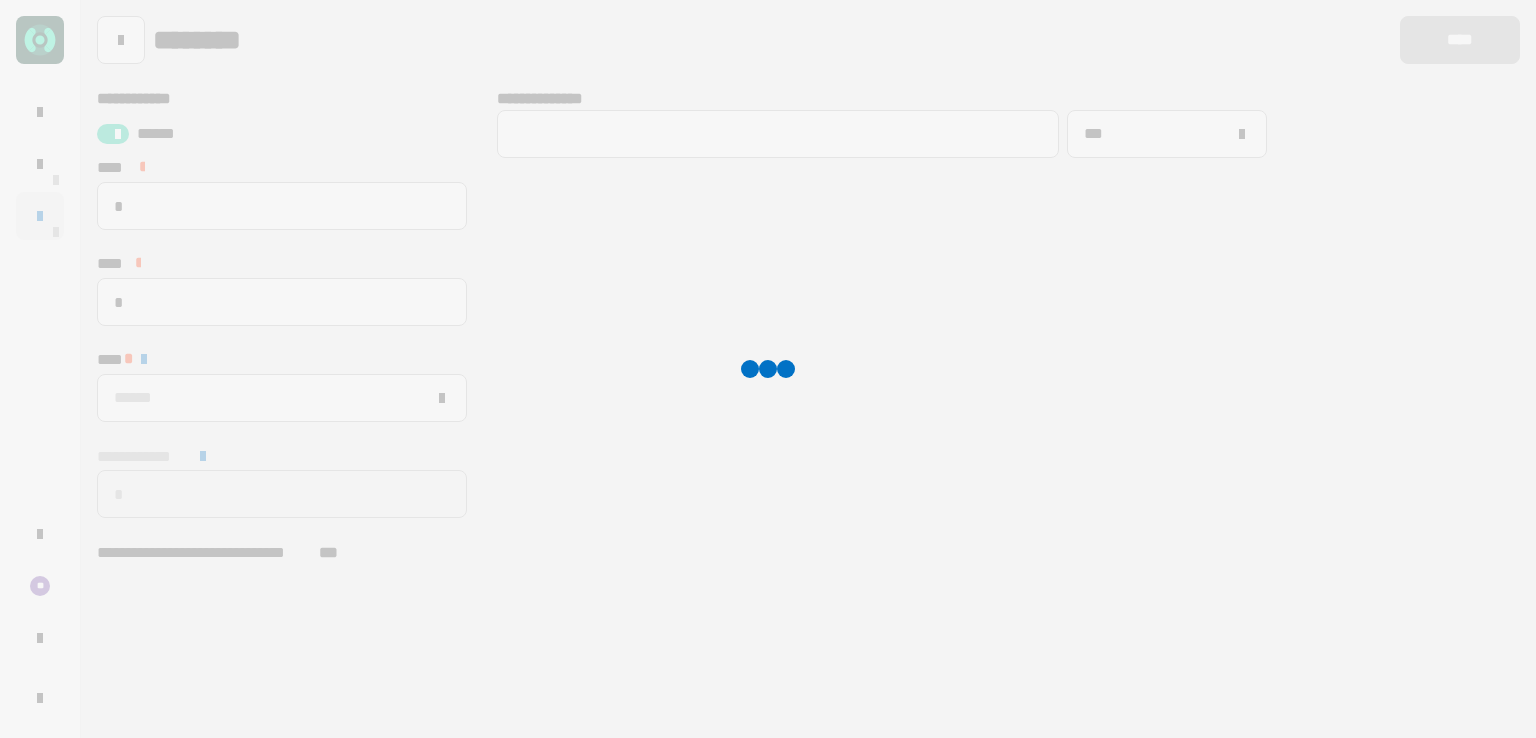 type on "**********" 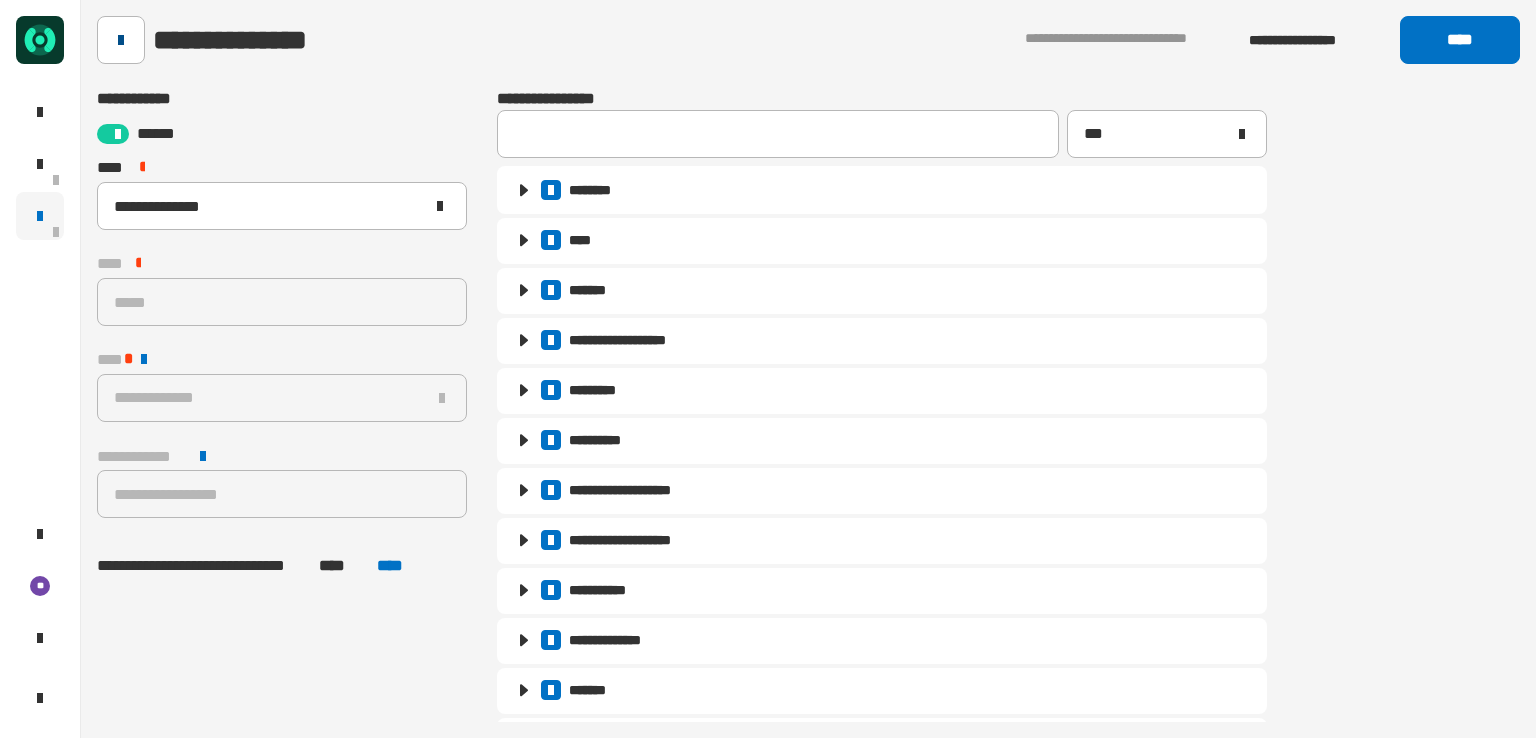click 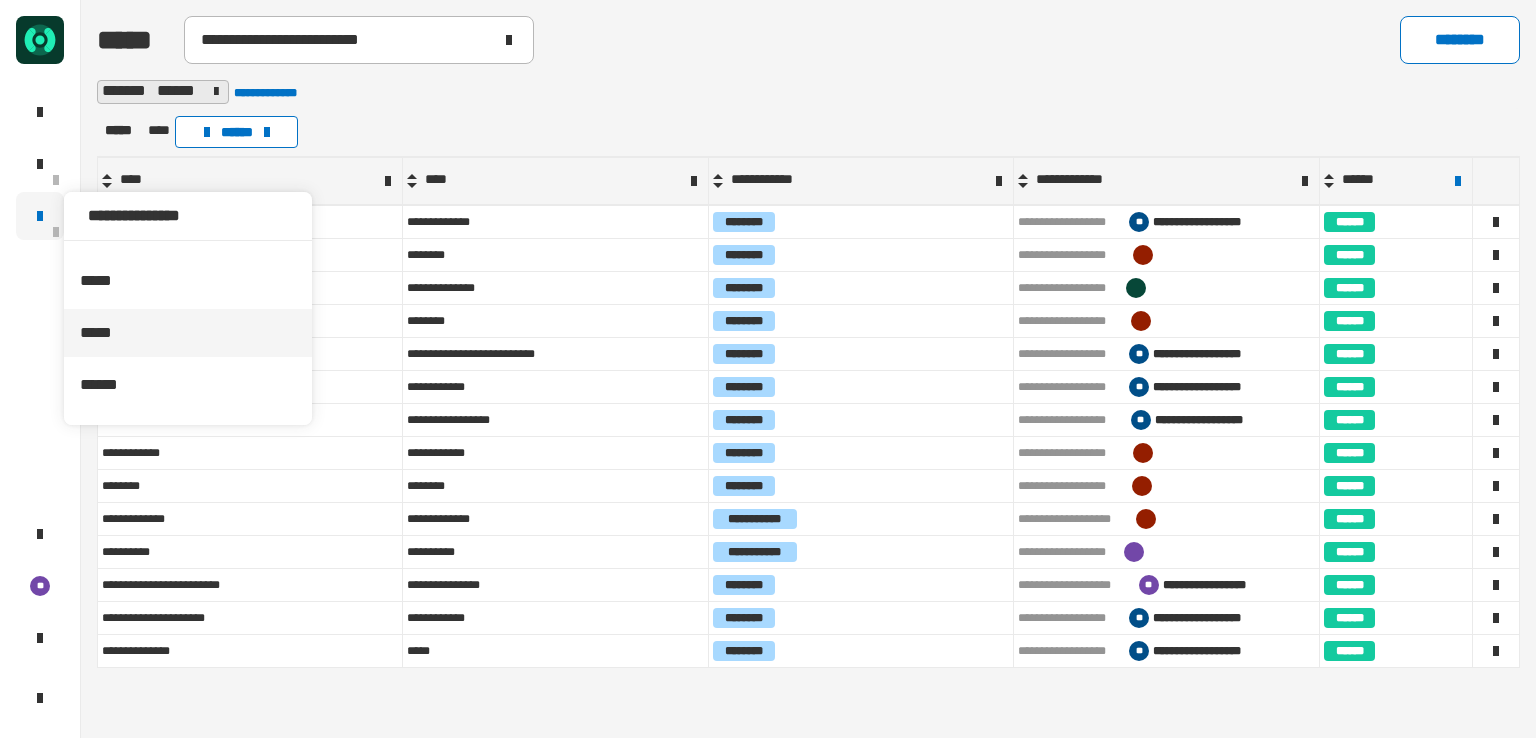 click 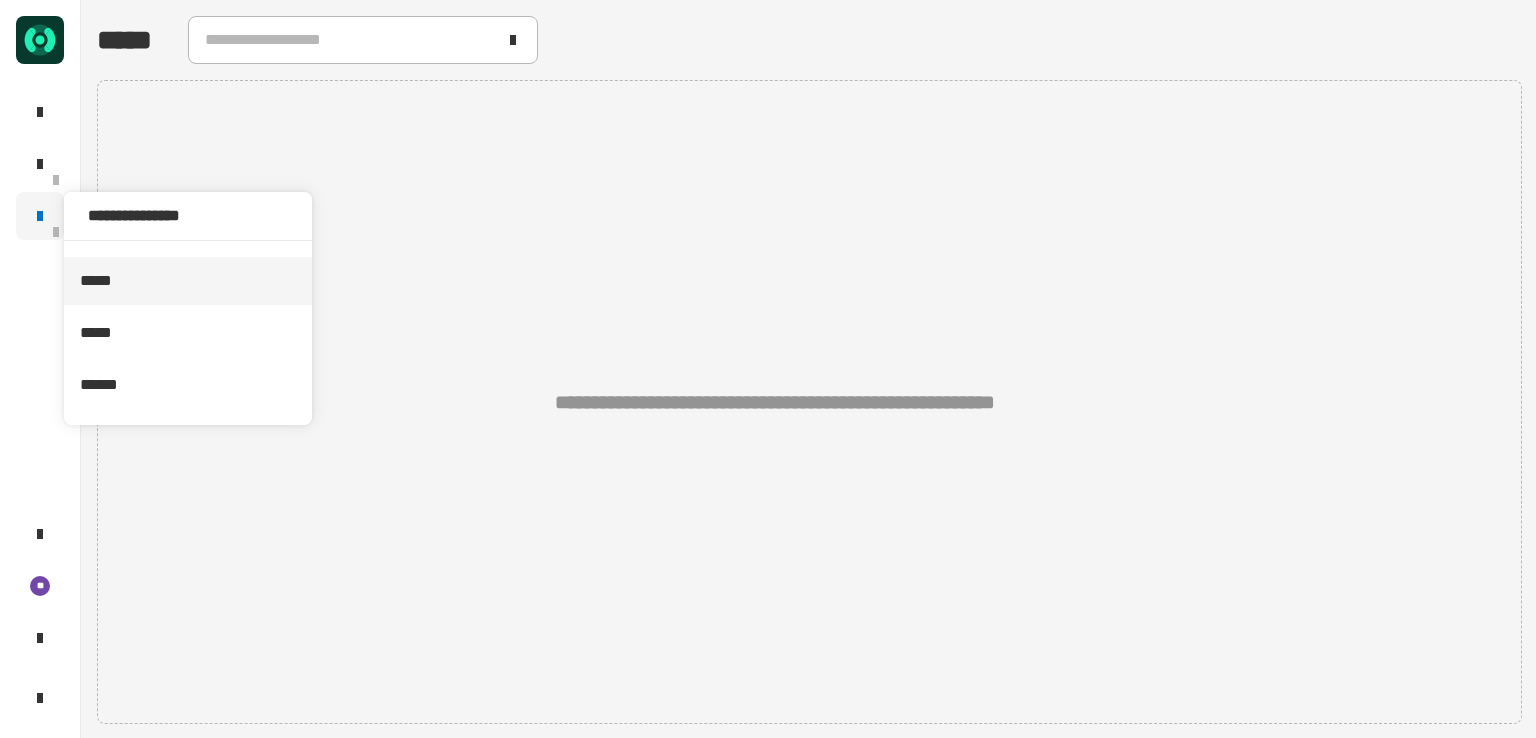 click on "*****" 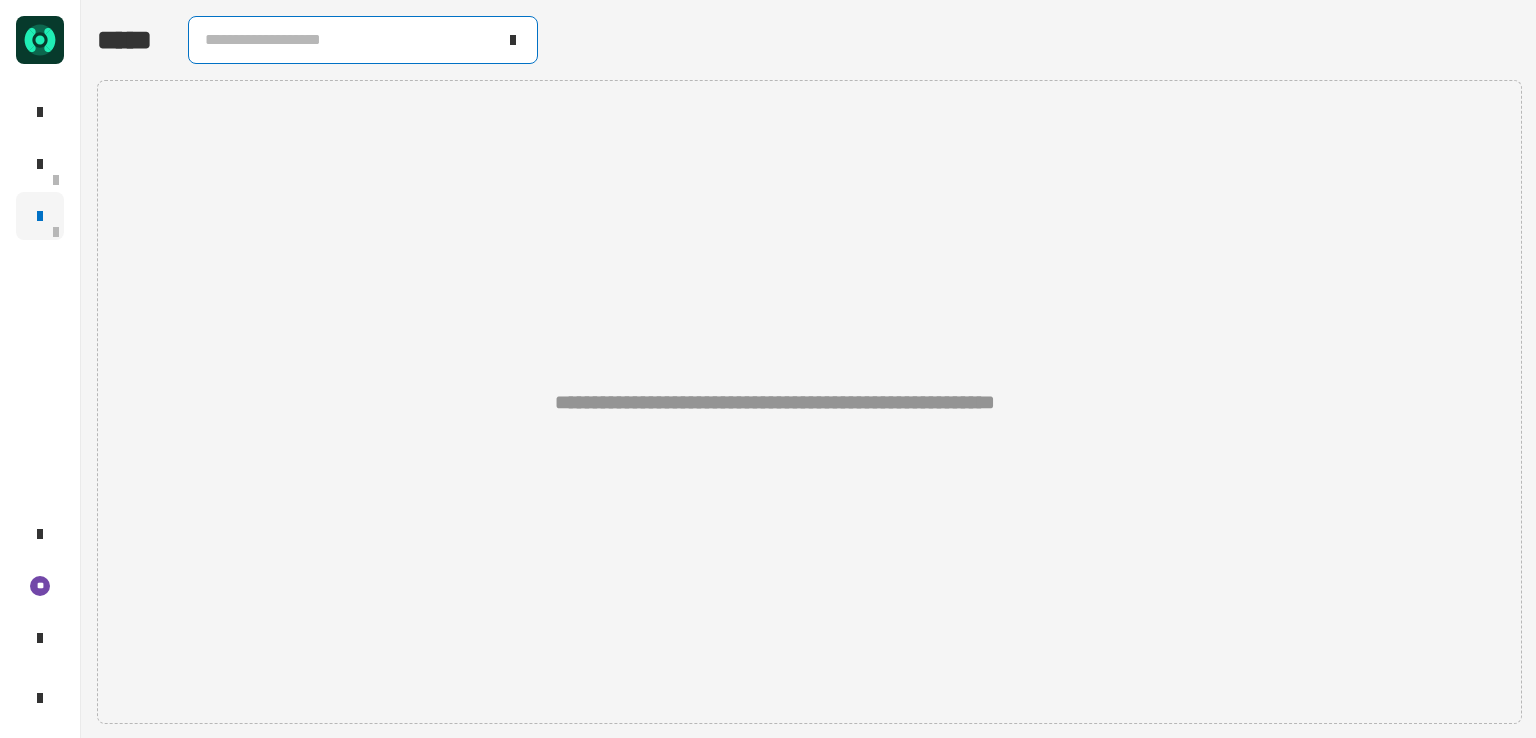 click on "**********" 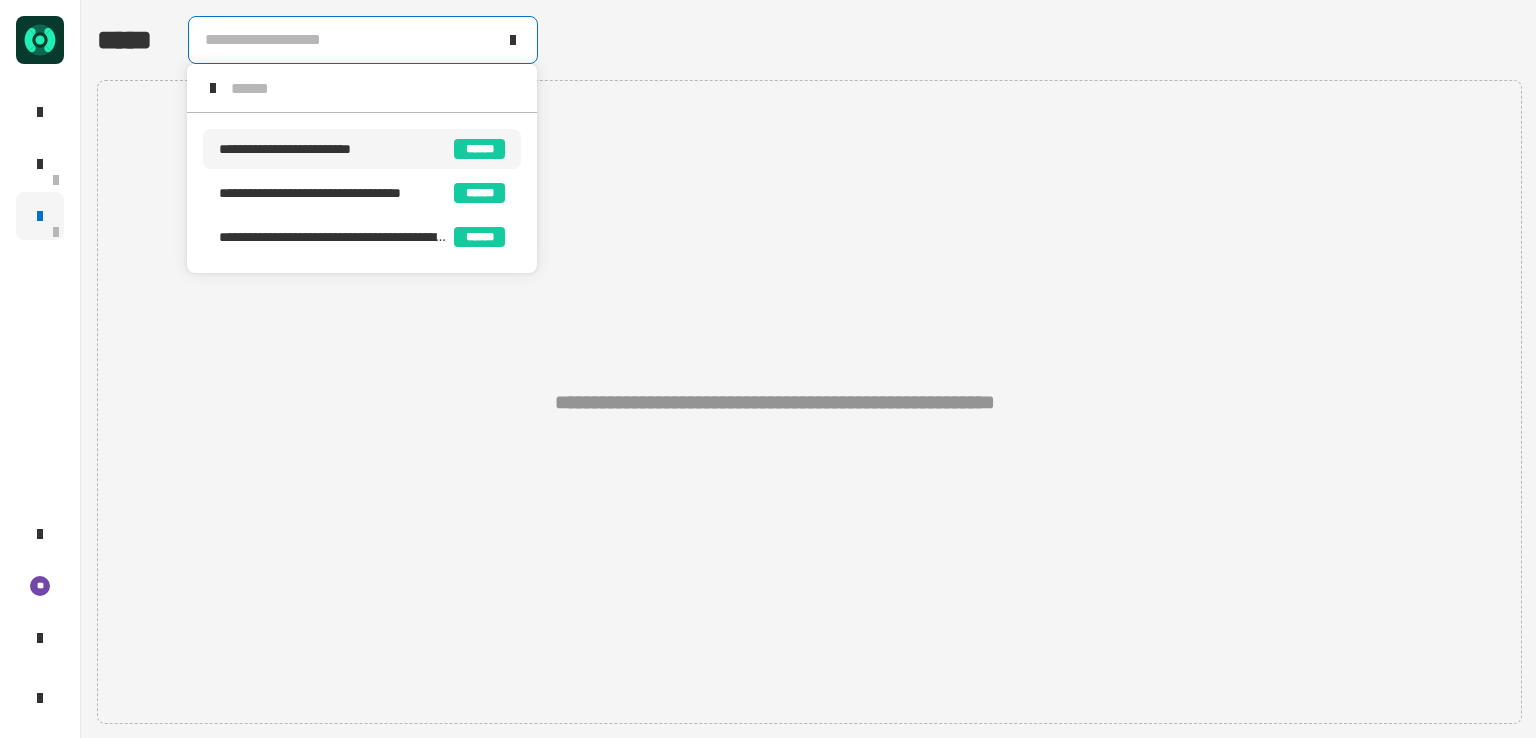 click on "[FIRST] [LAST]" at bounding box center [362, 149] 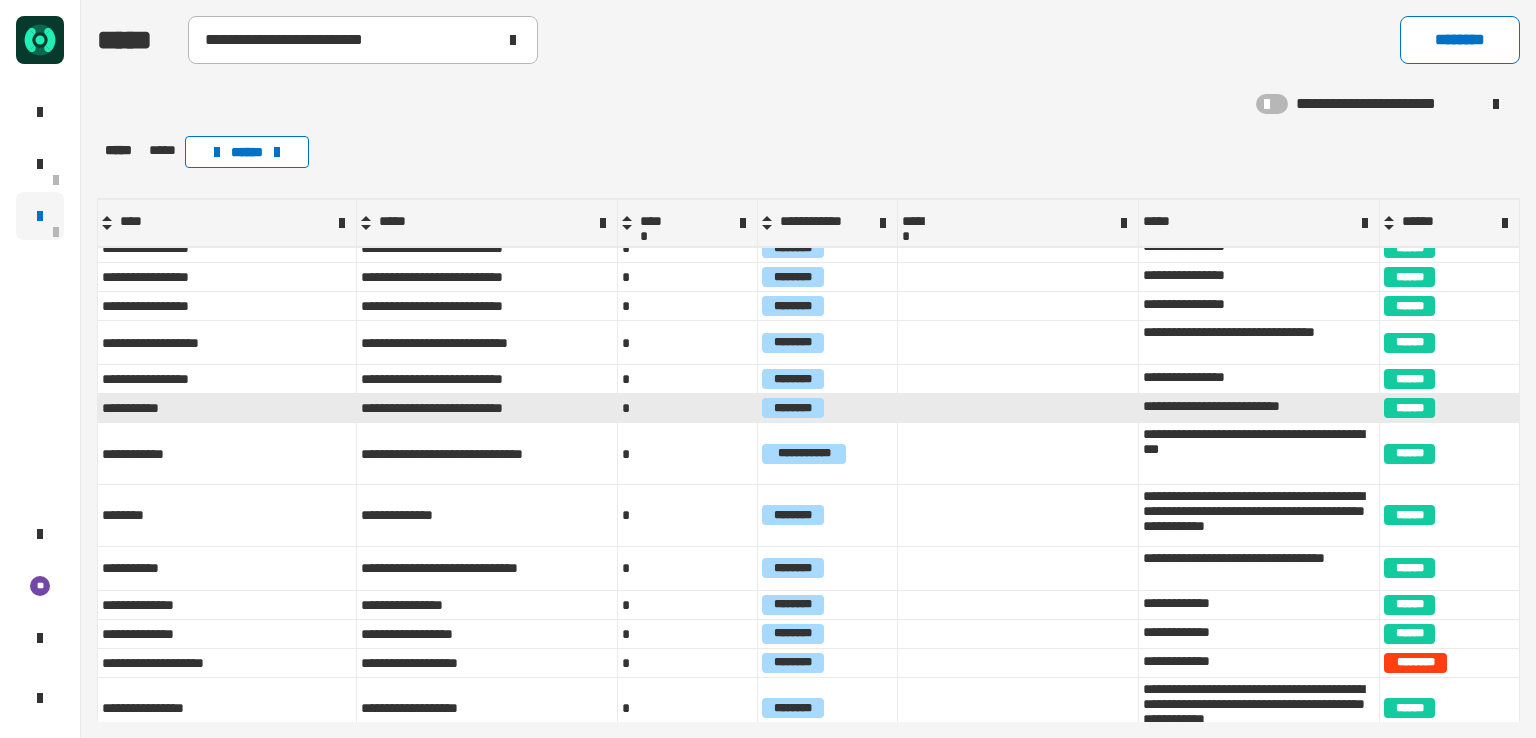 scroll, scrollTop: 84, scrollLeft: 0, axis: vertical 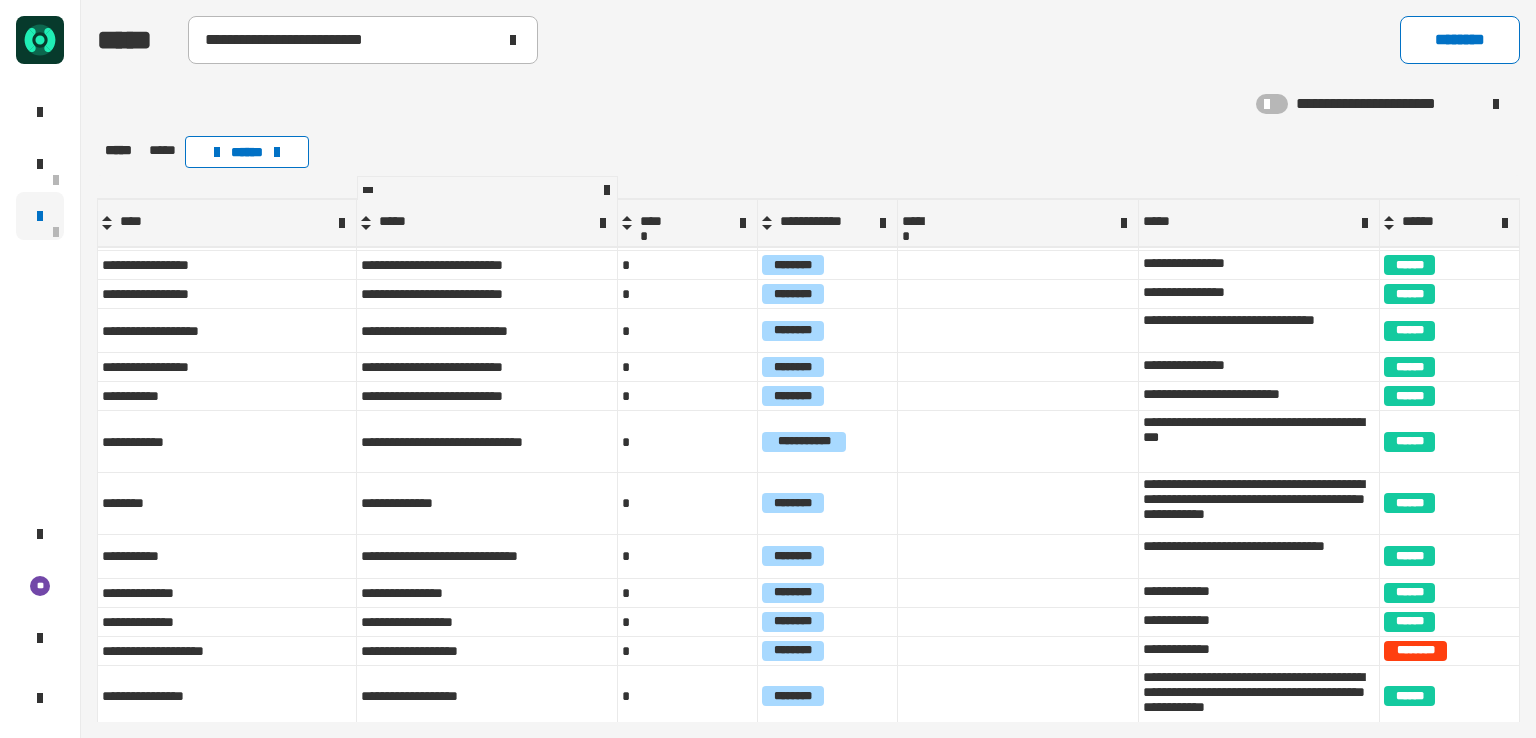 click on "*****" at bounding box center [396, 223] 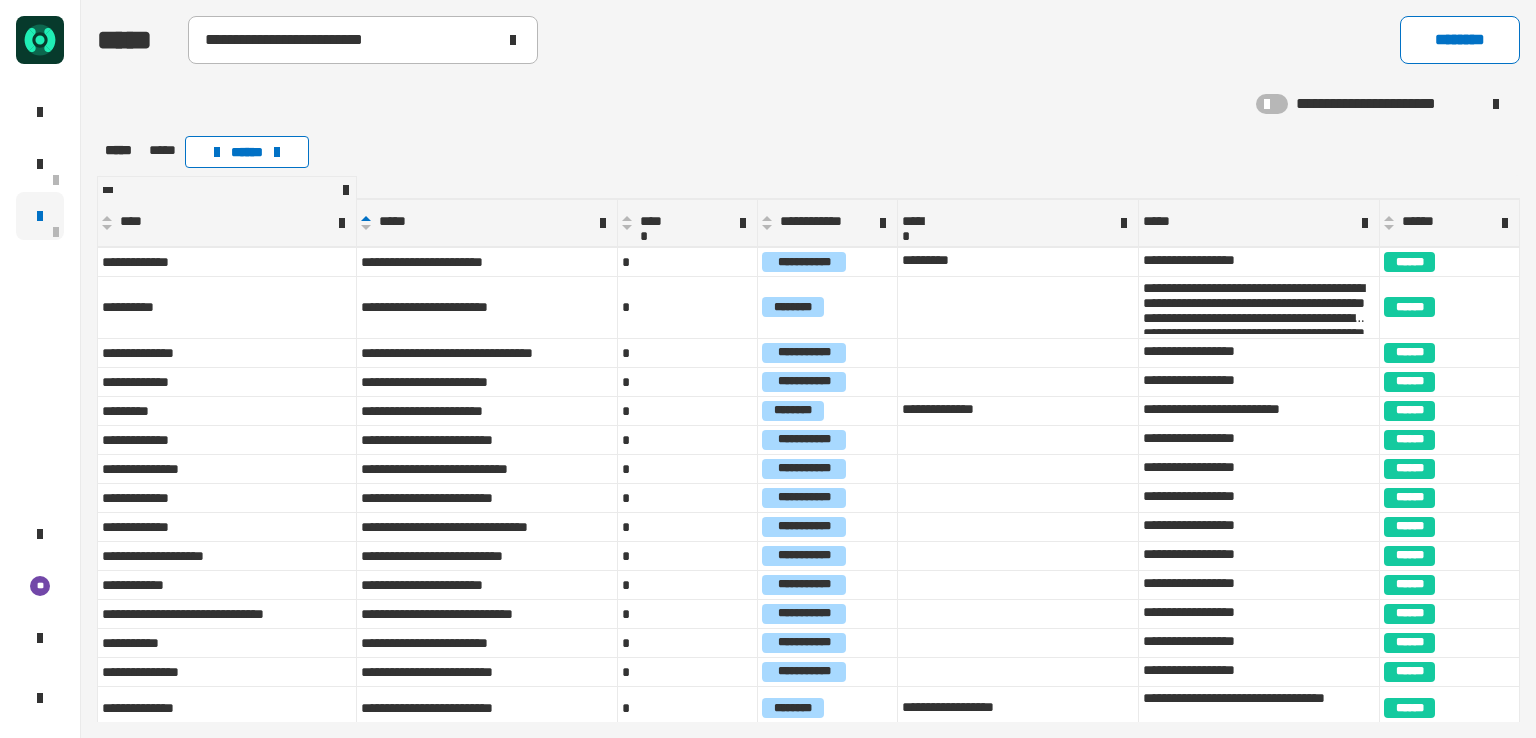 click on "****" at bounding box center [138, 223] 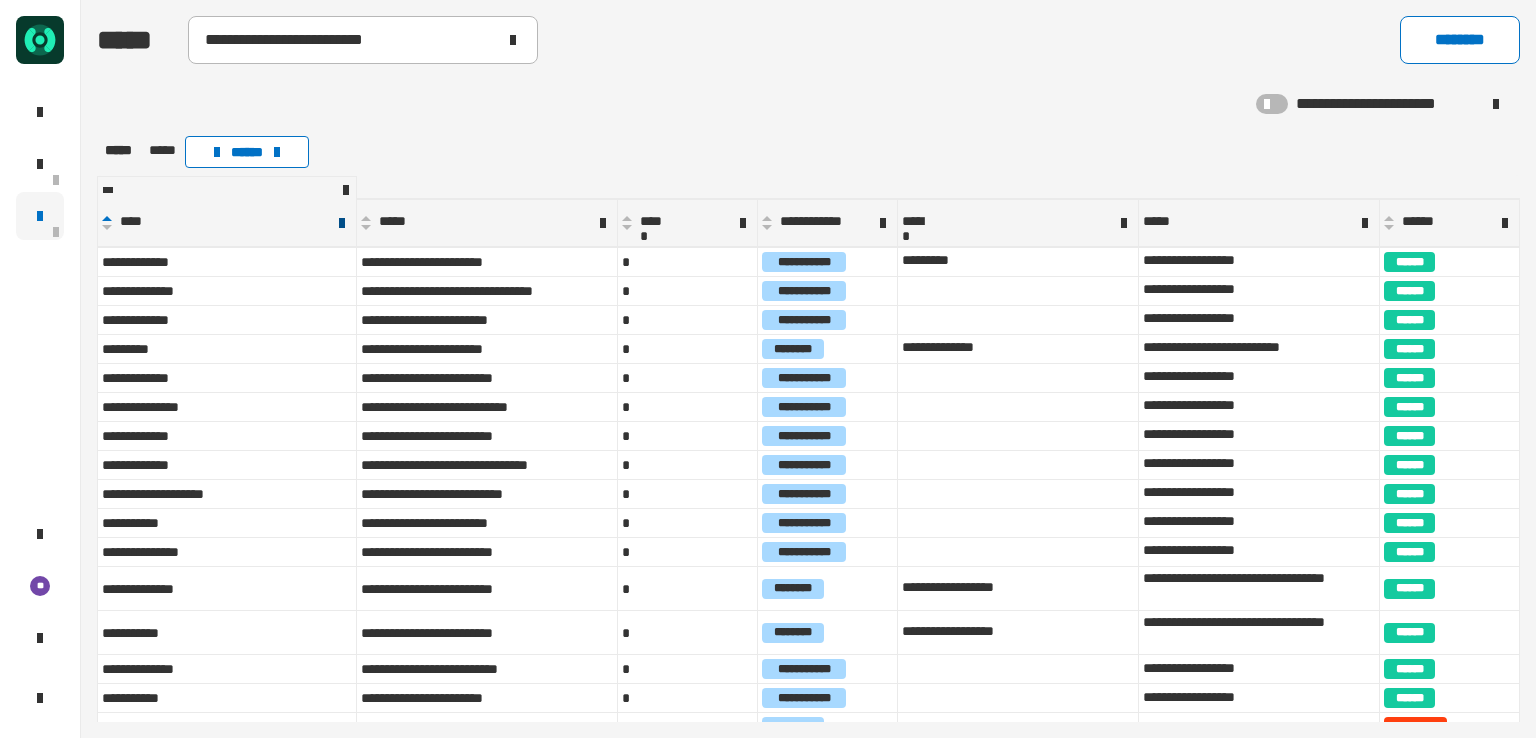 click at bounding box center [342, 223] 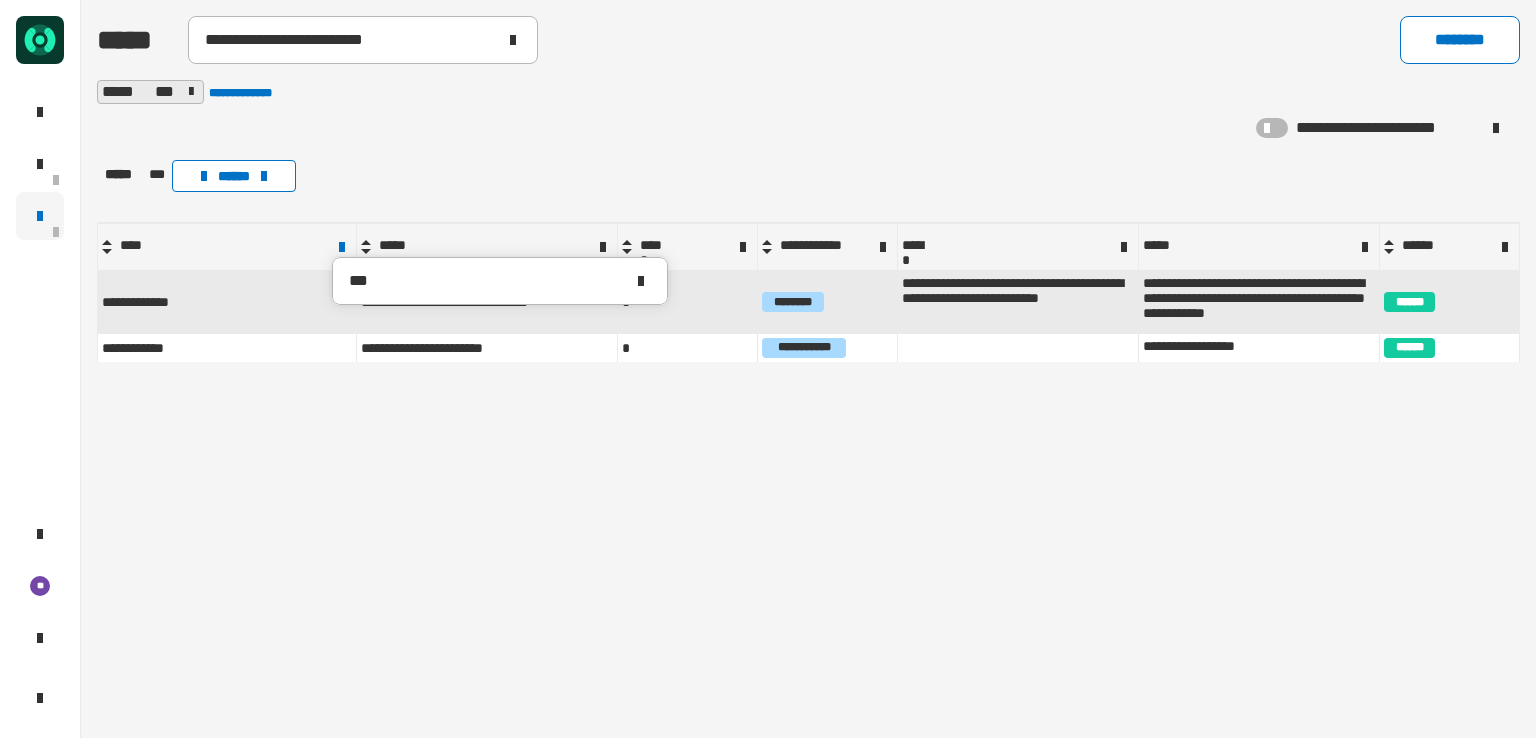 type on "***" 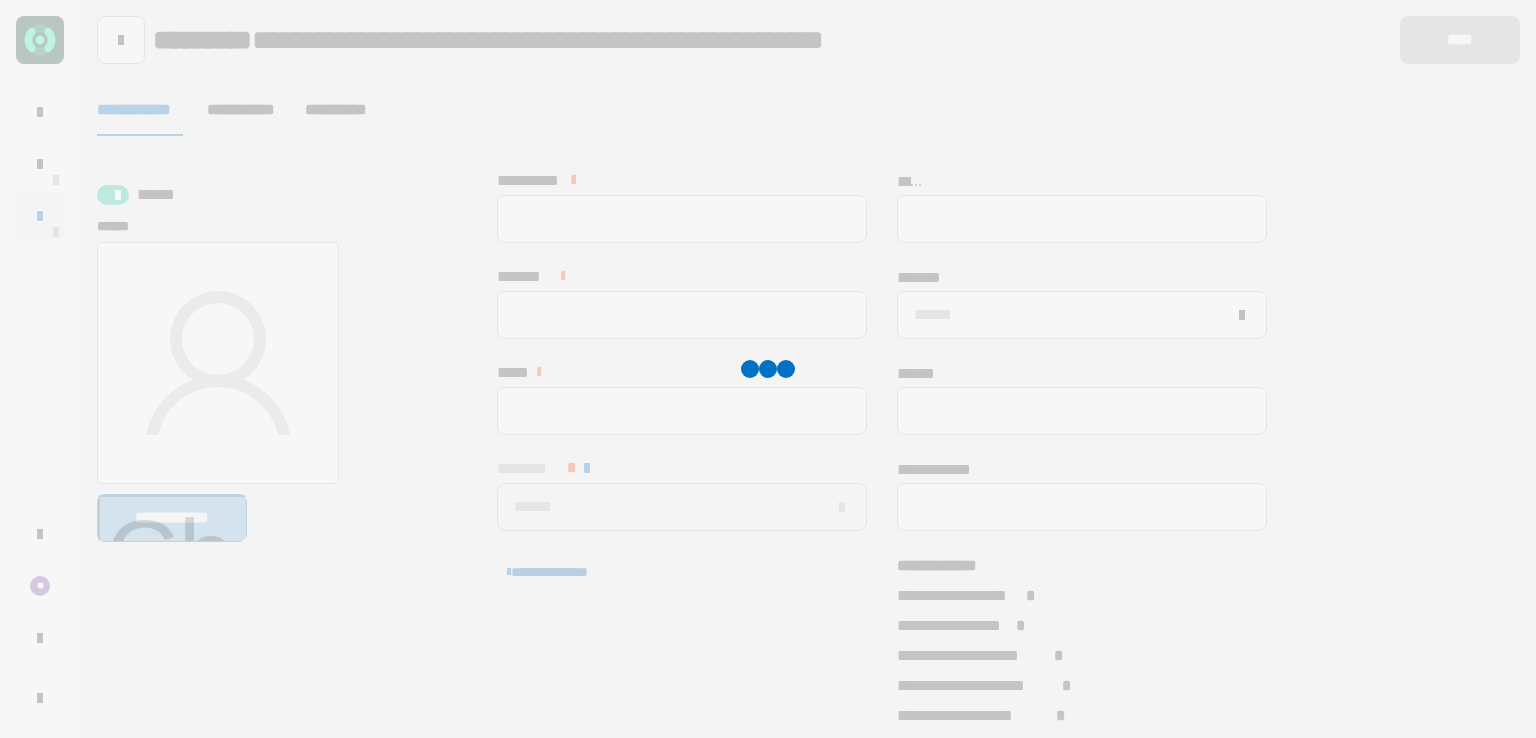 type 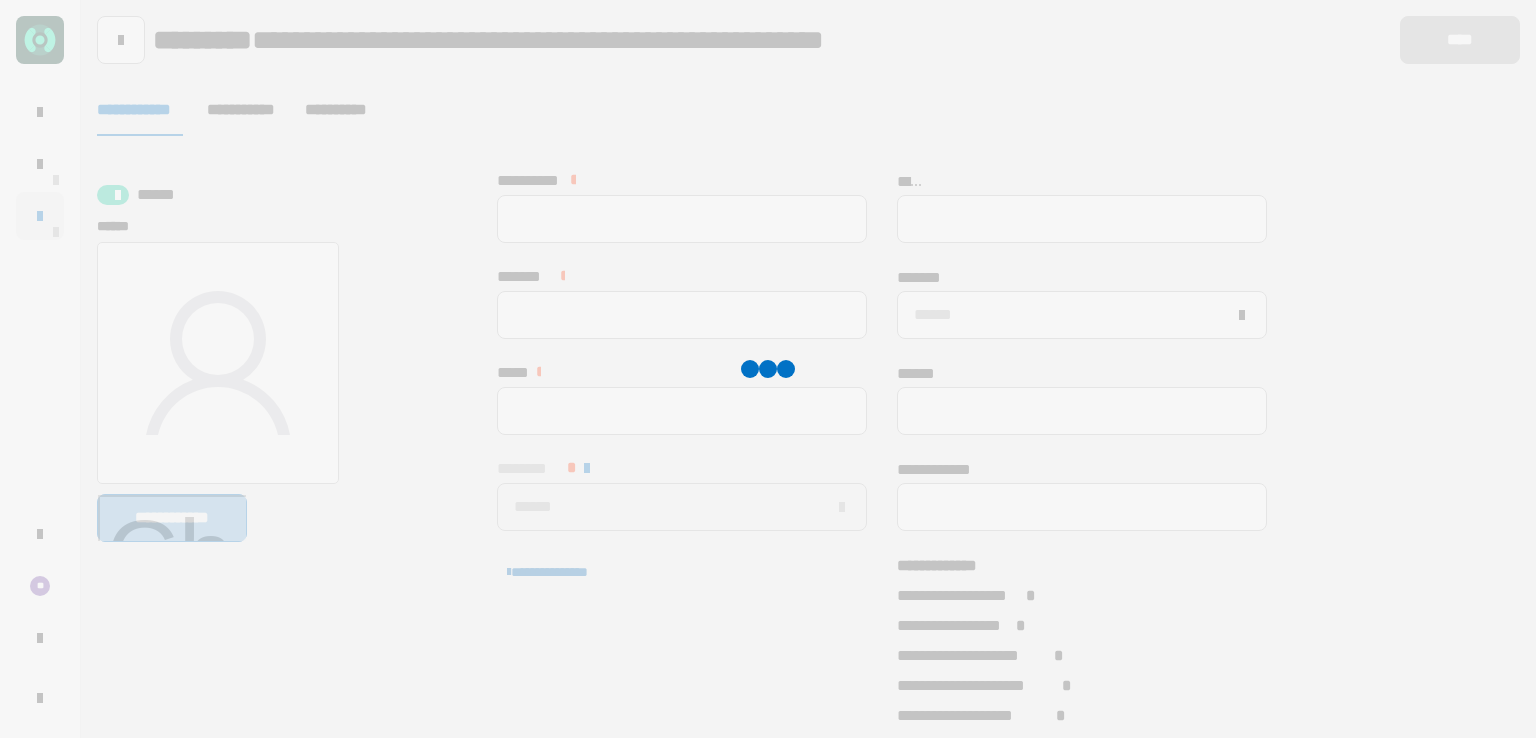 type 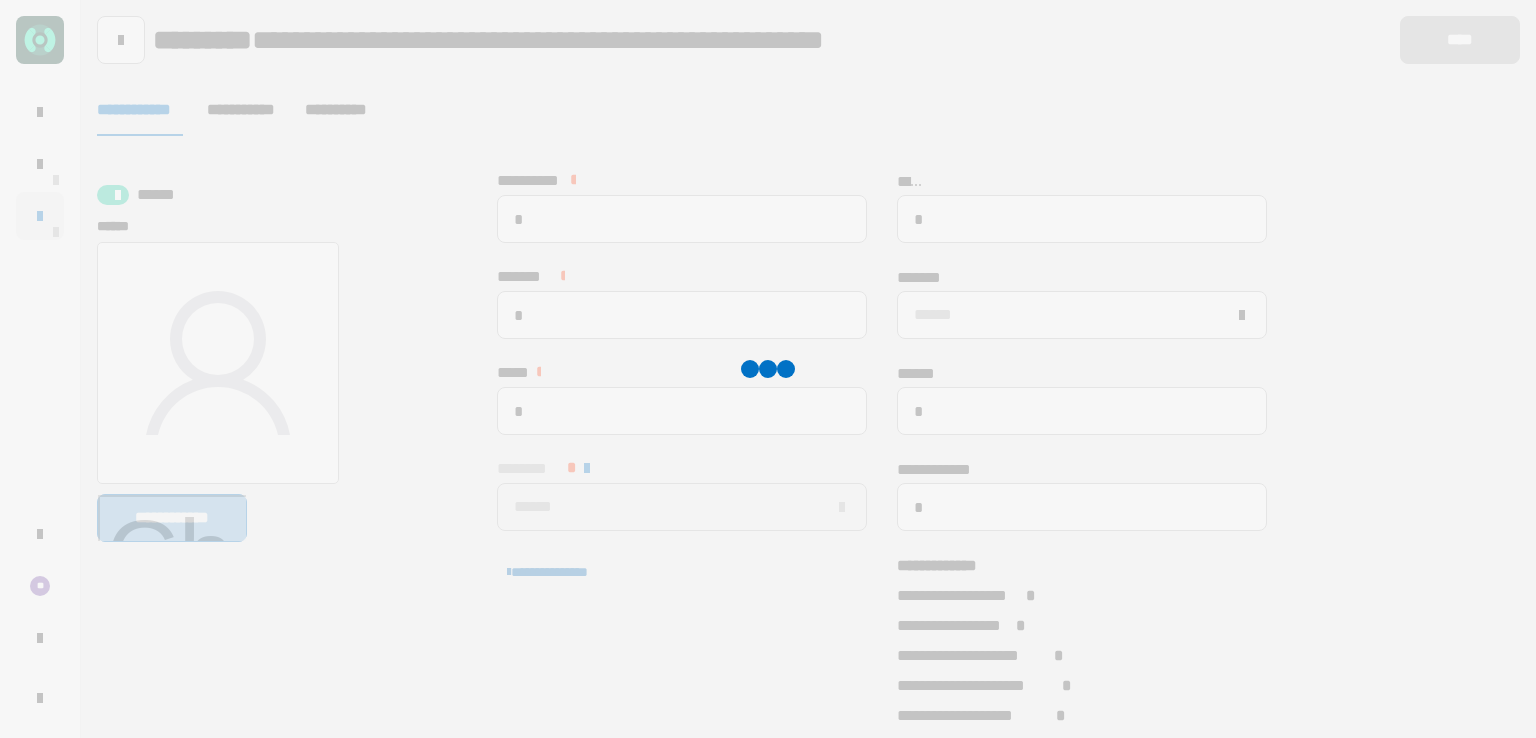 type on "*******" 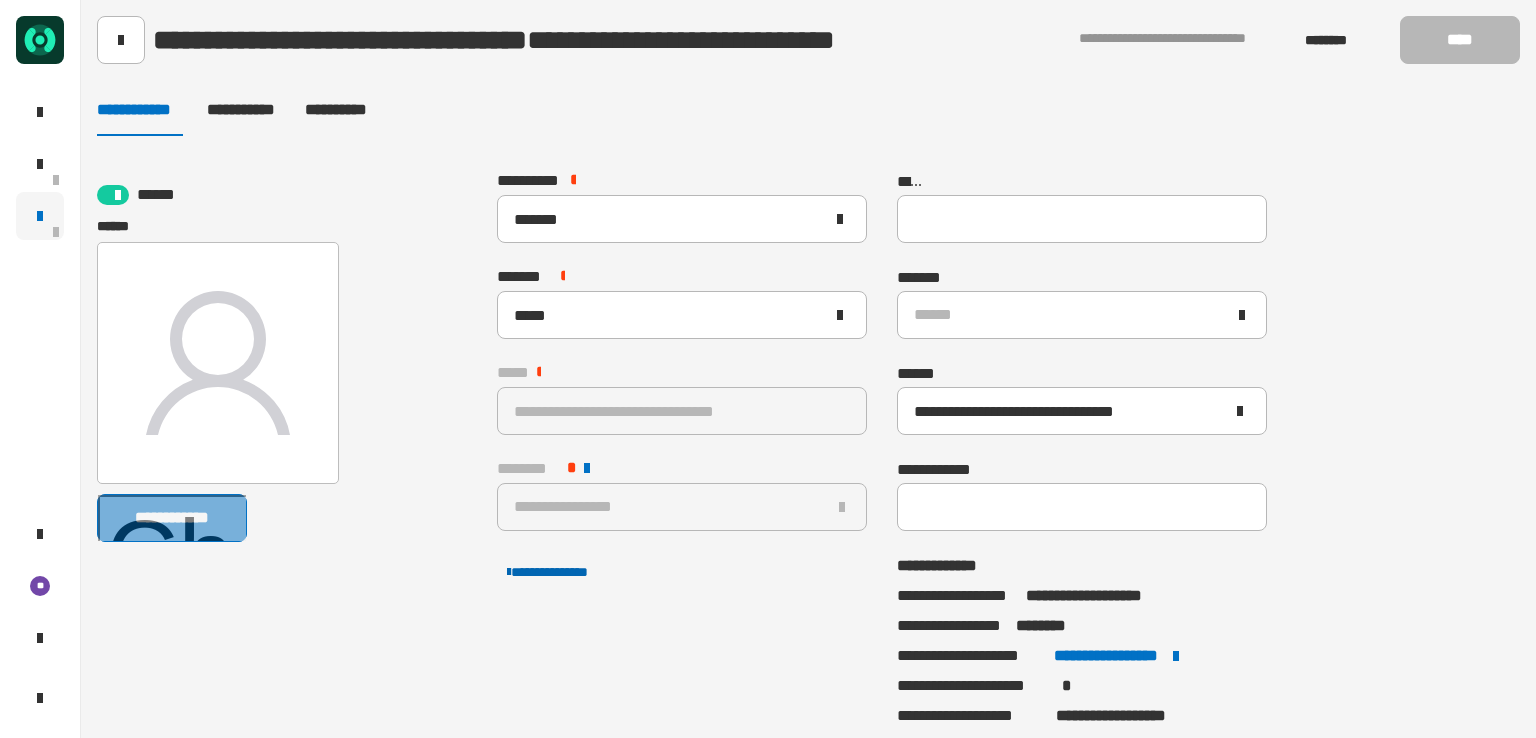 scroll, scrollTop: 13, scrollLeft: 0, axis: vertical 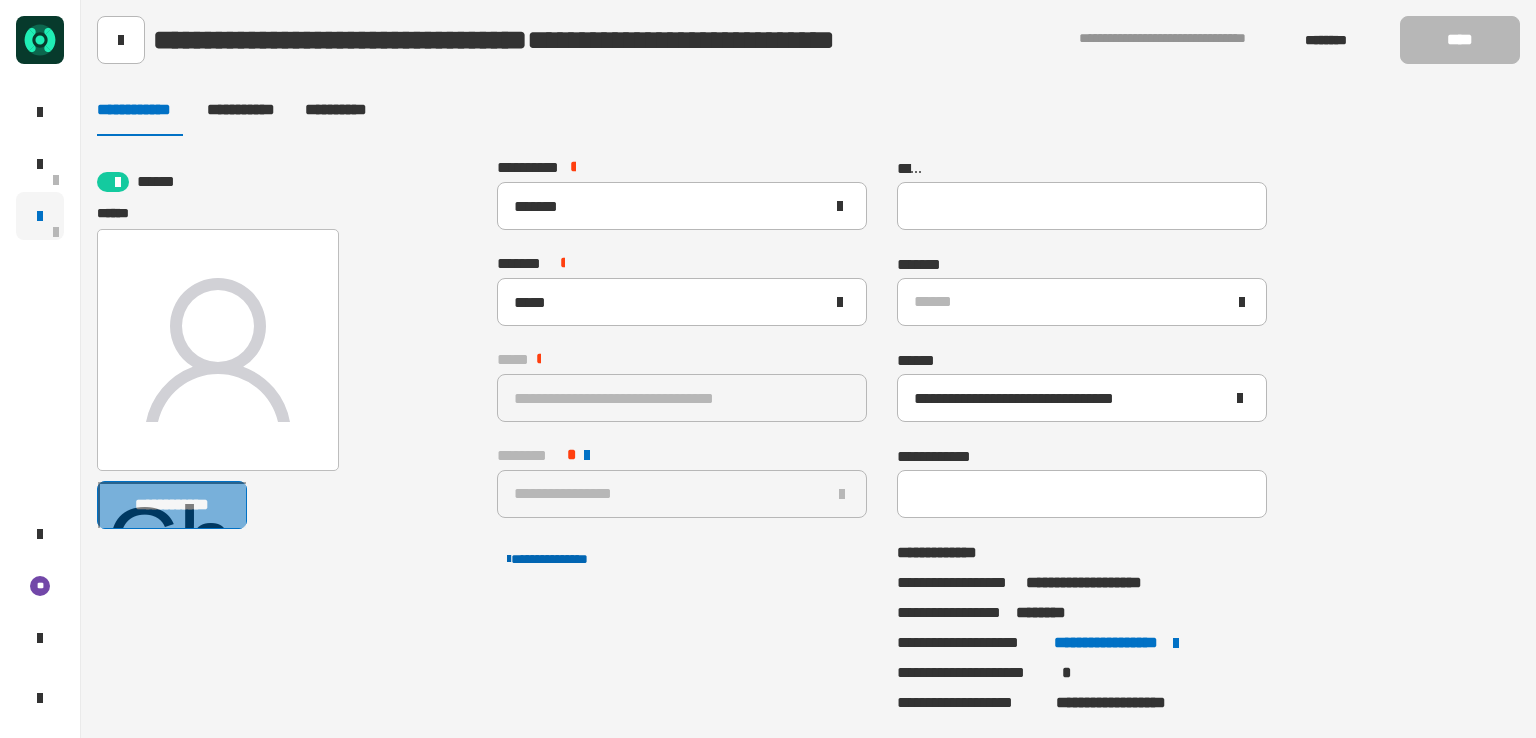 click on "**********" 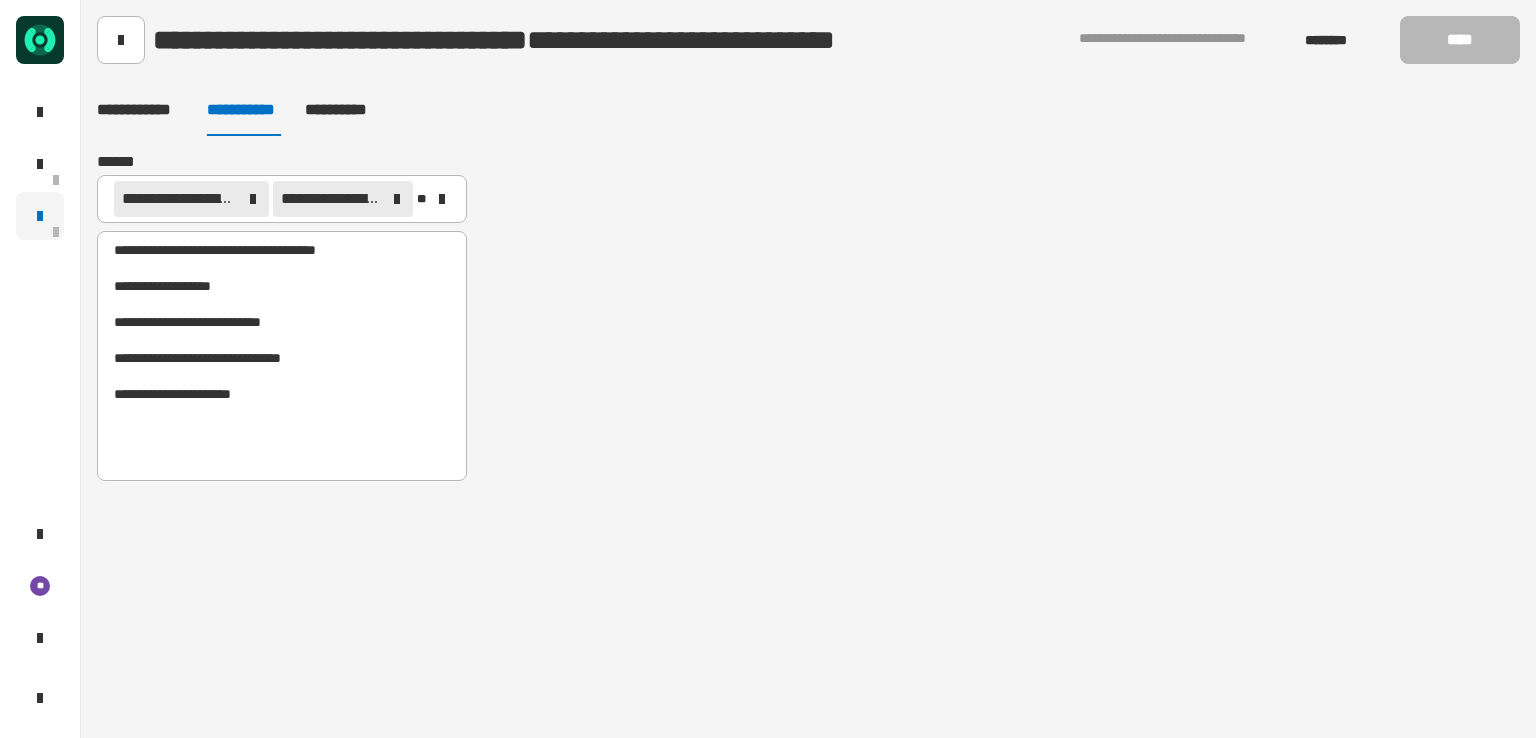 scroll, scrollTop: 0, scrollLeft: 0, axis: both 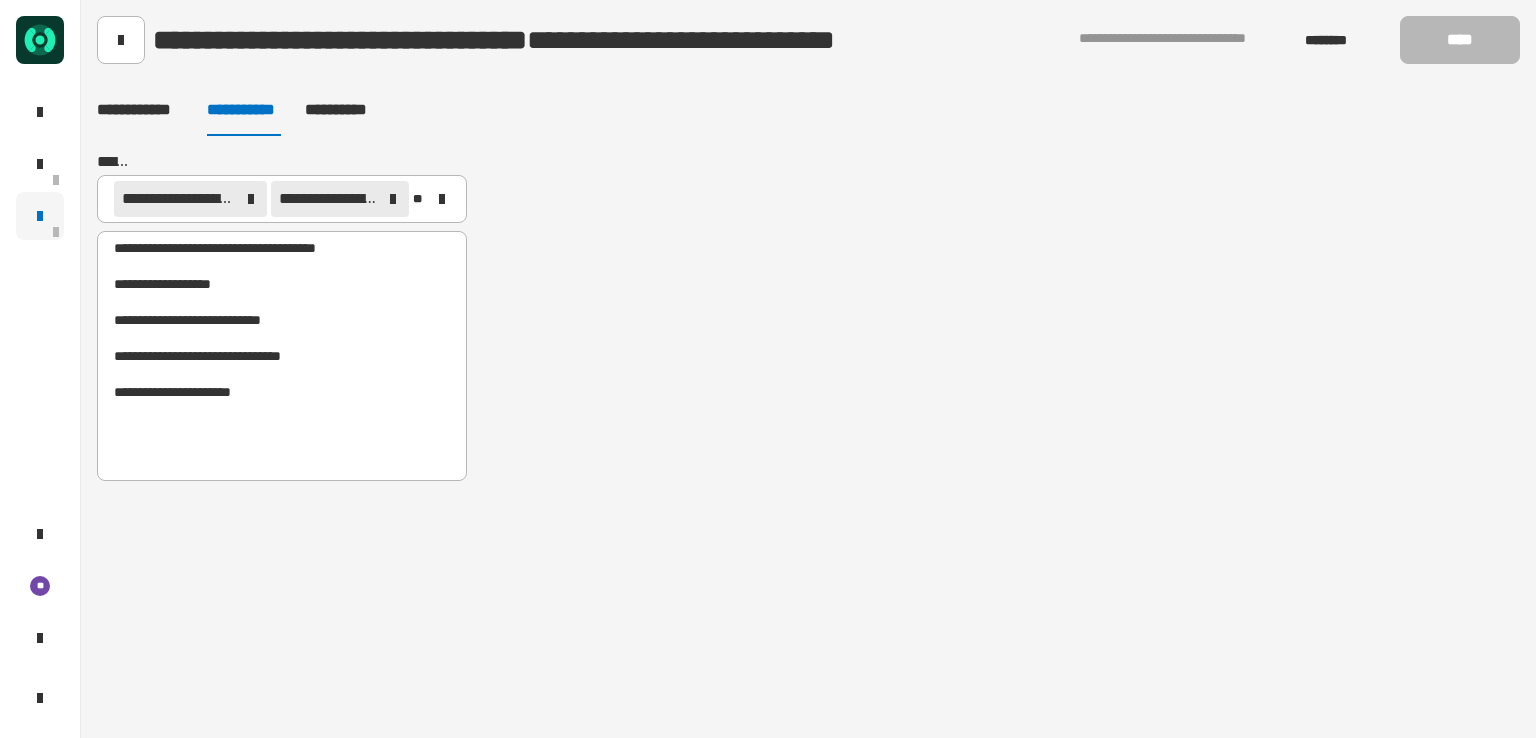 click on "**********" 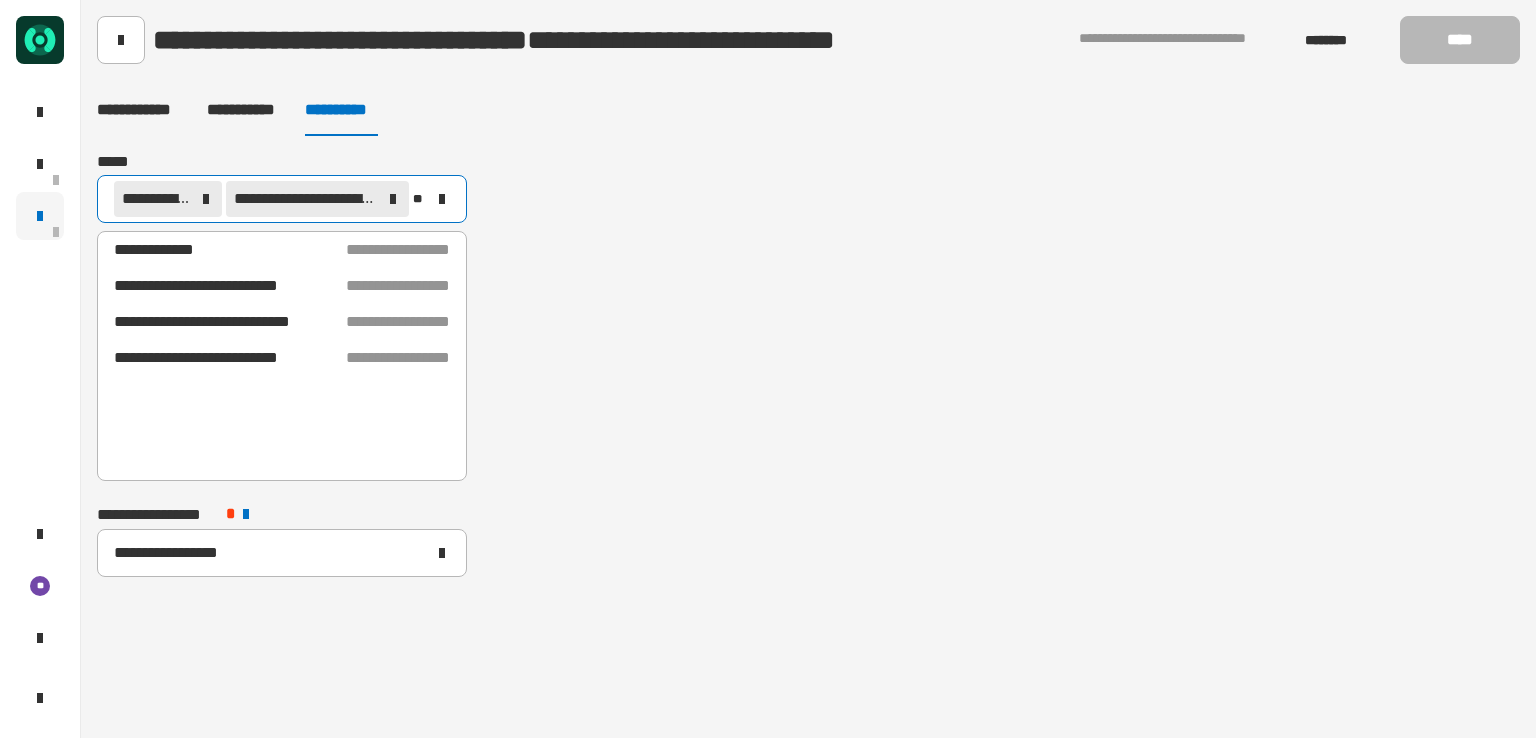 click on "[FIRST] [LAST]" 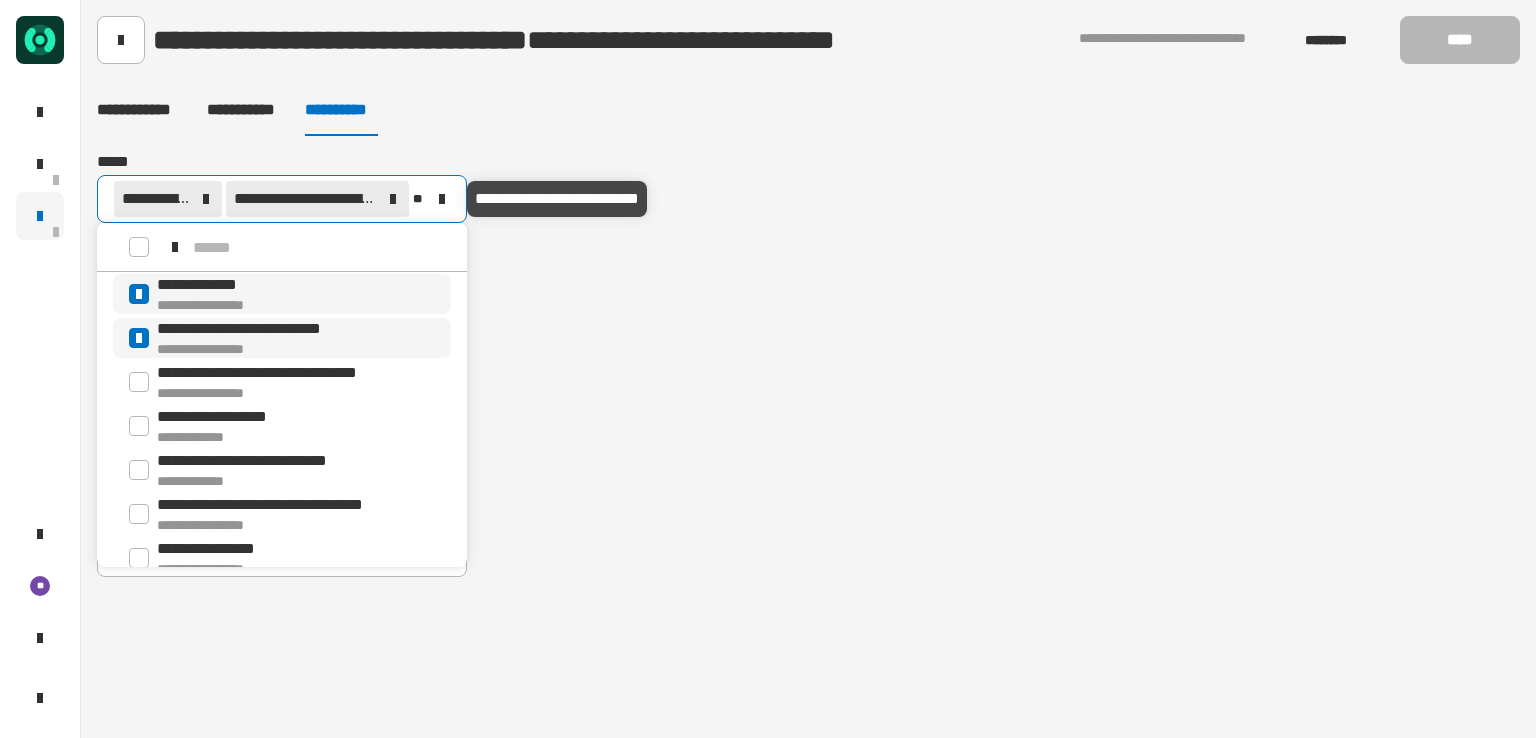 scroll, scrollTop: 16, scrollLeft: 0, axis: vertical 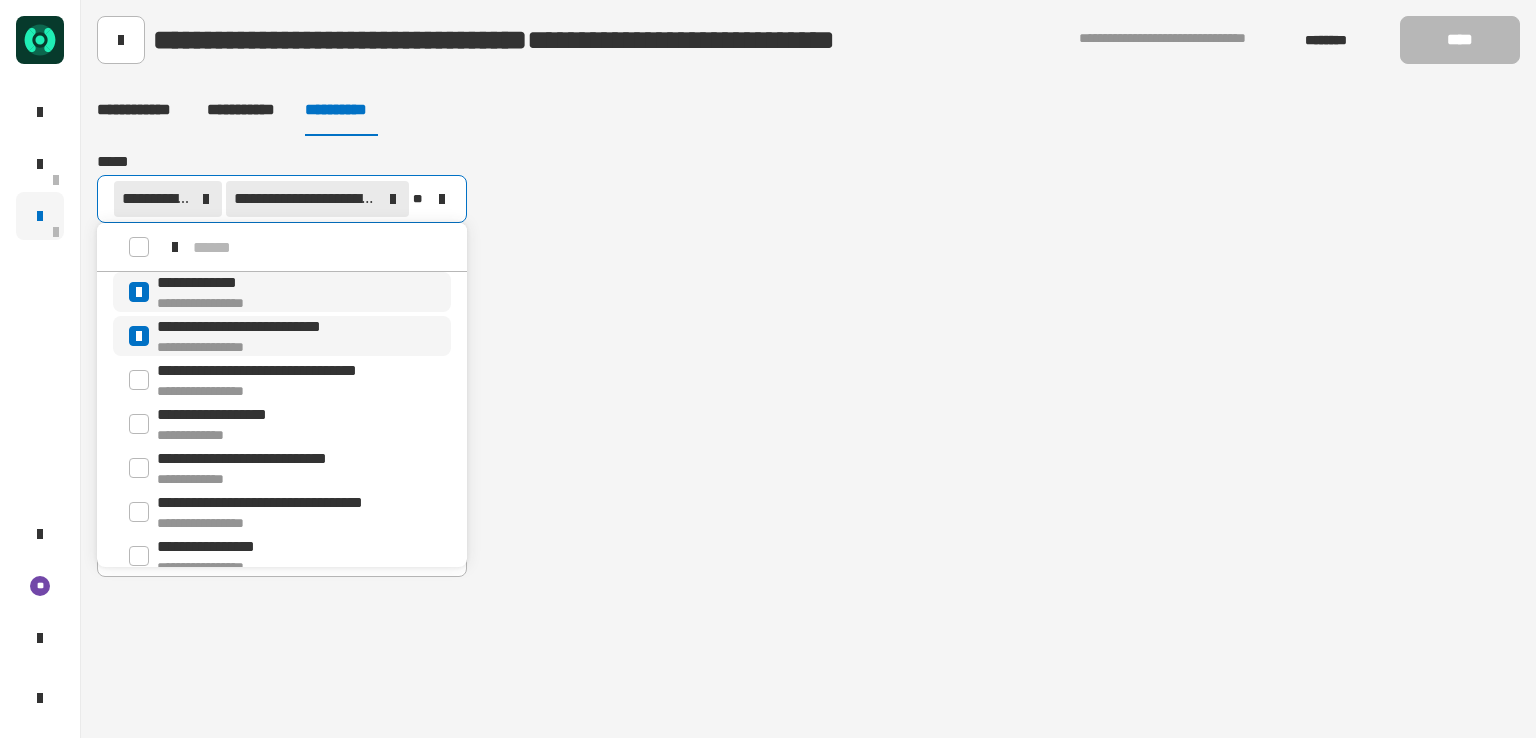 click at bounding box center [322, 247] 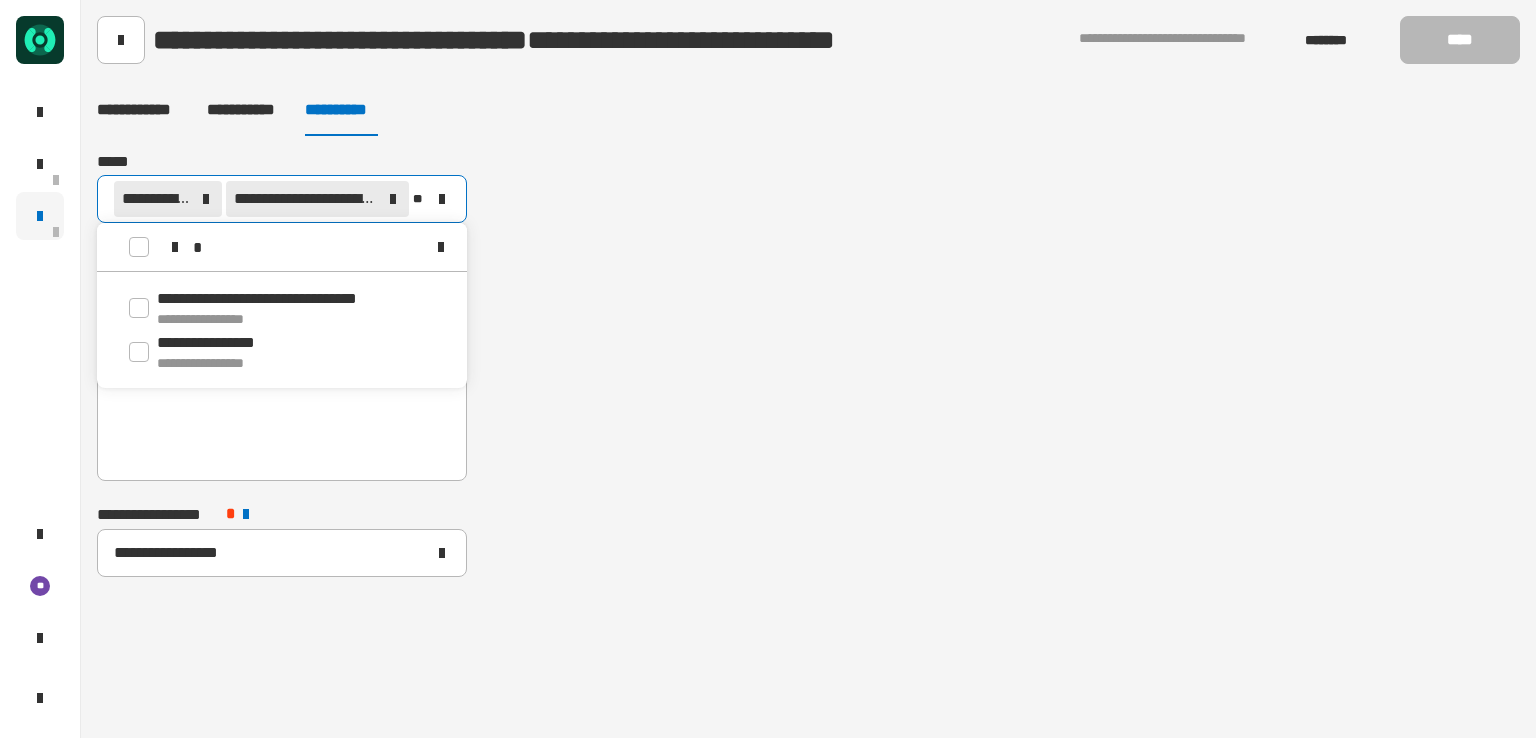scroll, scrollTop: 0, scrollLeft: 0, axis: both 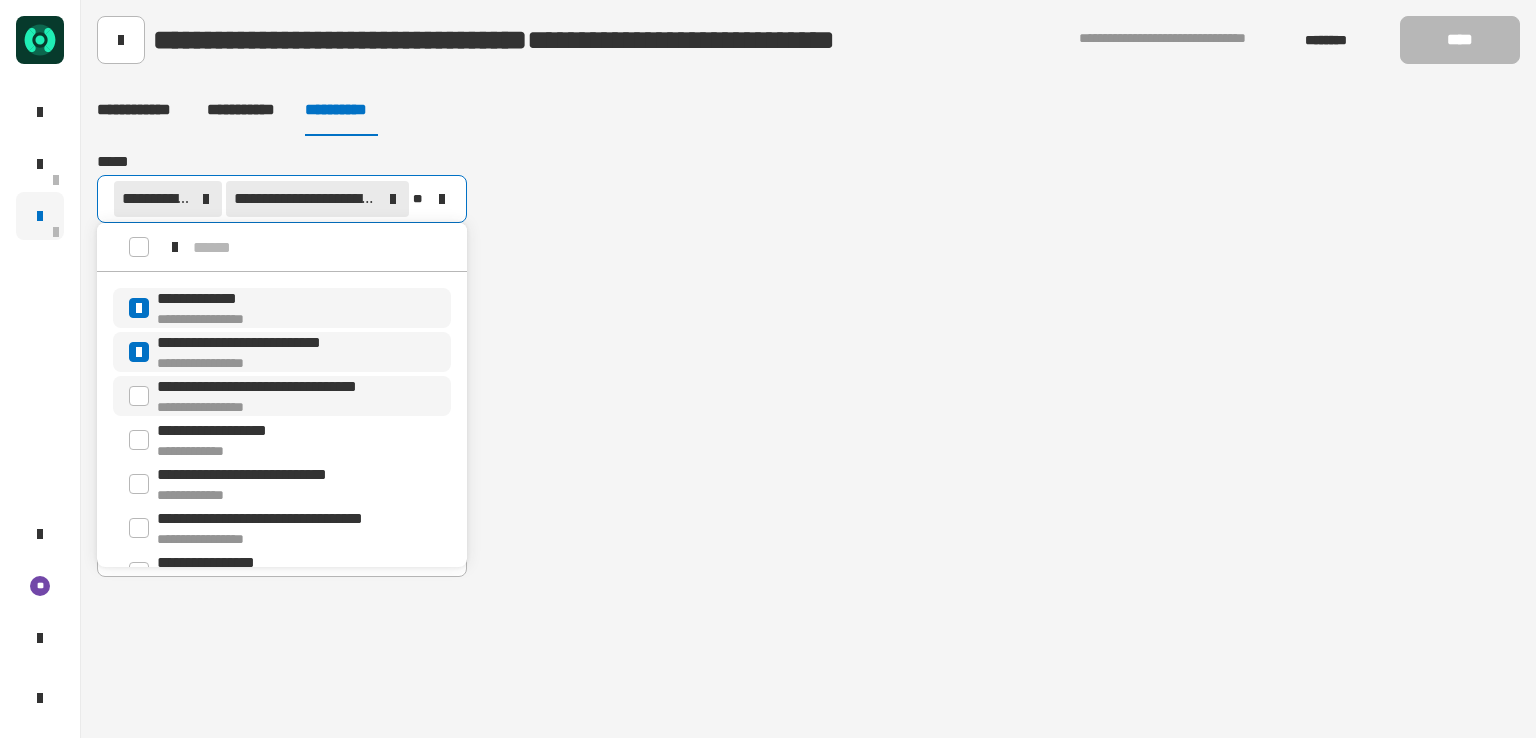 click on "**********" at bounding box center (296, 407) 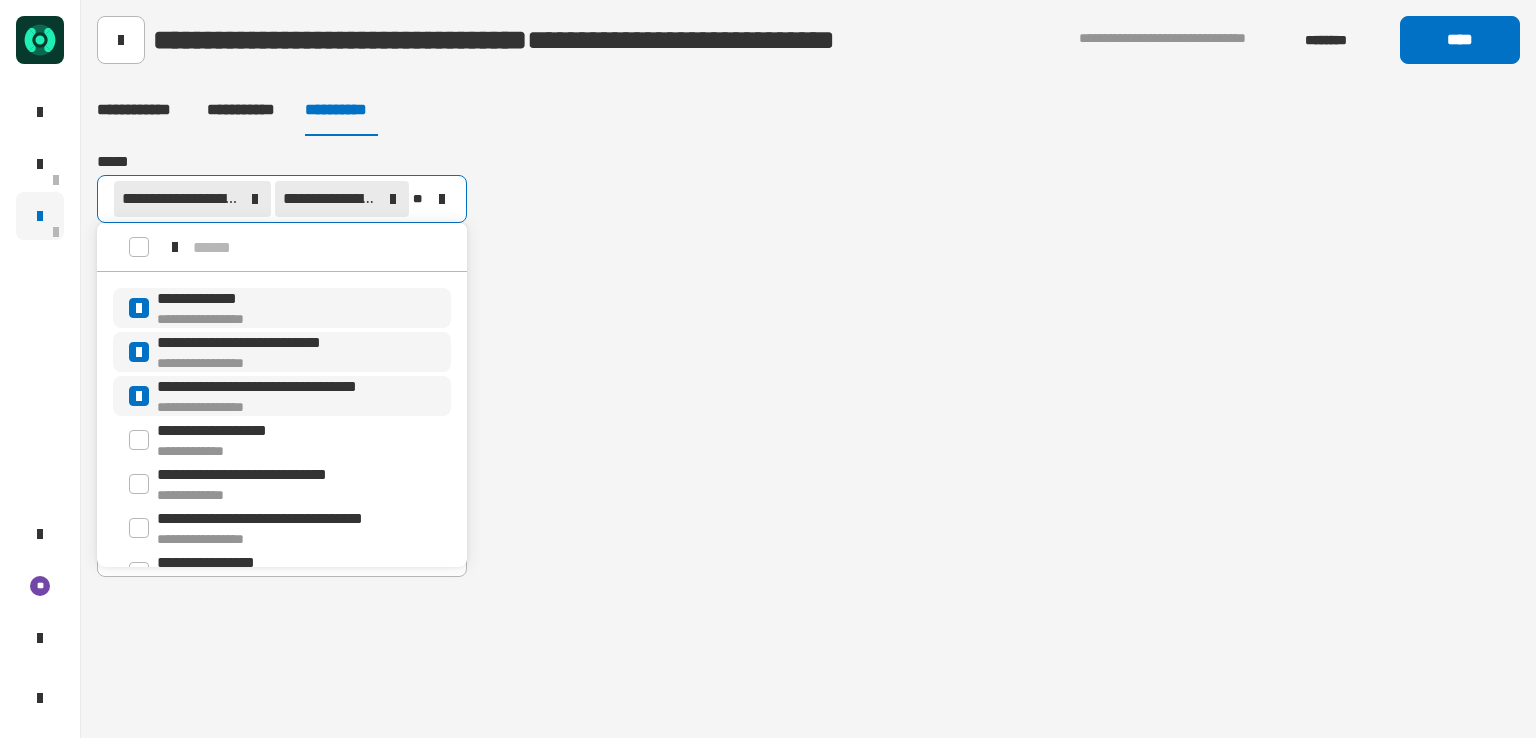 click 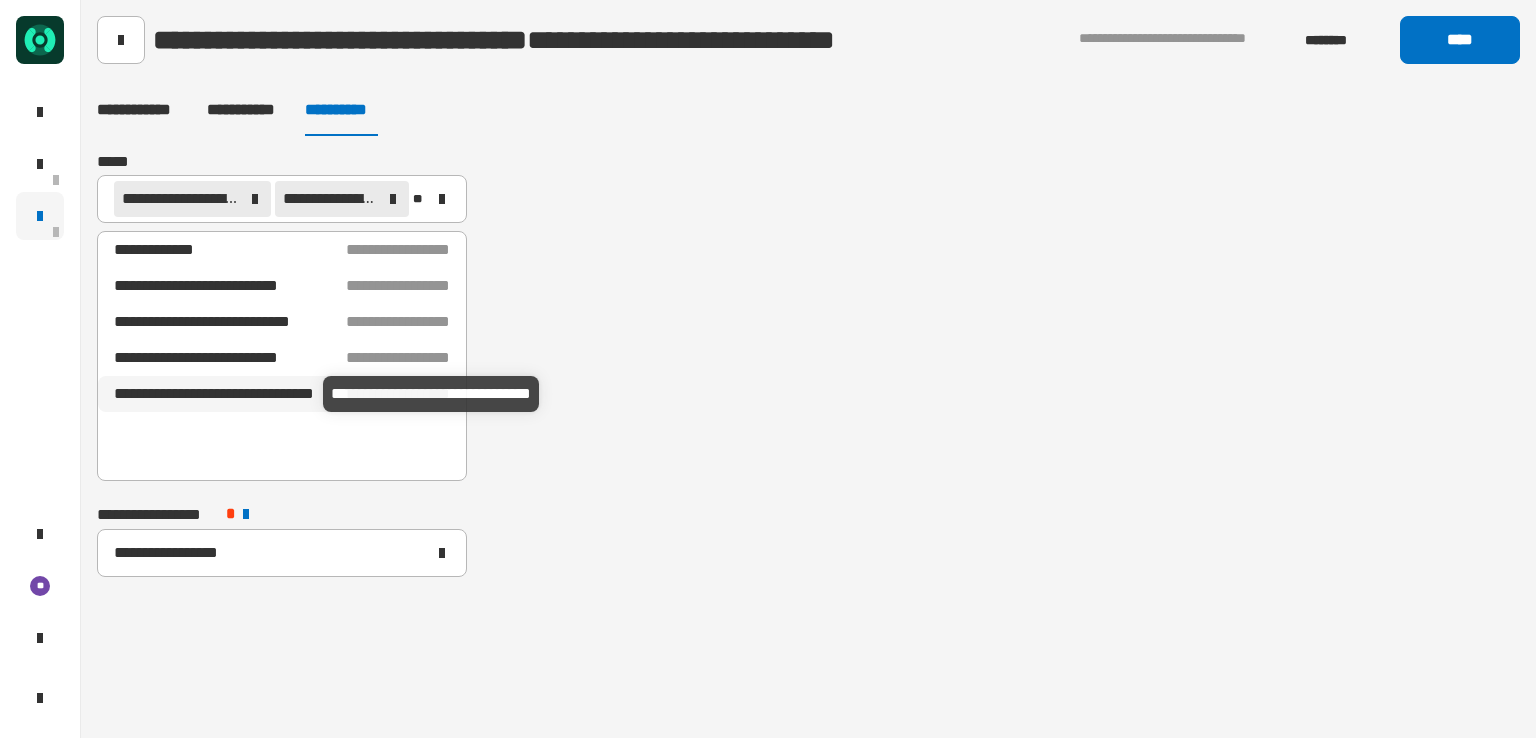 click on "**********" 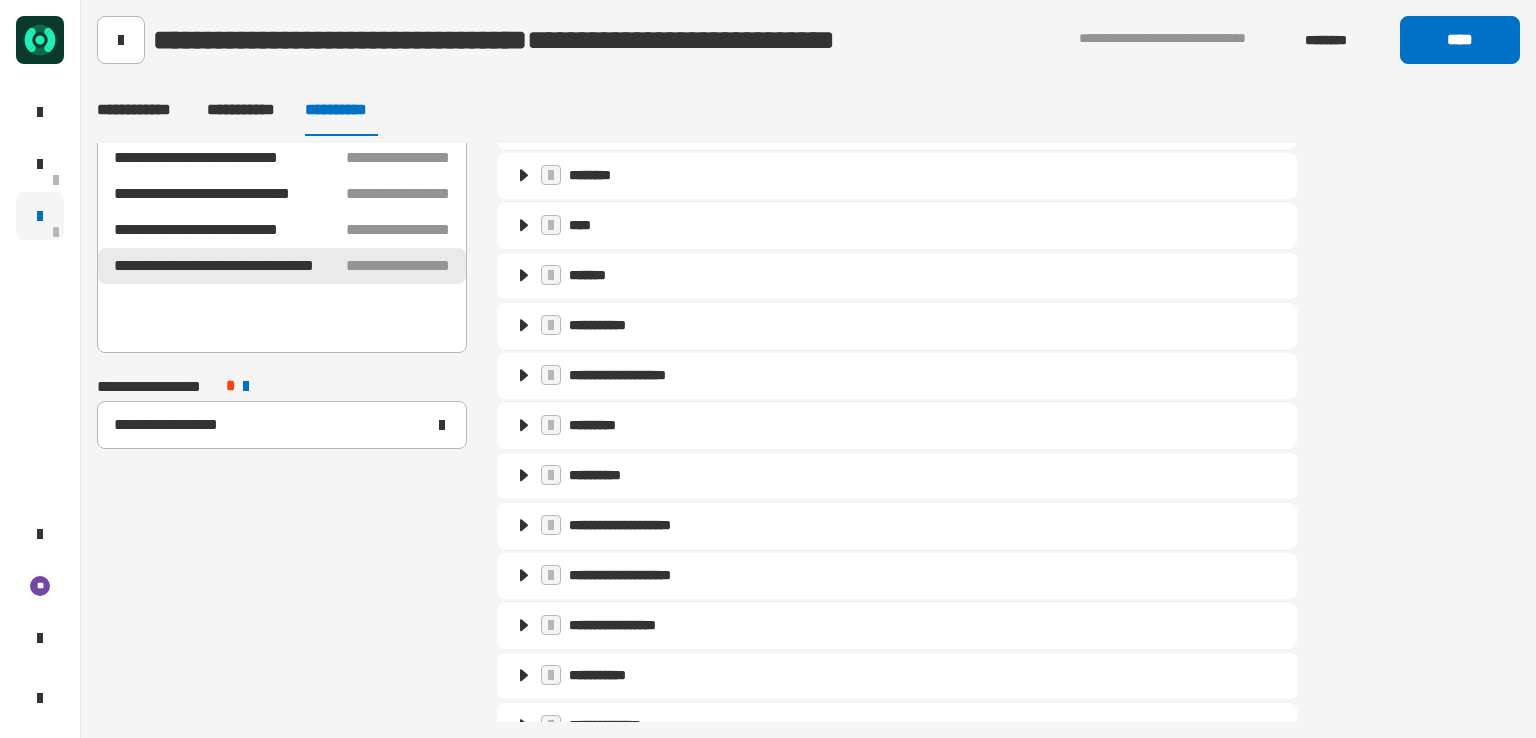 scroll, scrollTop: 0, scrollLeft: 0, axis: both 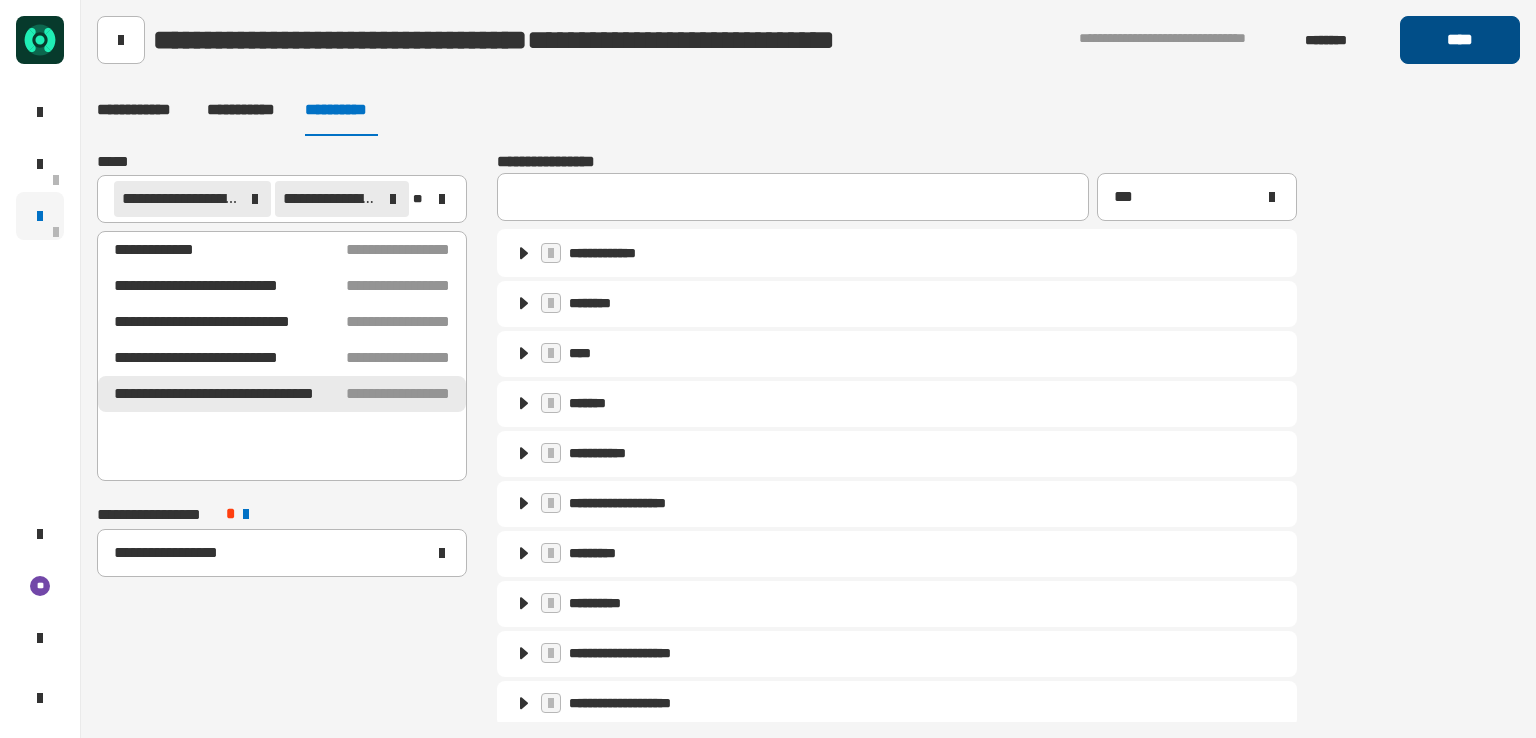 click on "****" 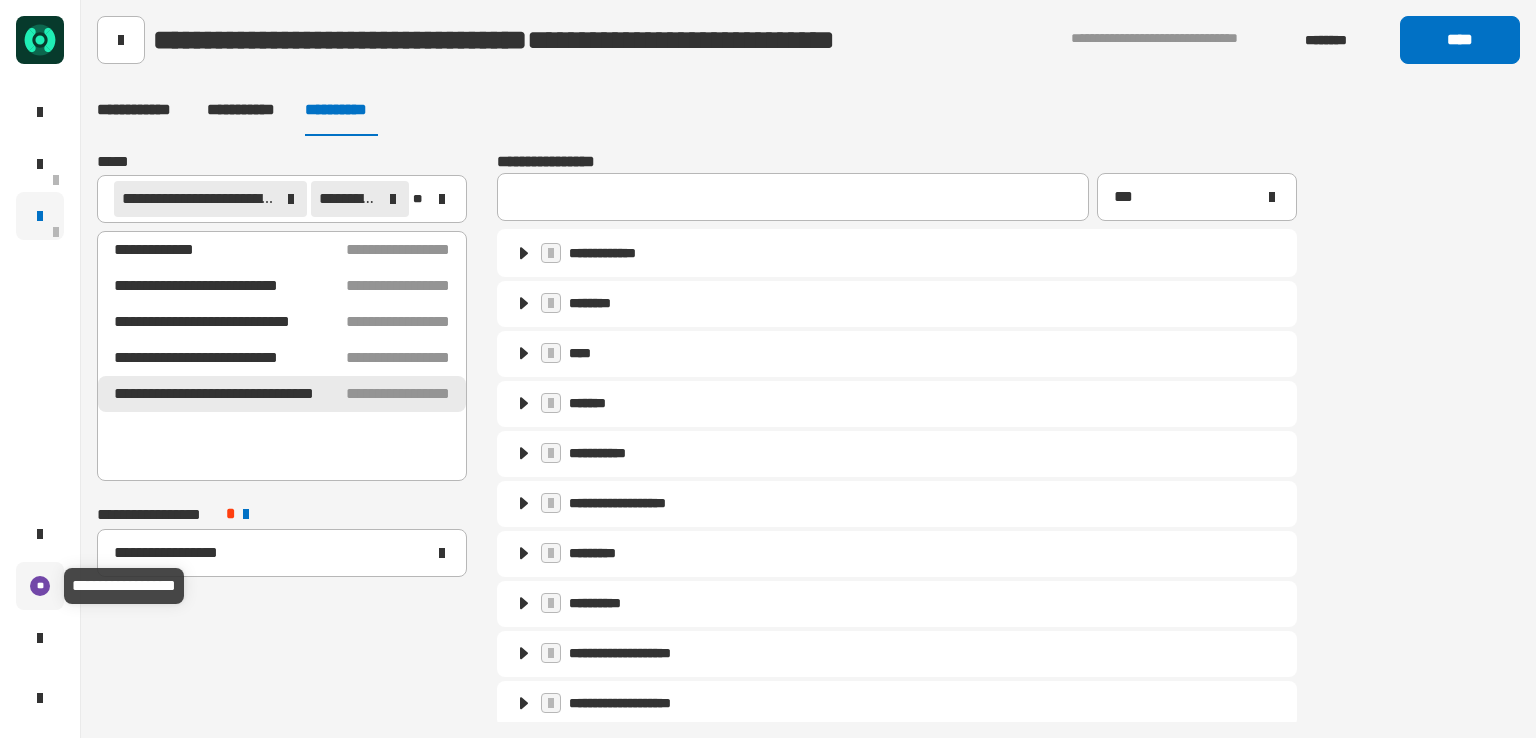 click on "**" 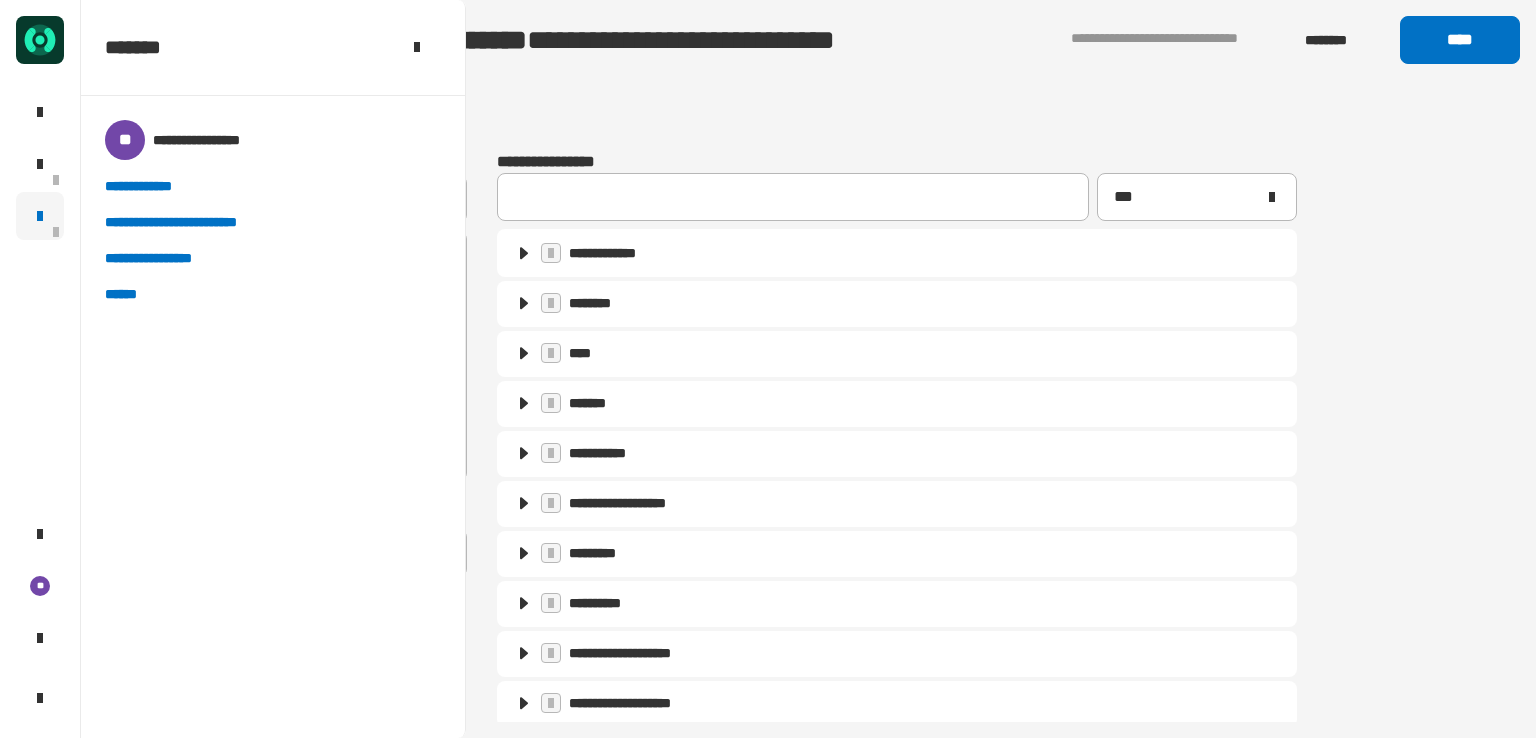 click on "[FIRST] [LAST]" 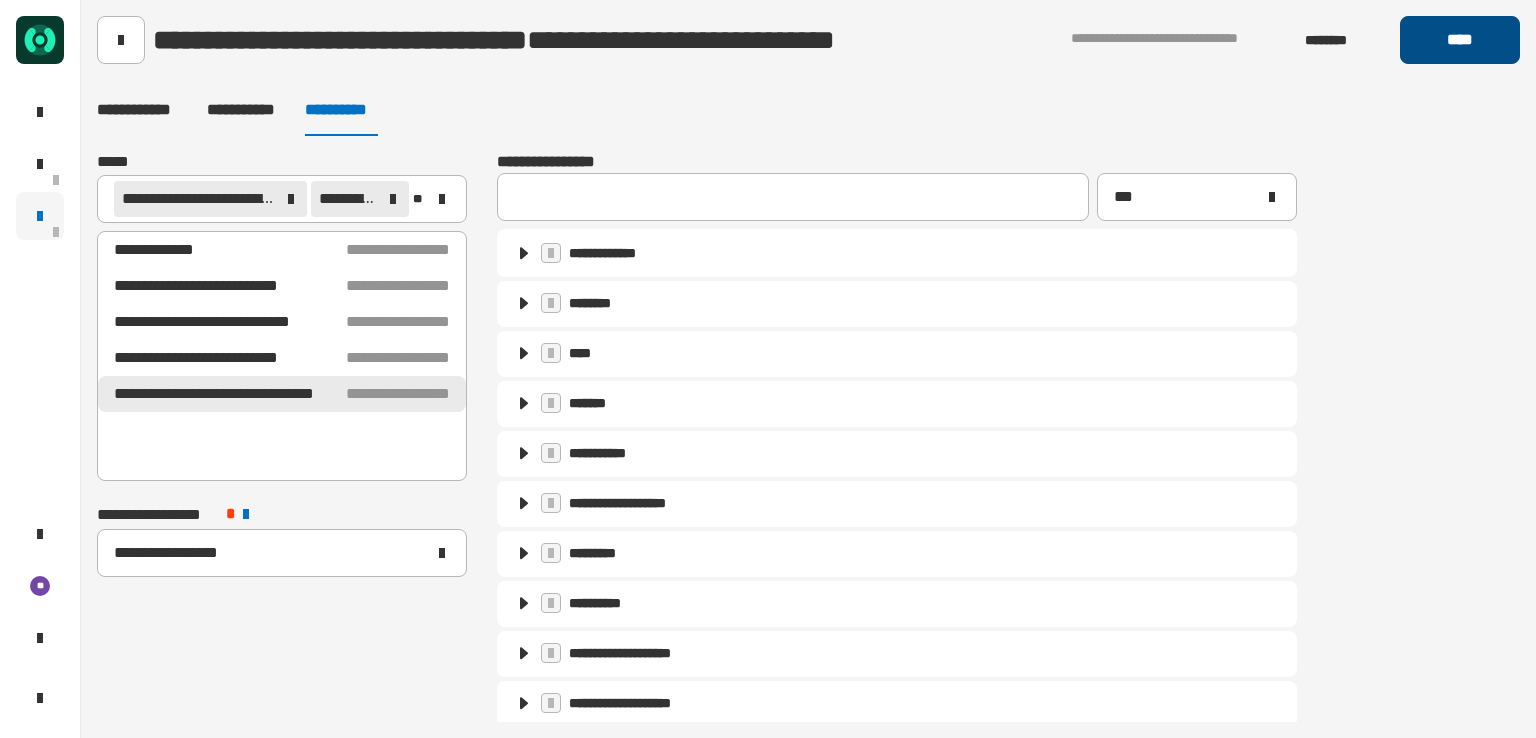 click on "****" 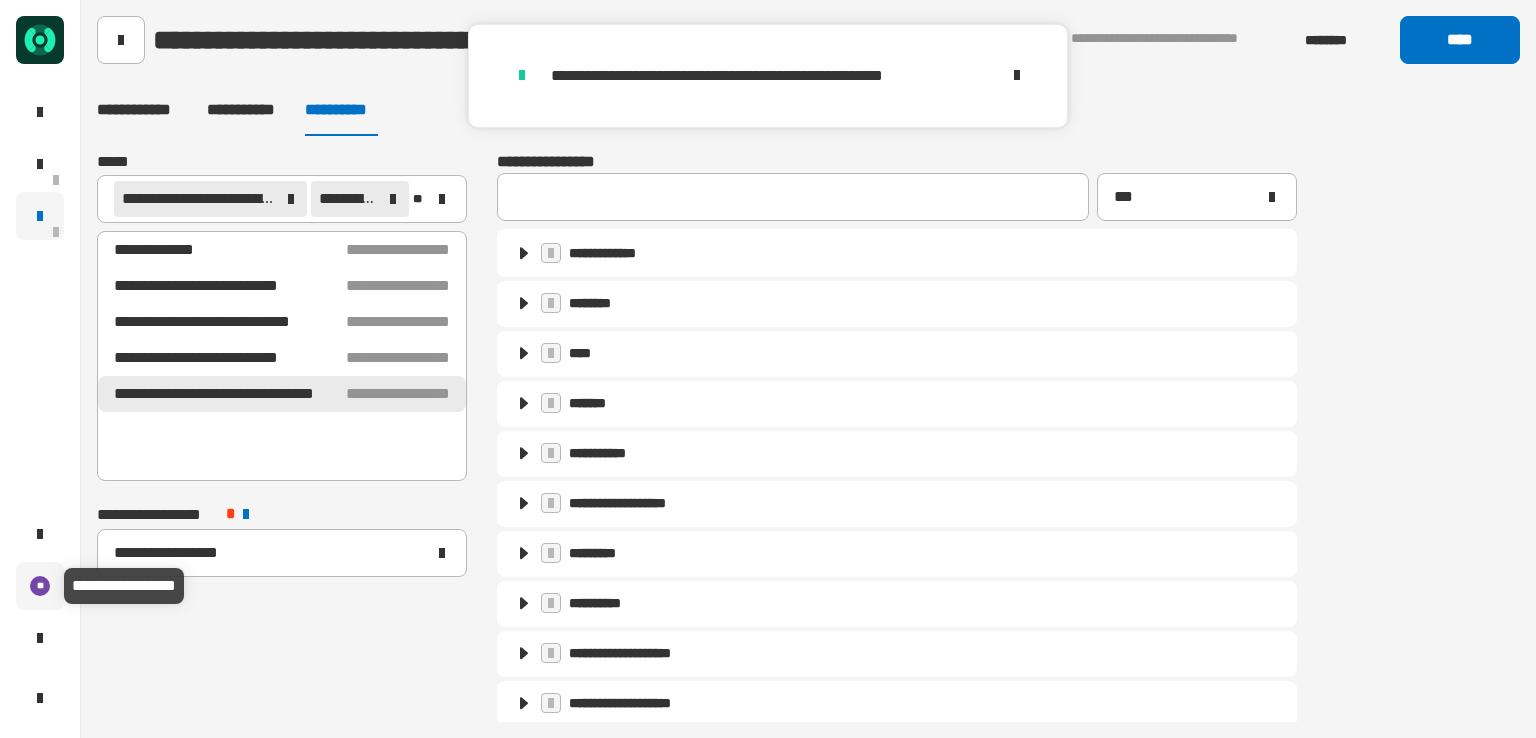 click on "**" 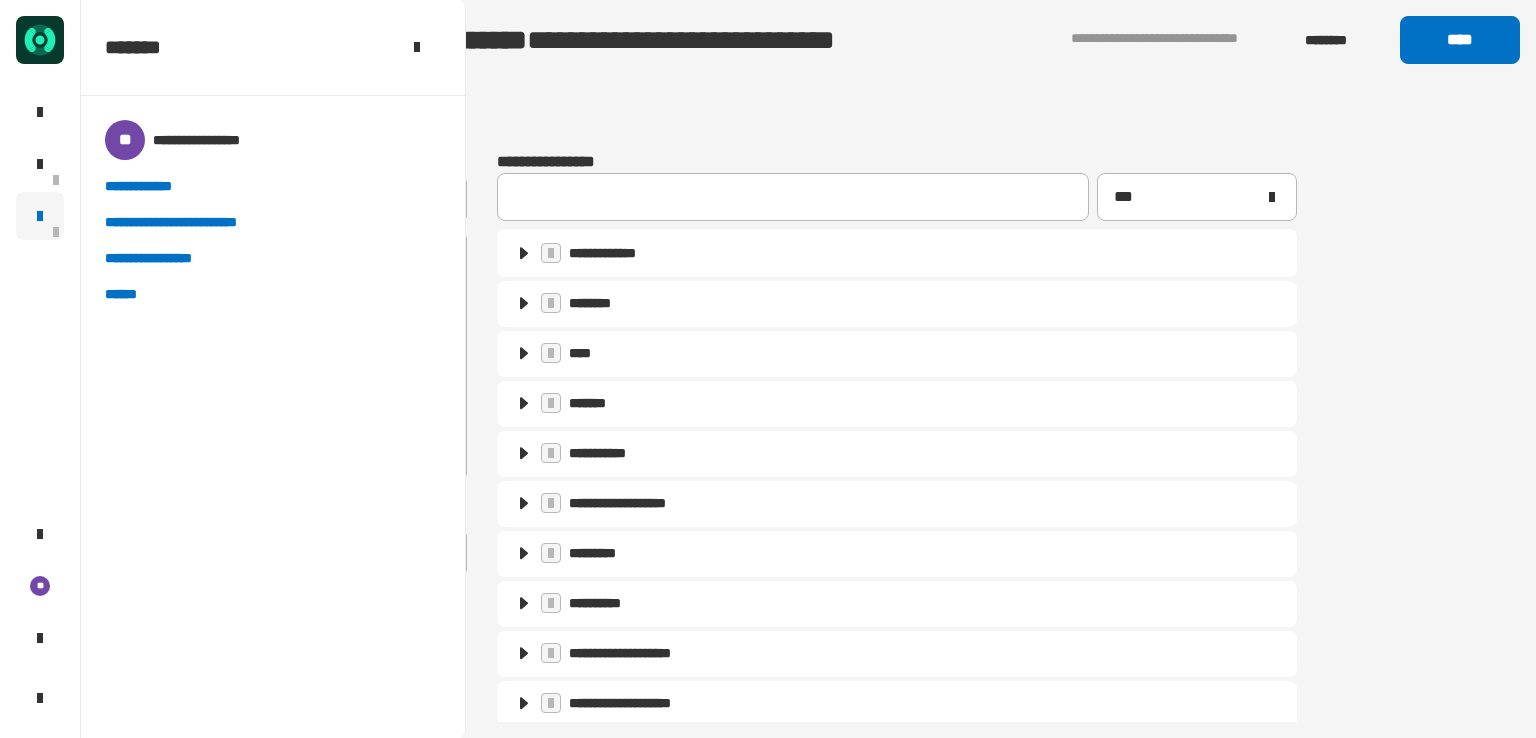 click on "******" at bounding box center [128, 294] 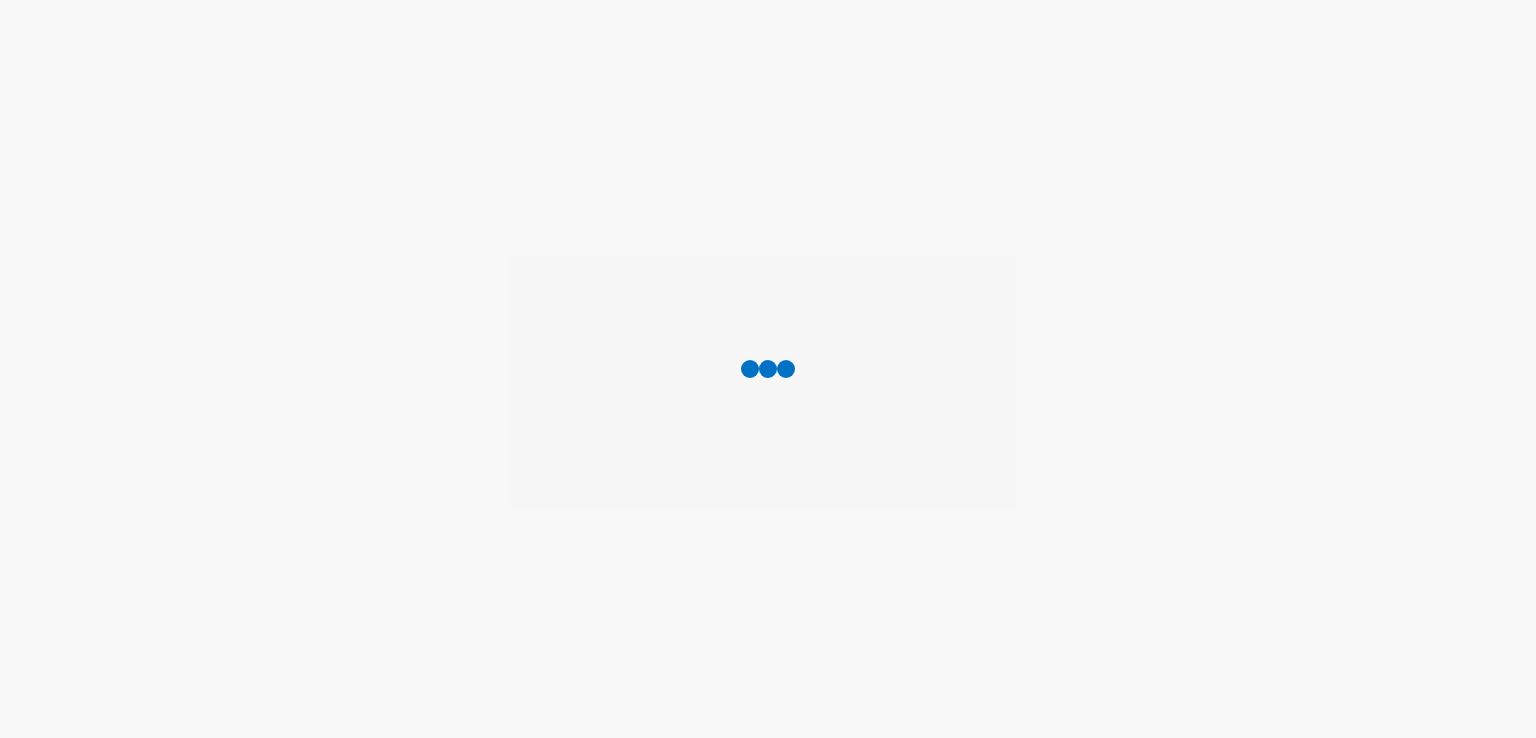 scroll, scrollTop: 0, scrollLeft: 0, axis: both 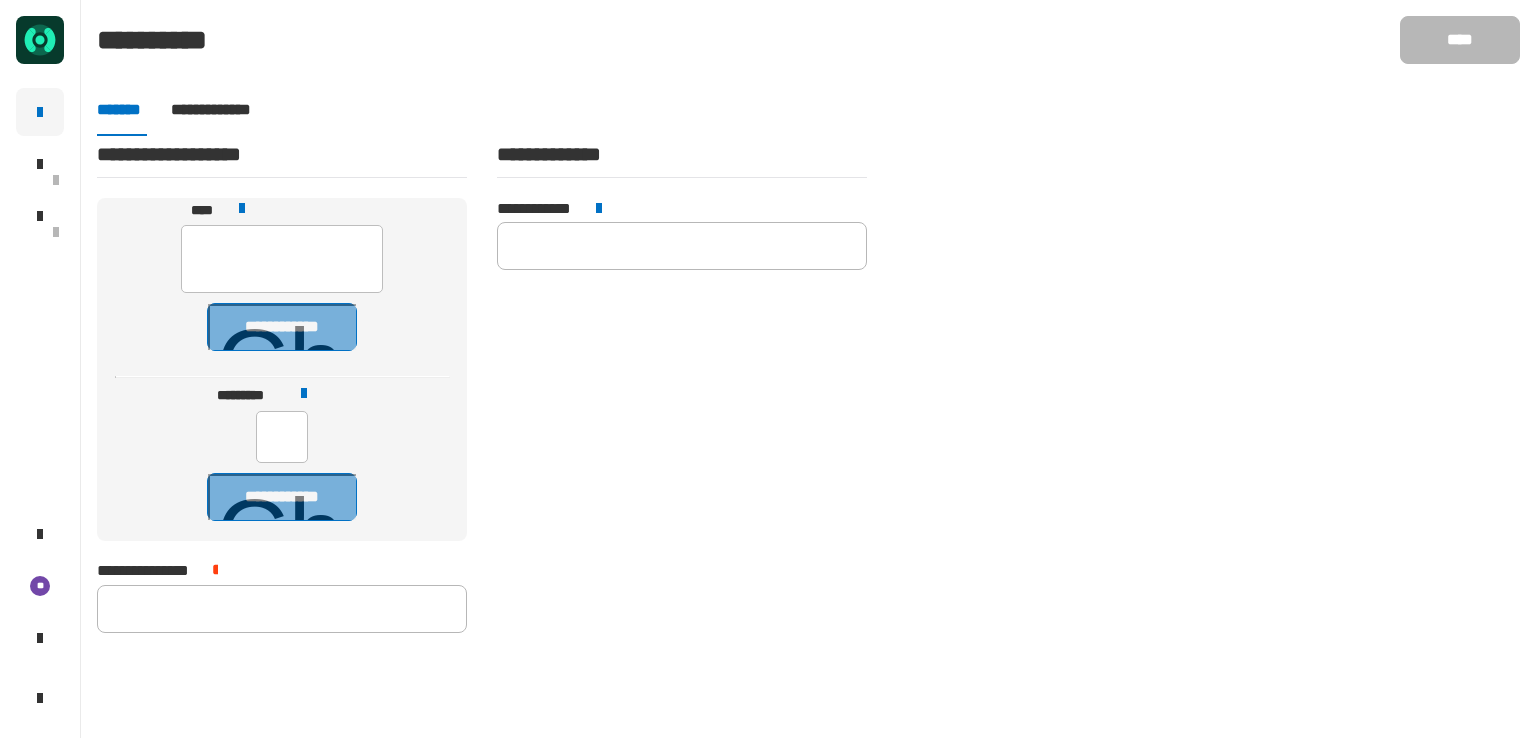 type 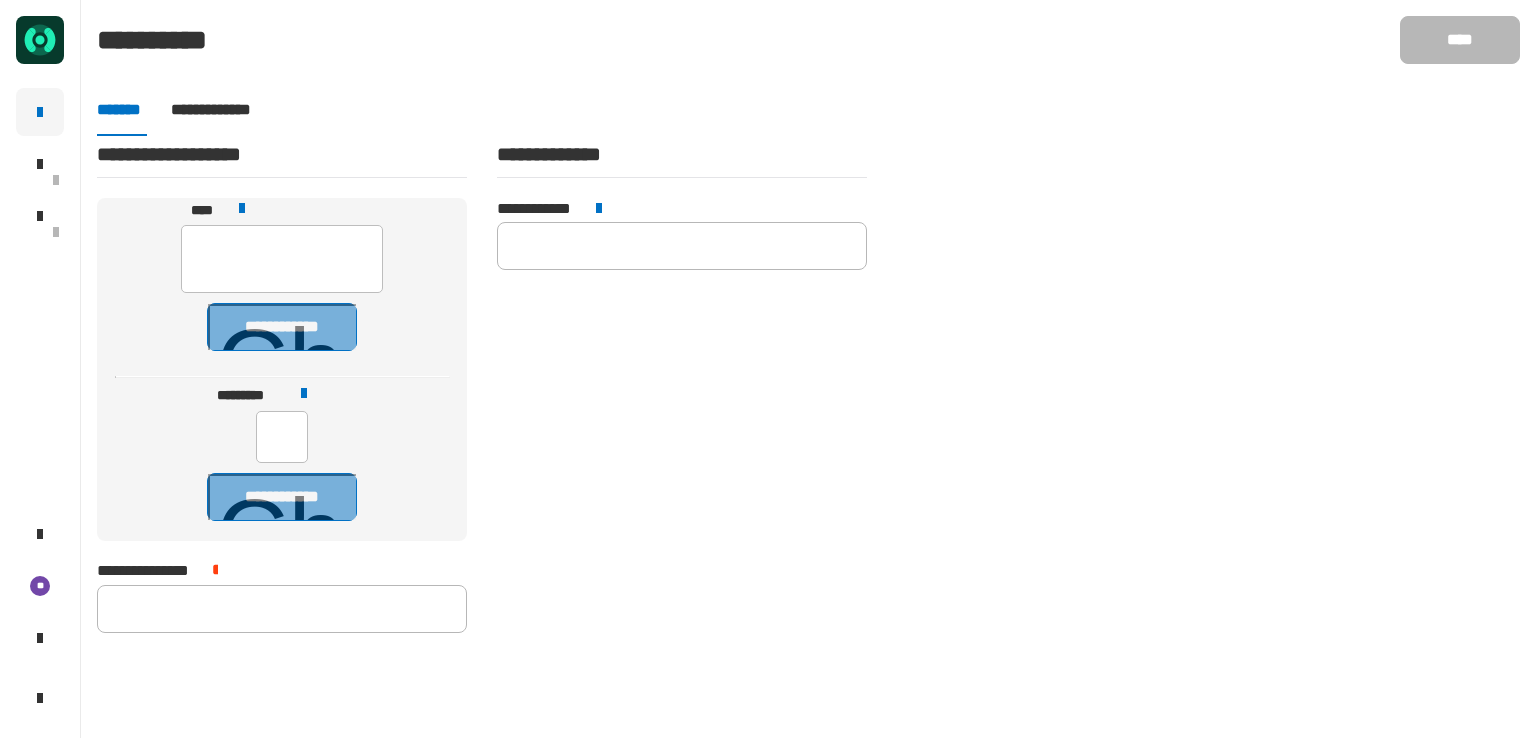 type 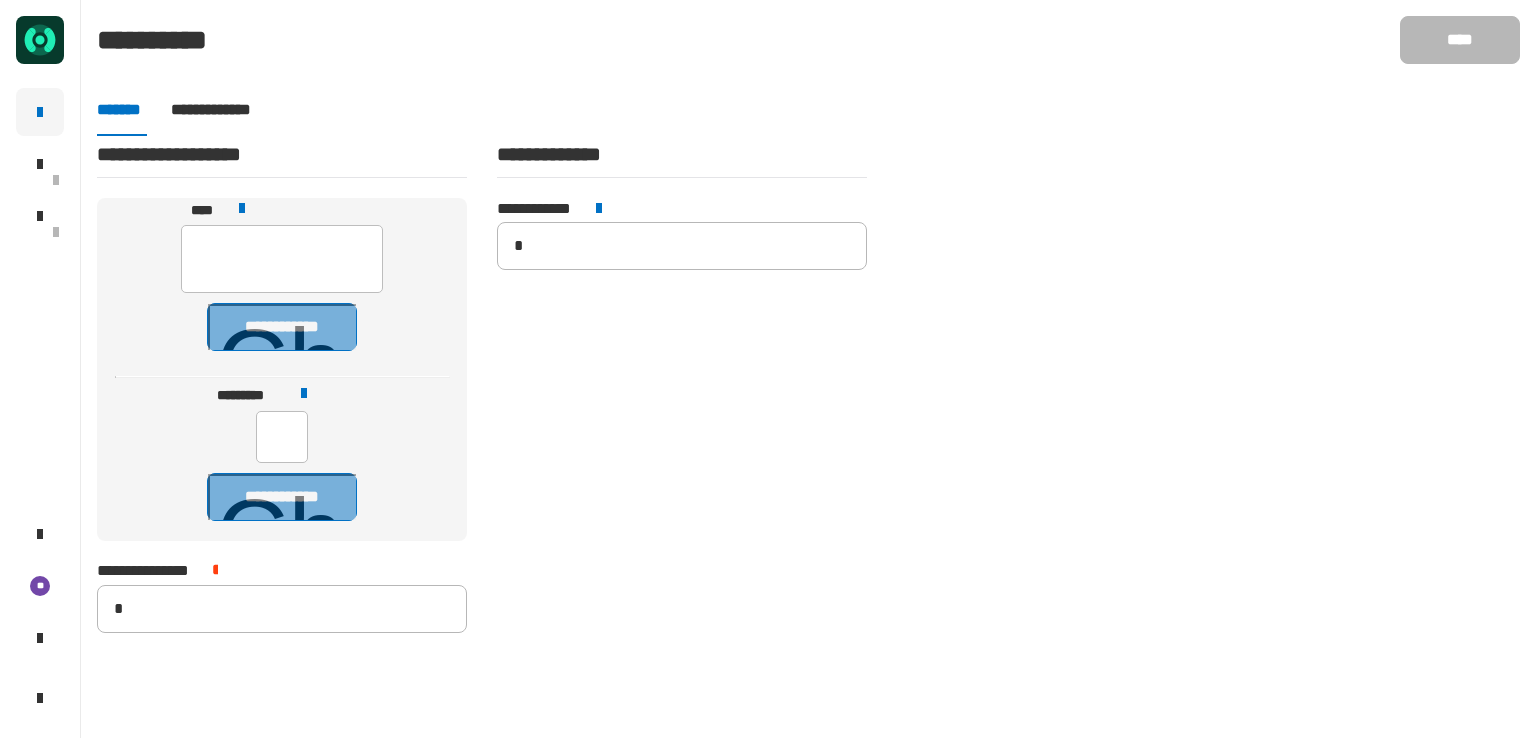 type on "**********" 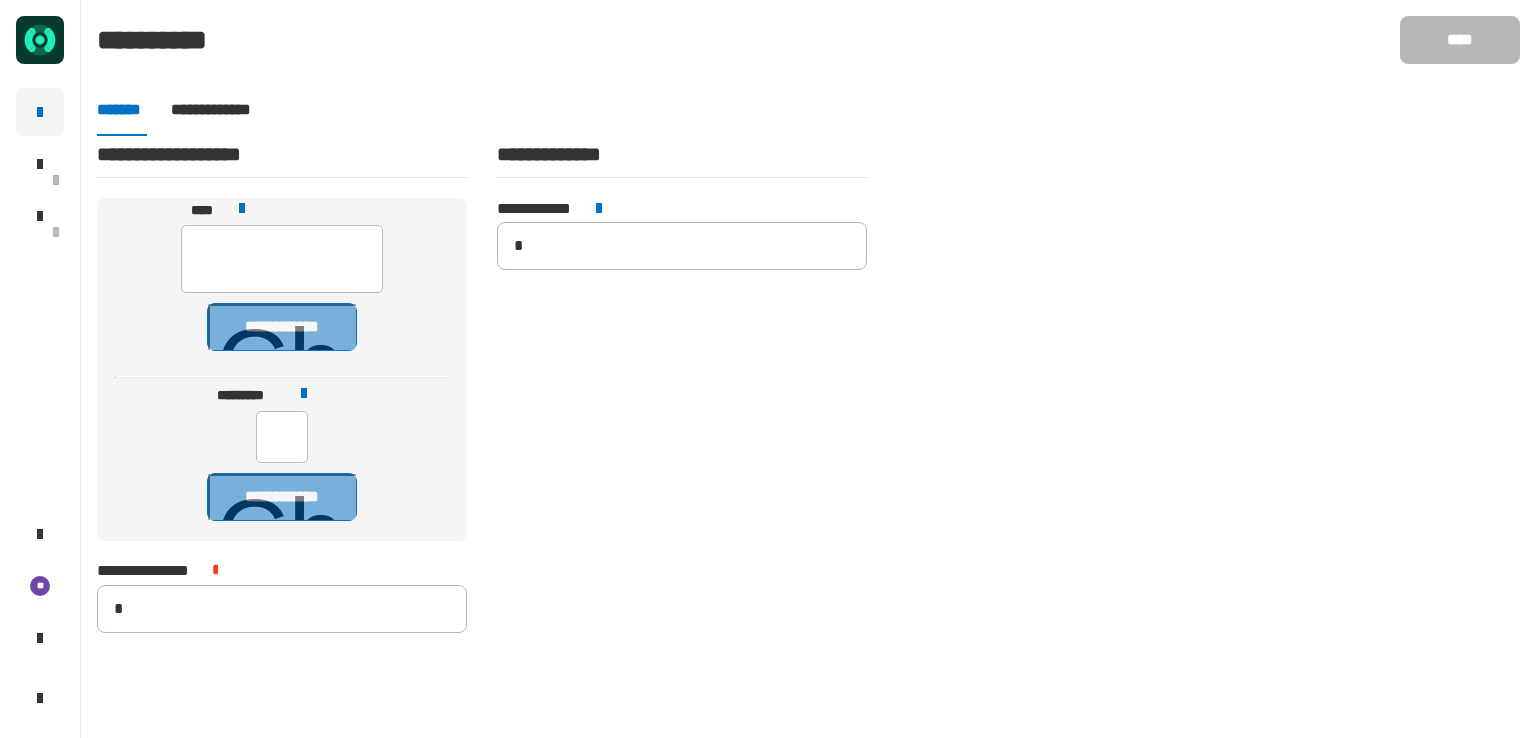 type 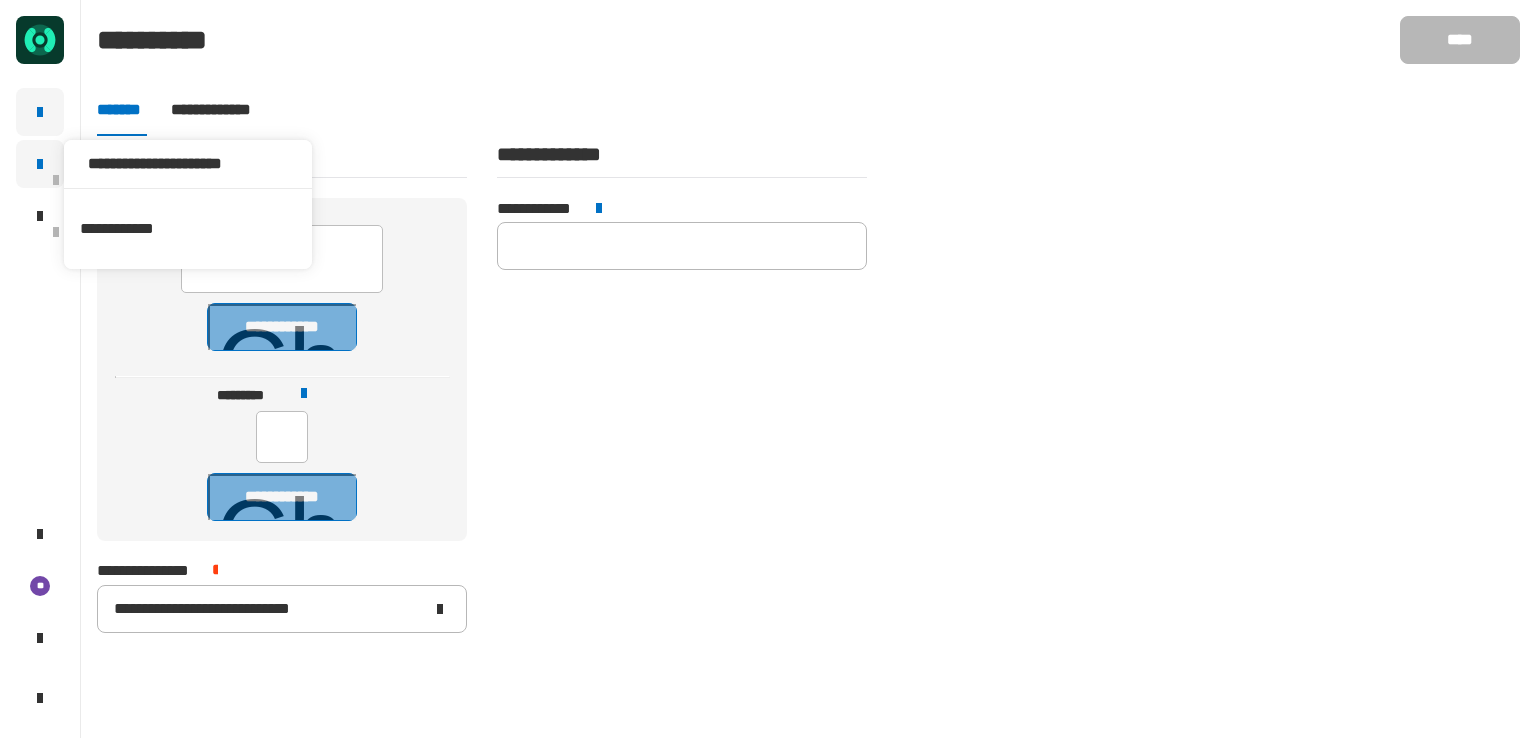 click 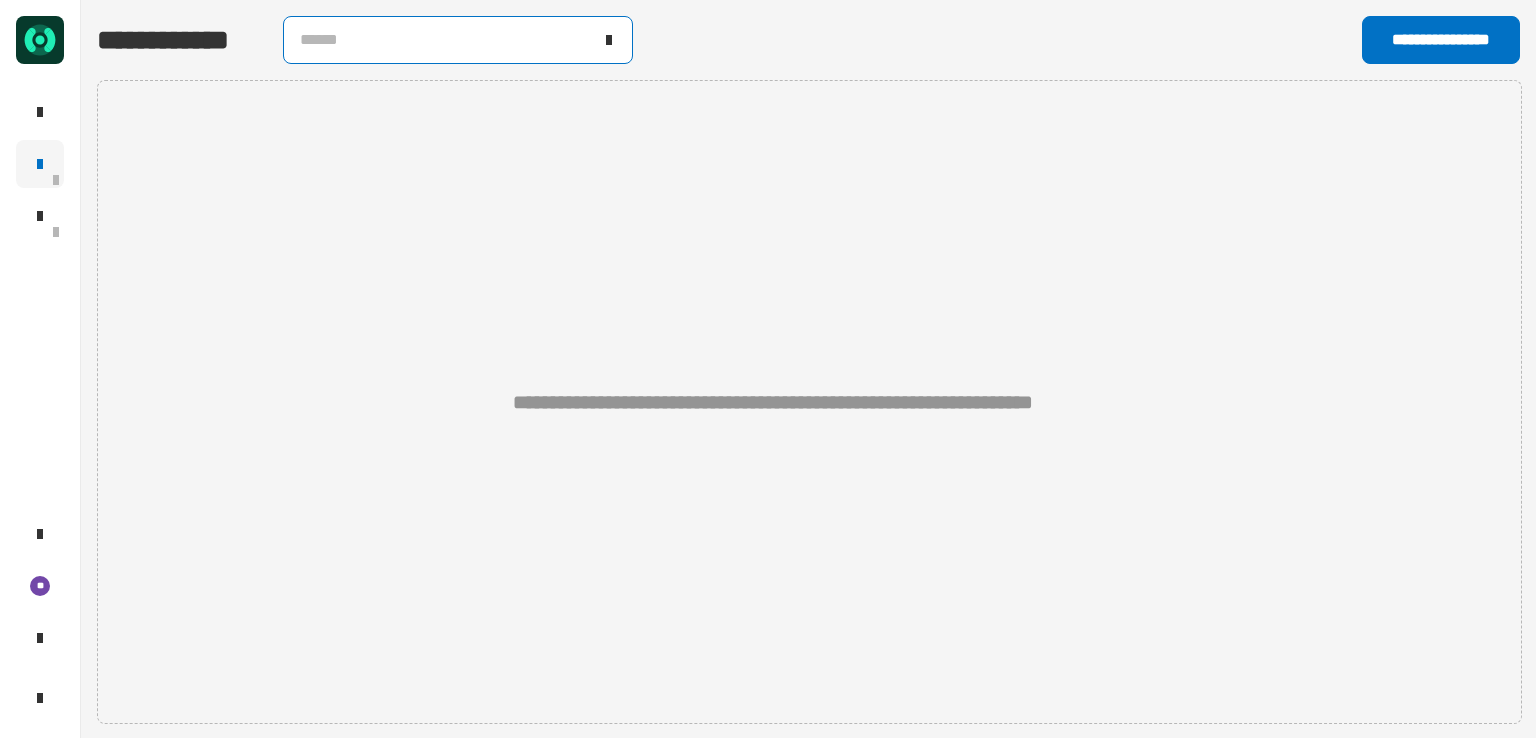 click on "******" 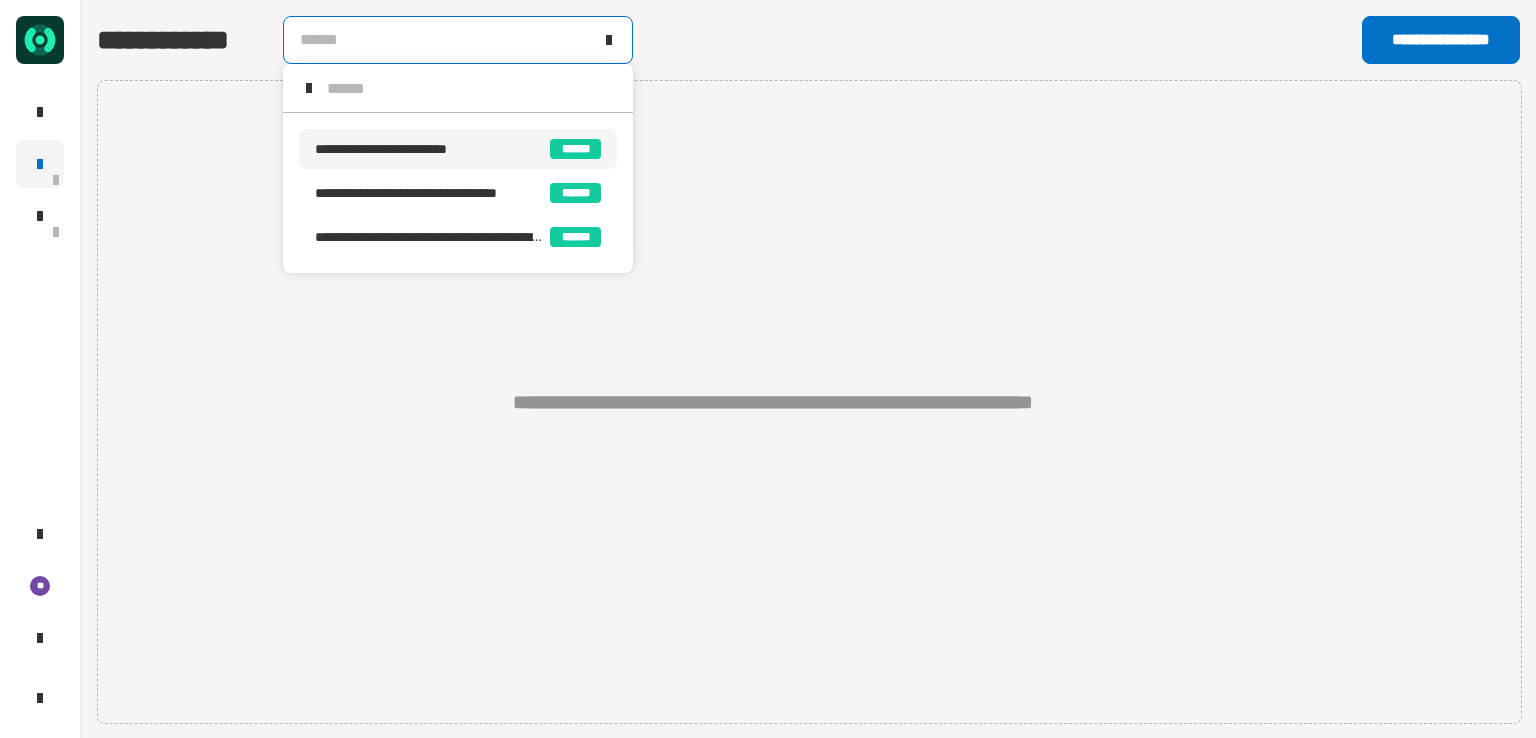 click on "**********" at bounding box center (408, 149) 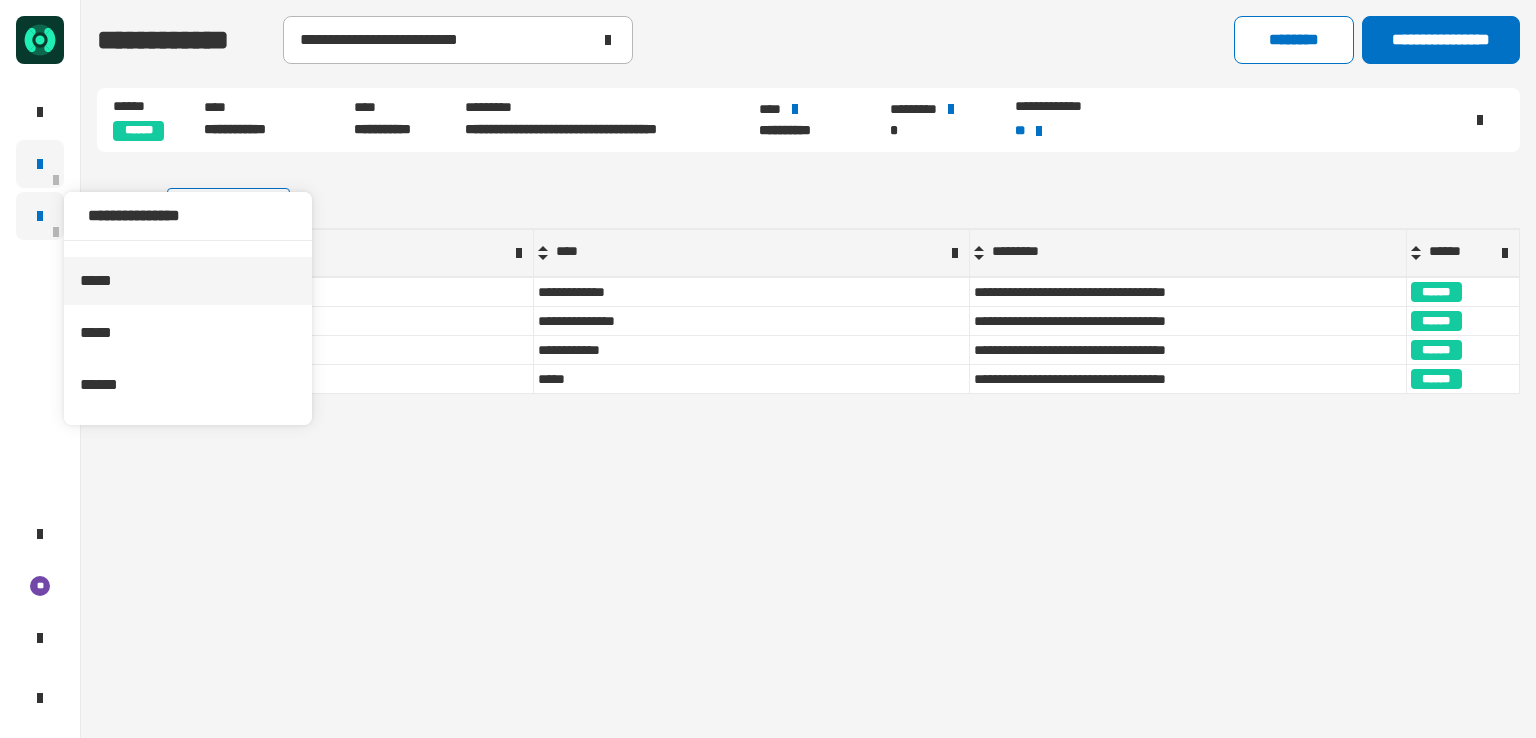 click on "*****" 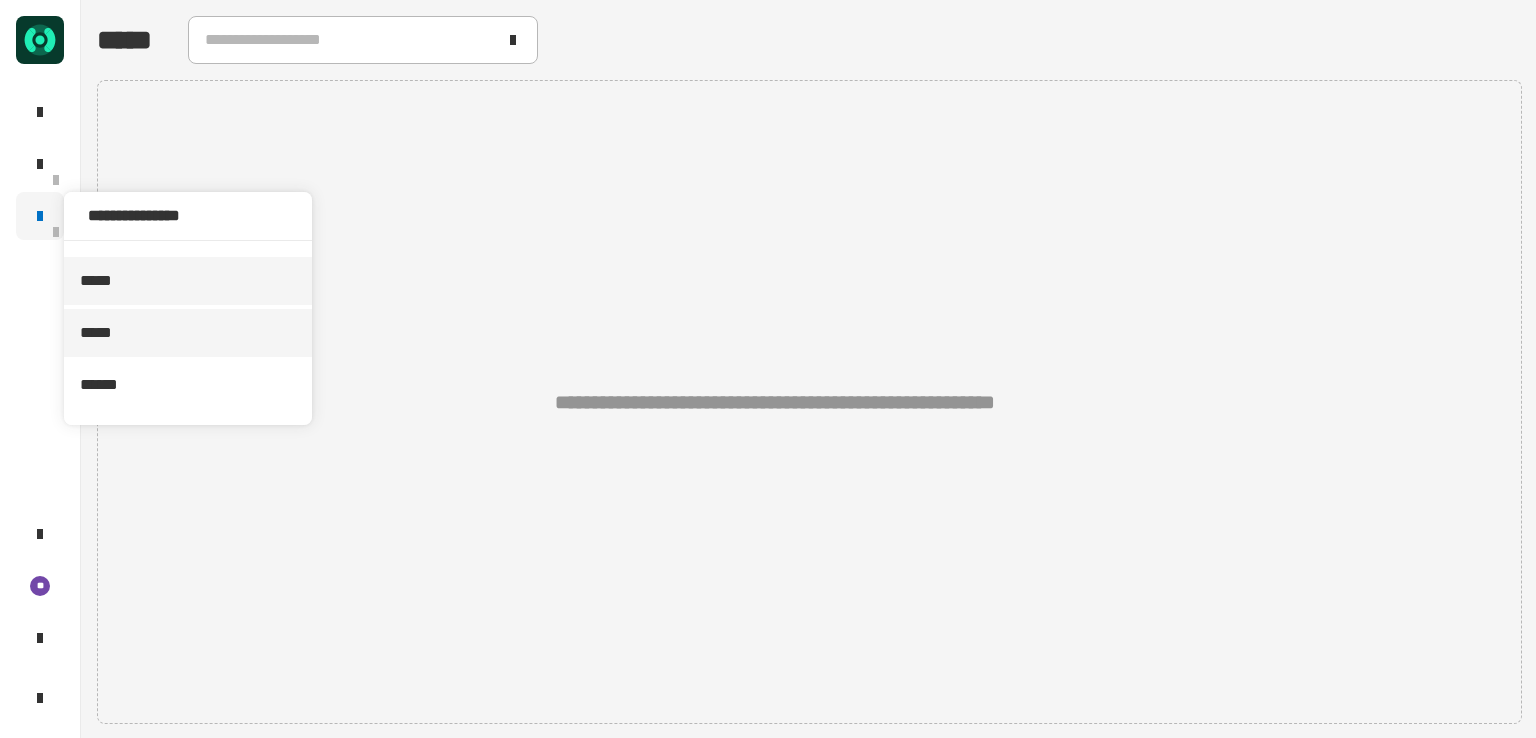click on "*****" 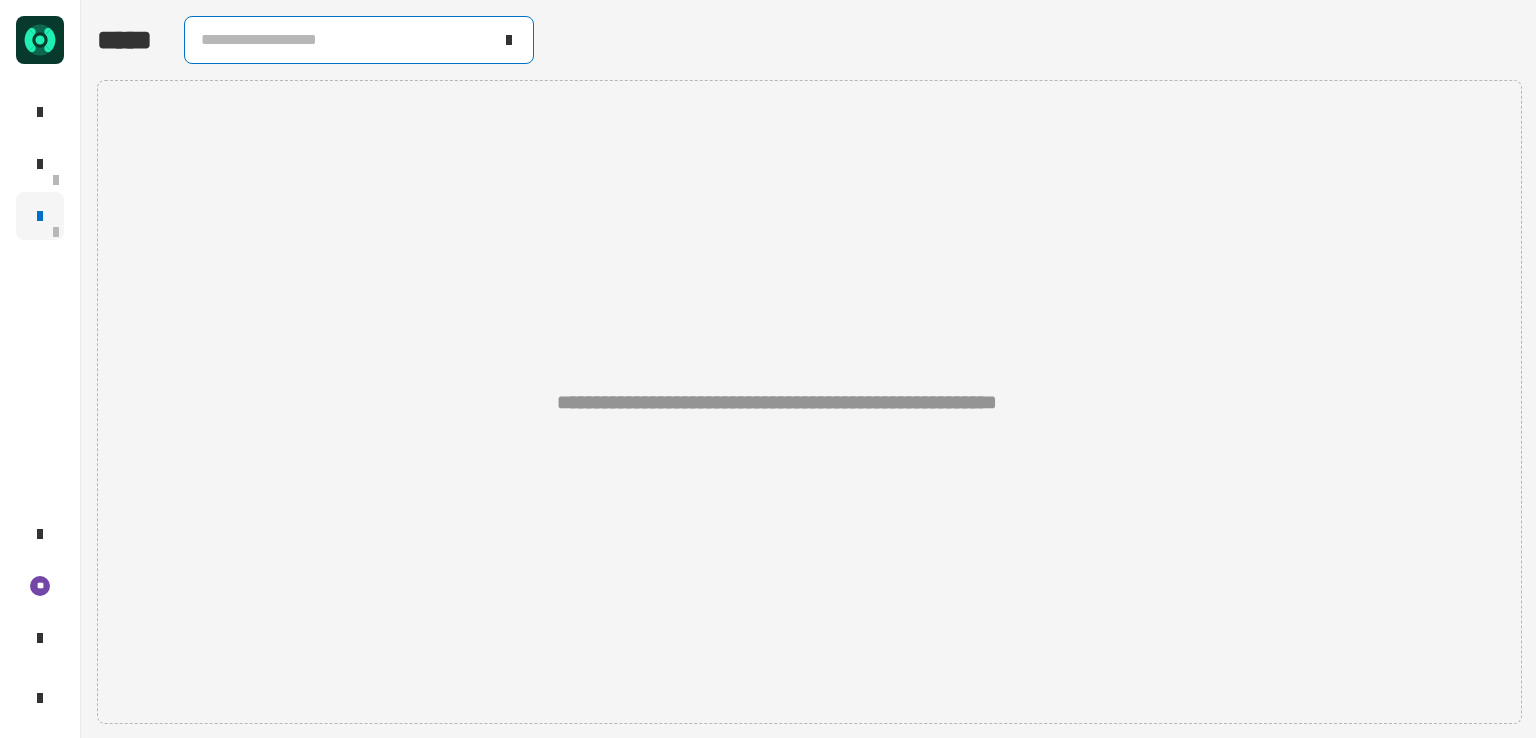 click on "**********" 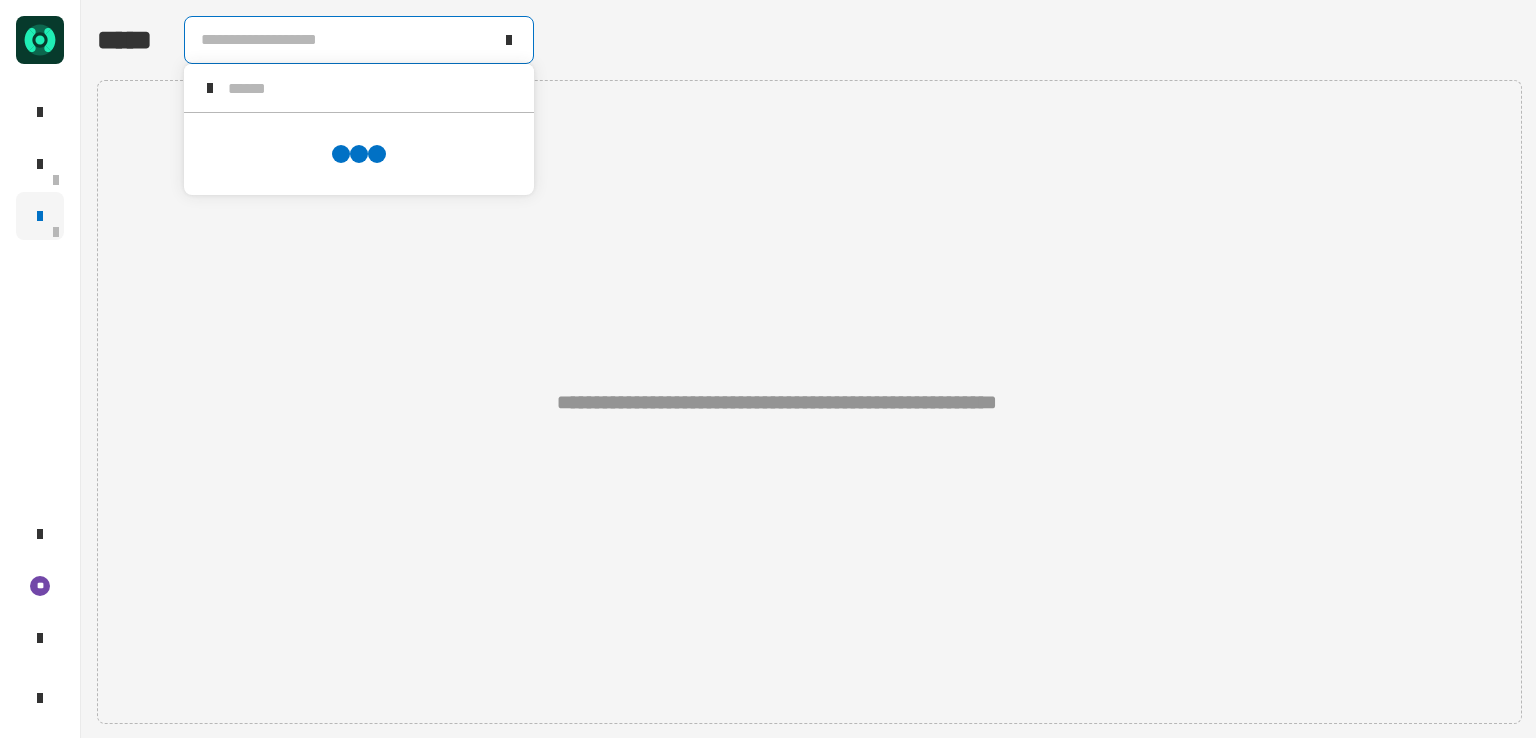 scroll, scrollTop: 0, scrollLeft: 0, axis: both 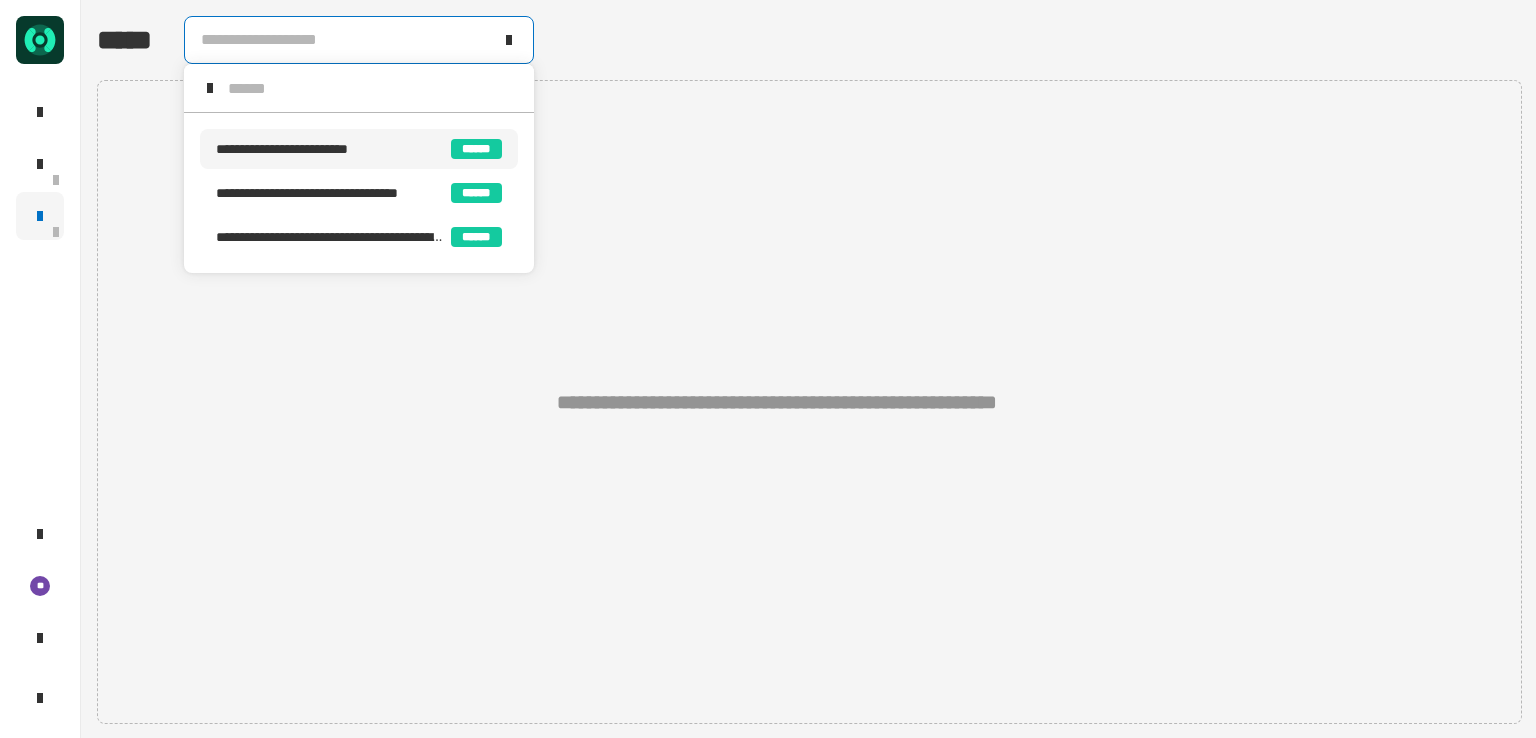 click on "[FIRST] [LAST]" at bounding box center (359, 149) 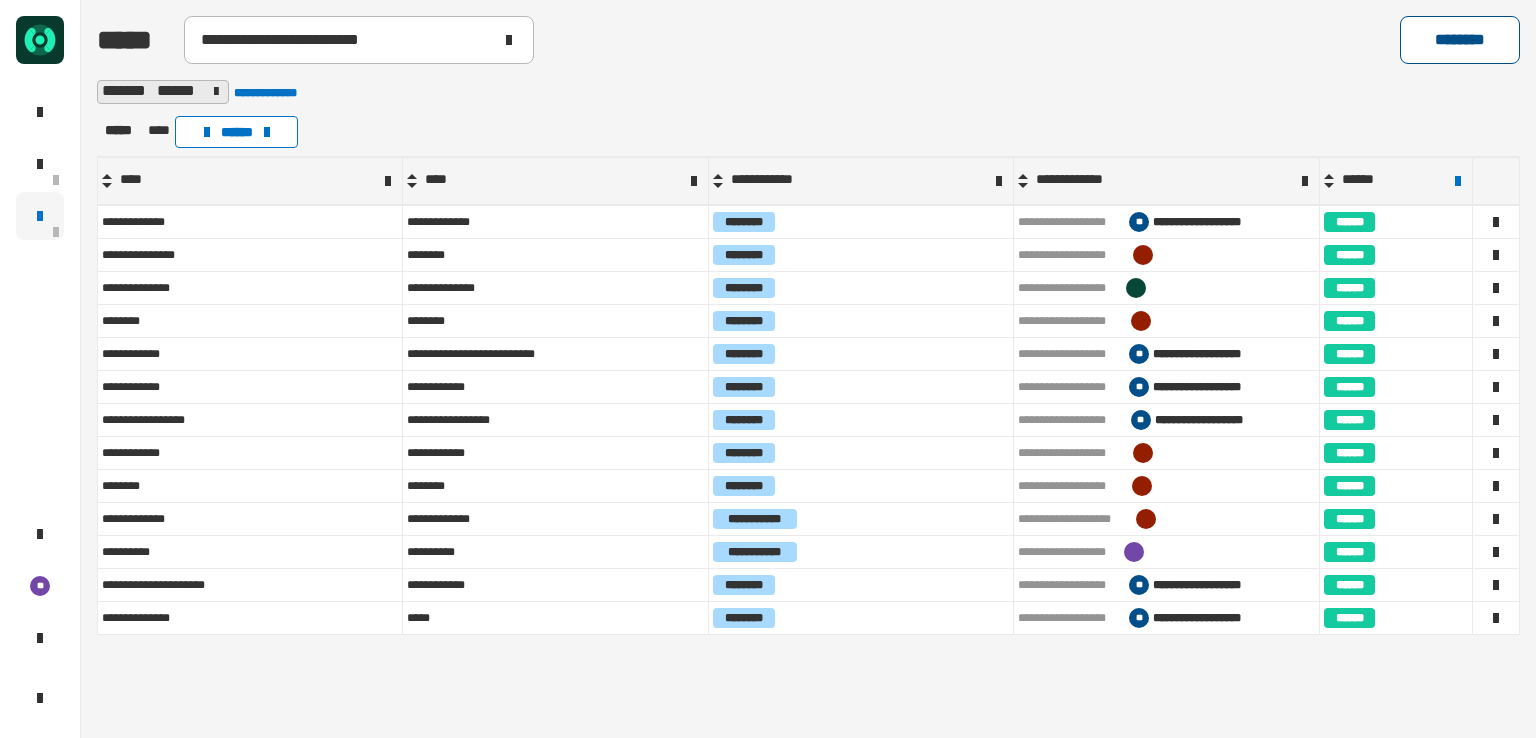 click on "********" 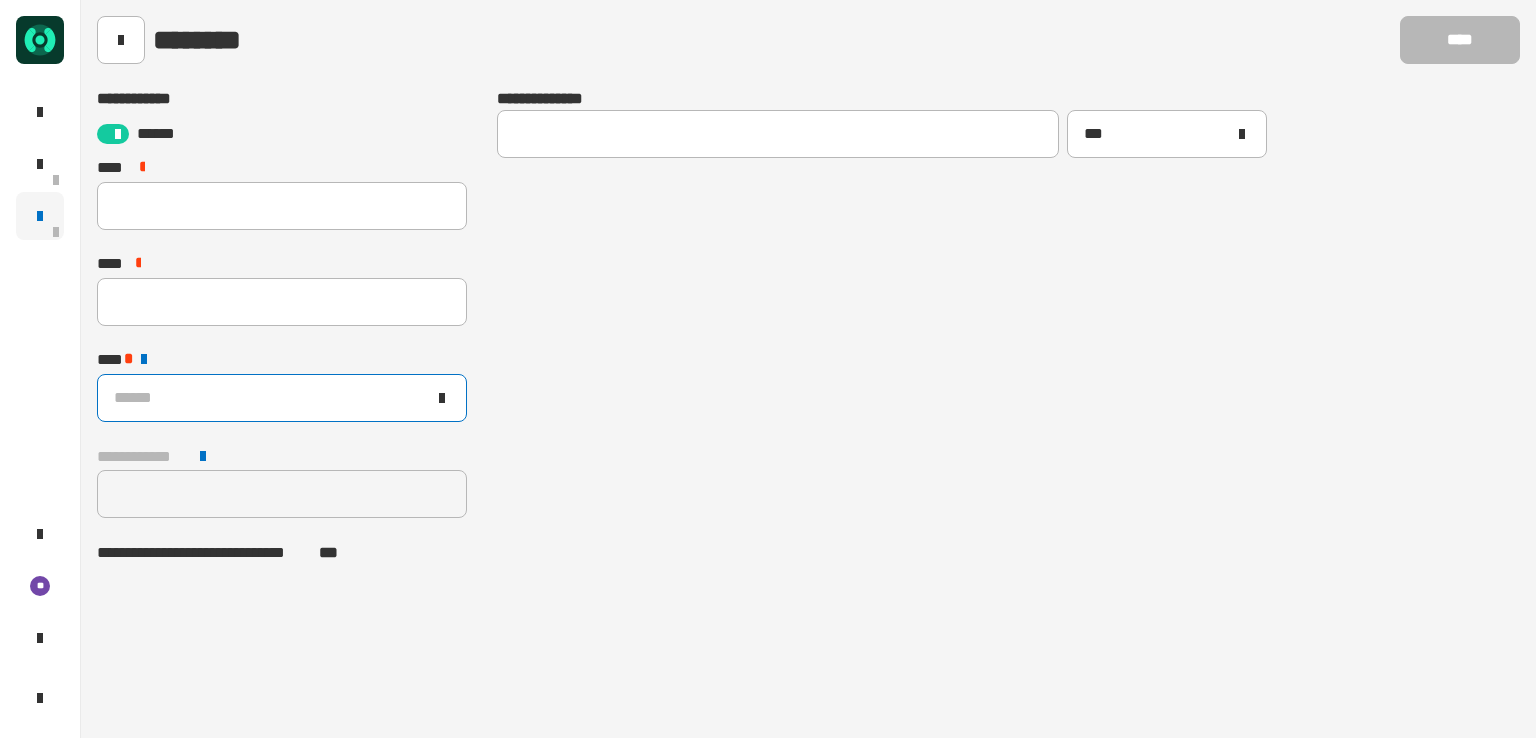 click on "******" 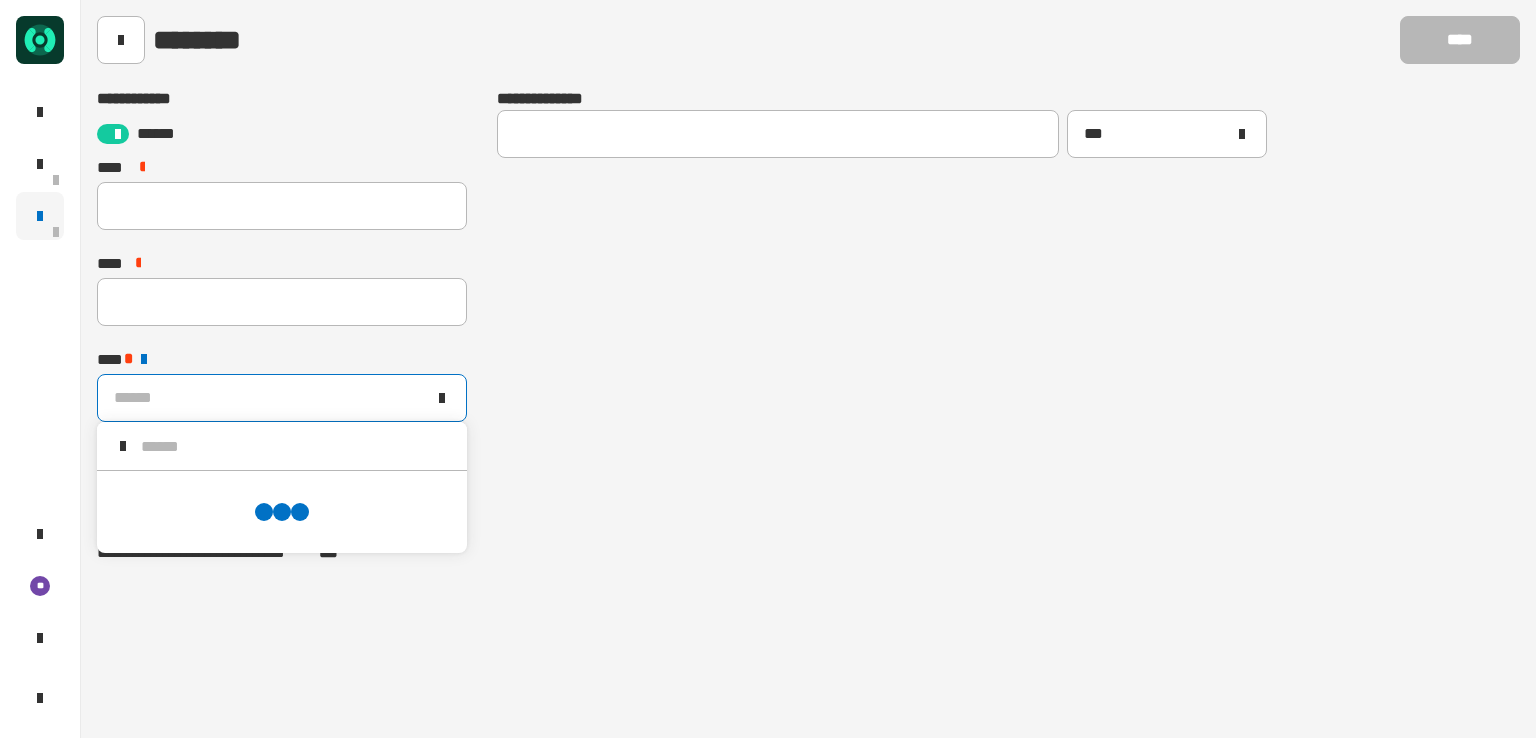scroll, scrollTop: 0, scrollLeft: 0, axis: both 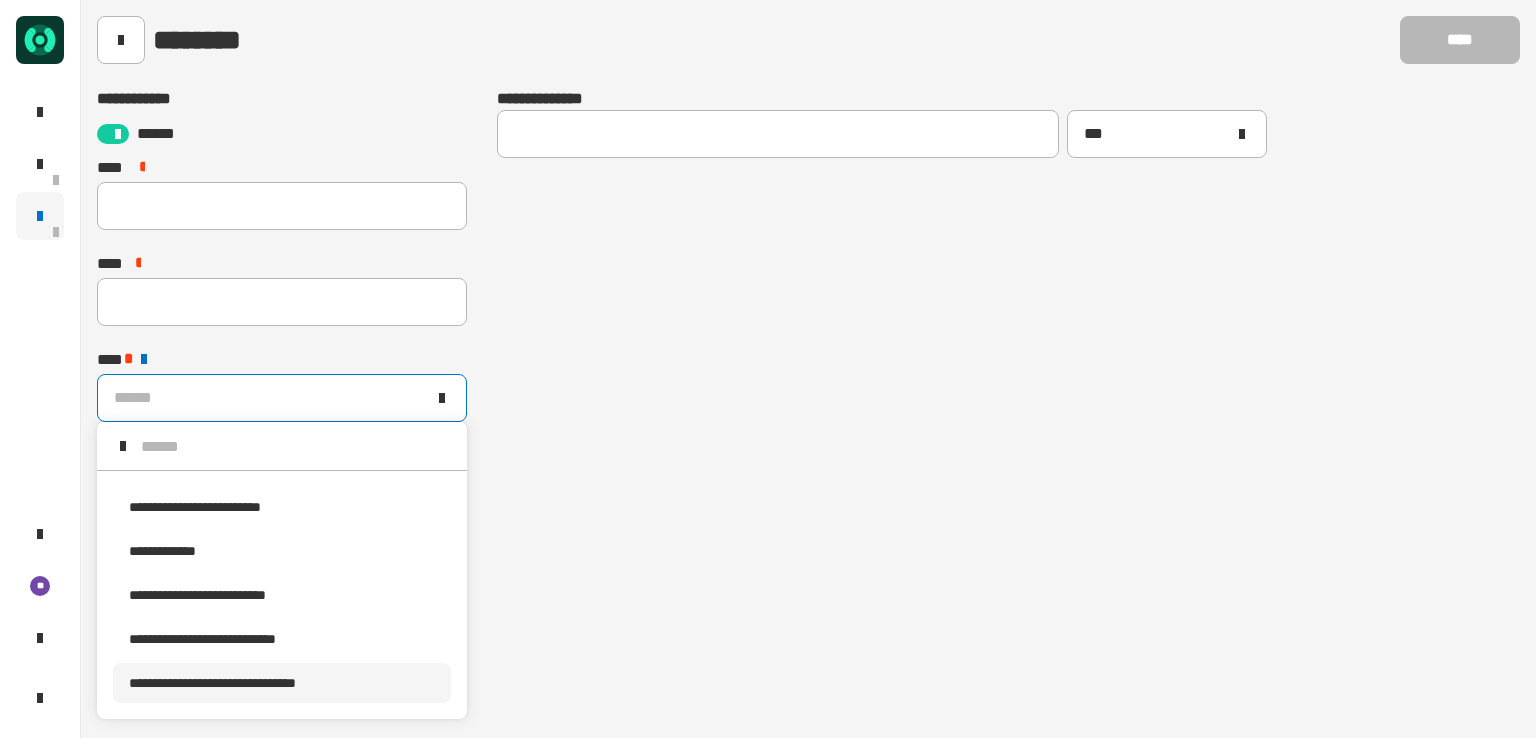 click on "**********" at bounding box center (282, 683) 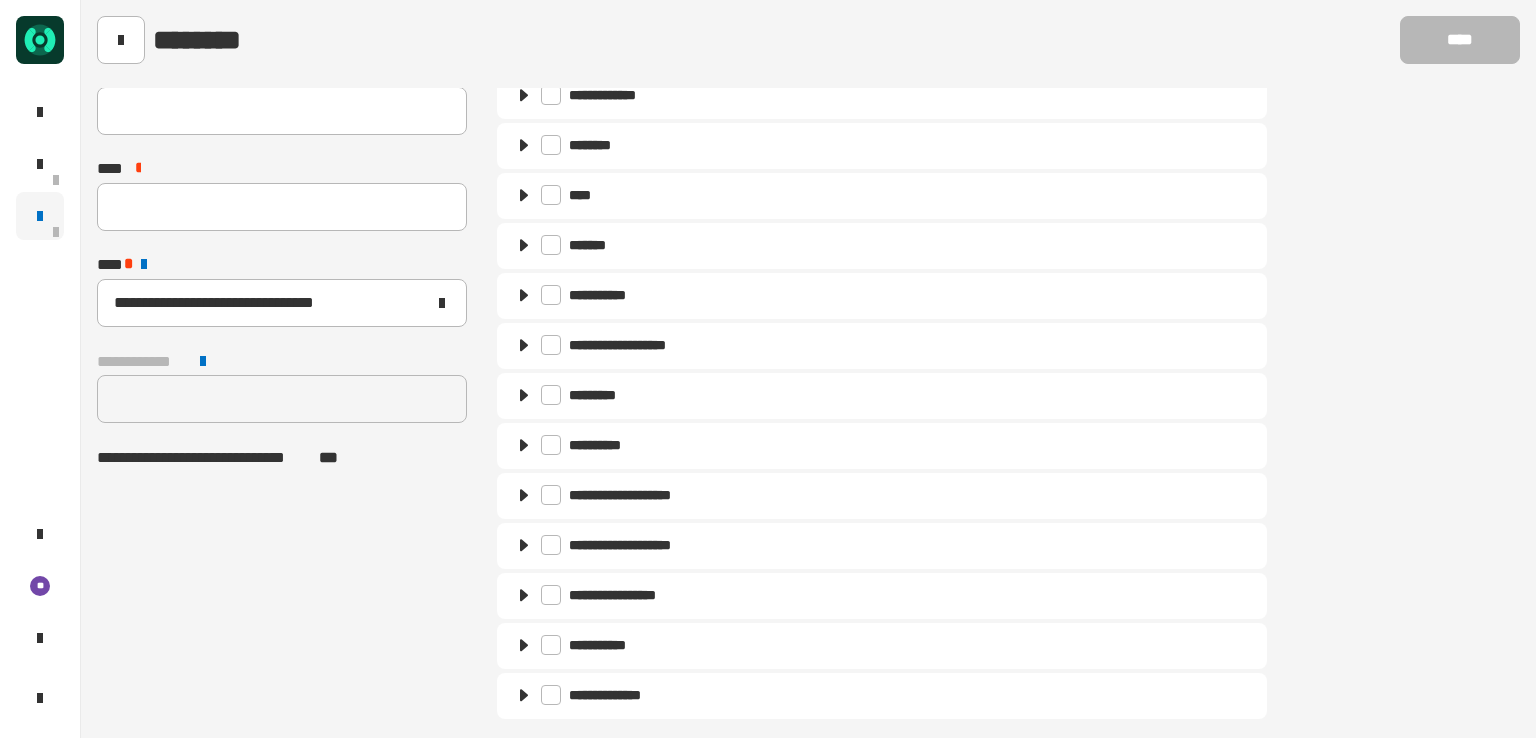 scroll, scrollTop: 0, scrollLeft: 0, axis: both 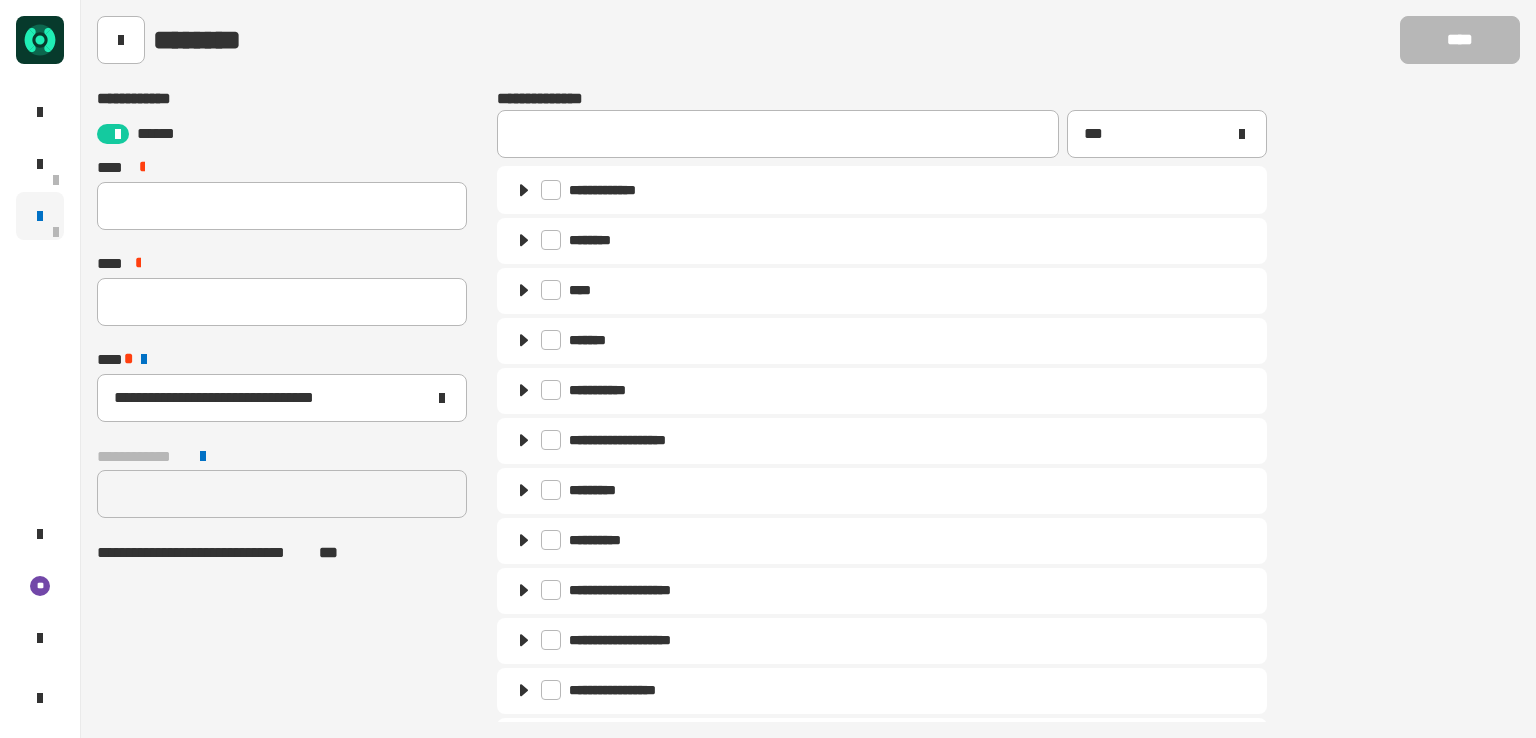 click 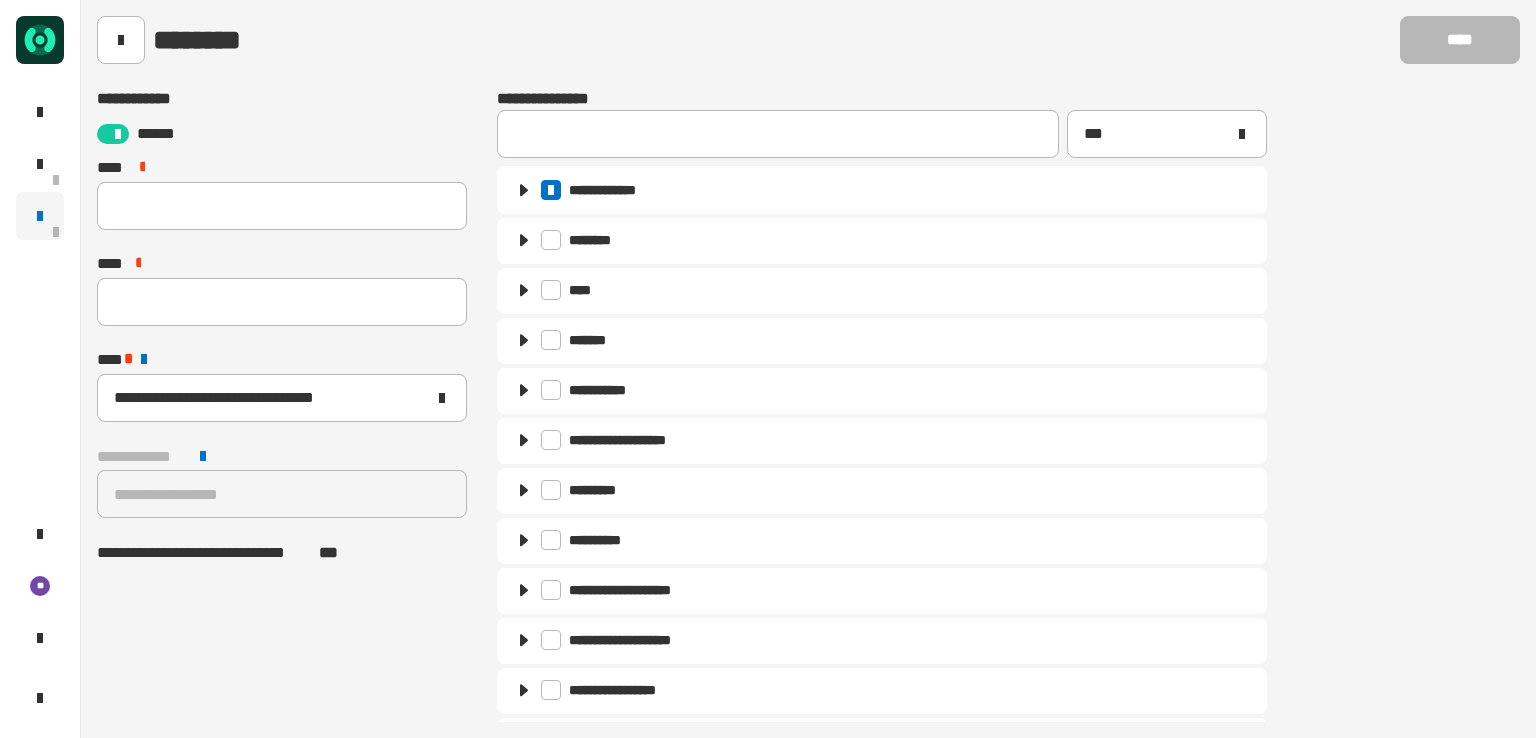 click 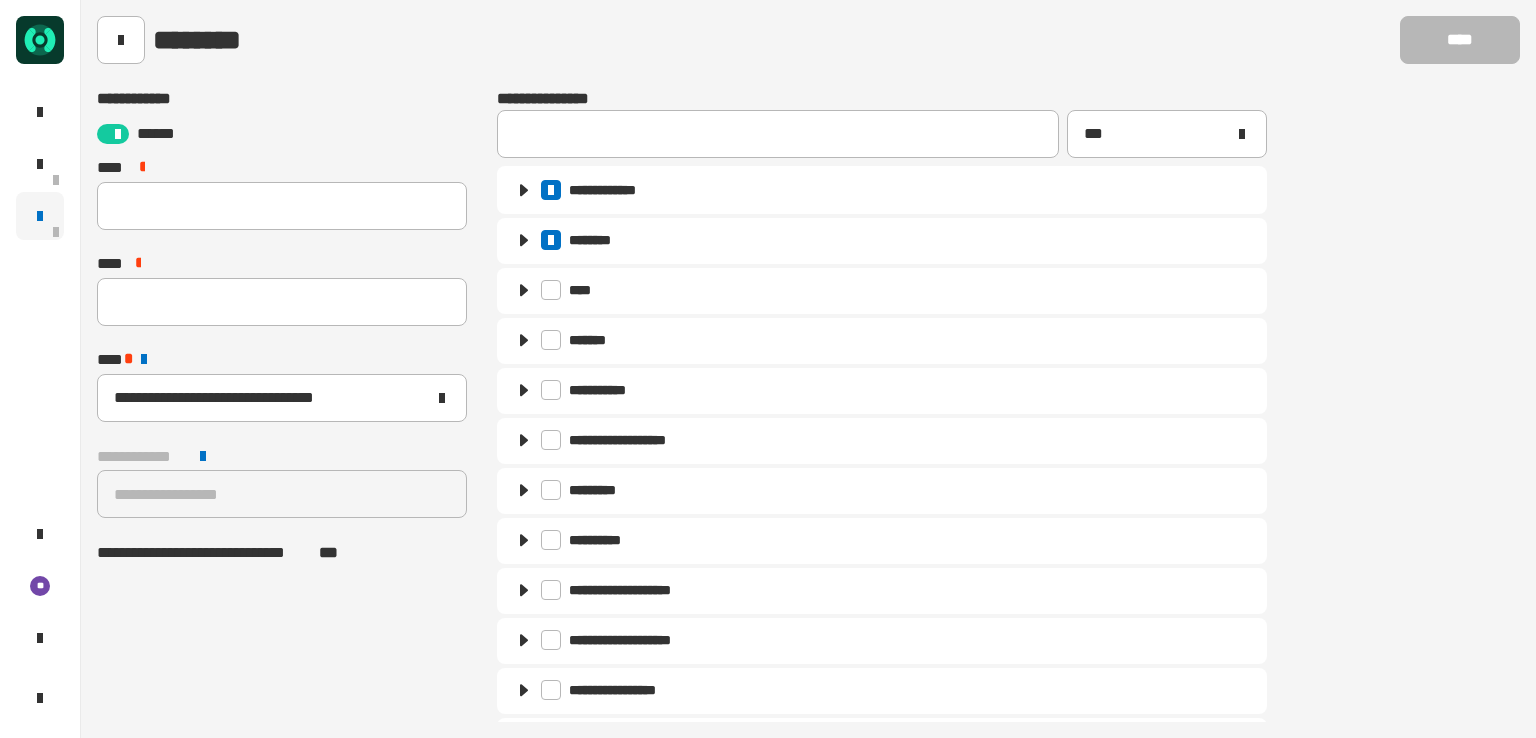 click 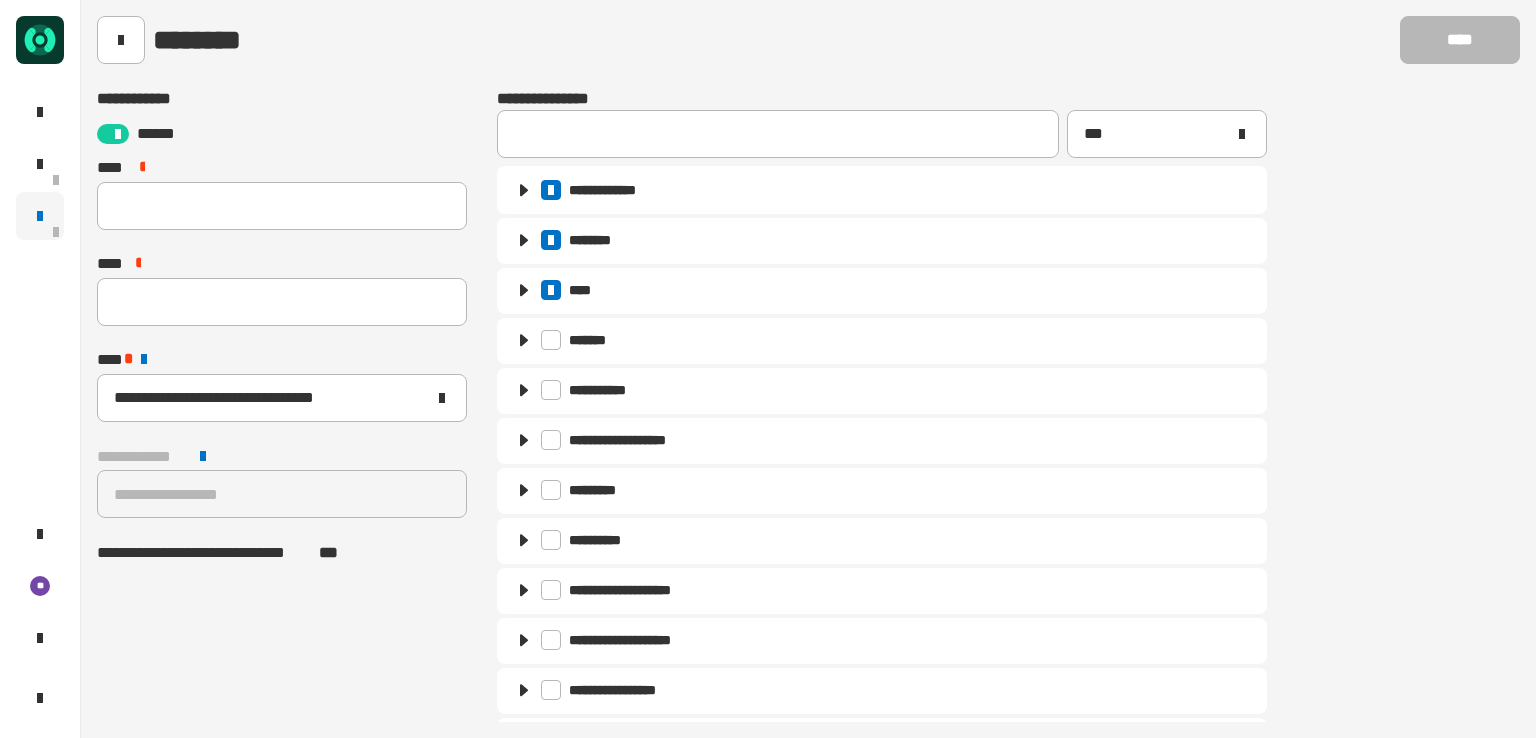 click 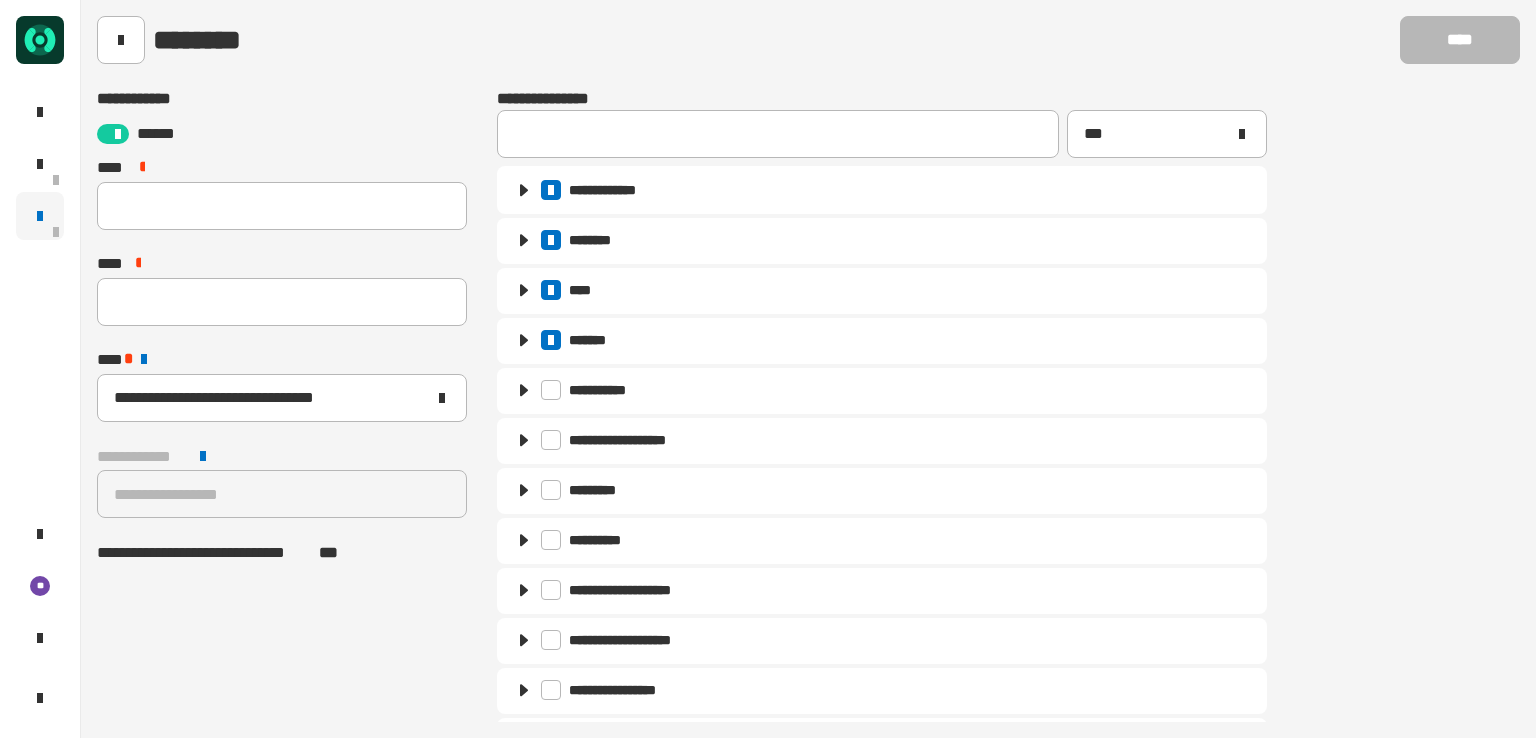 click 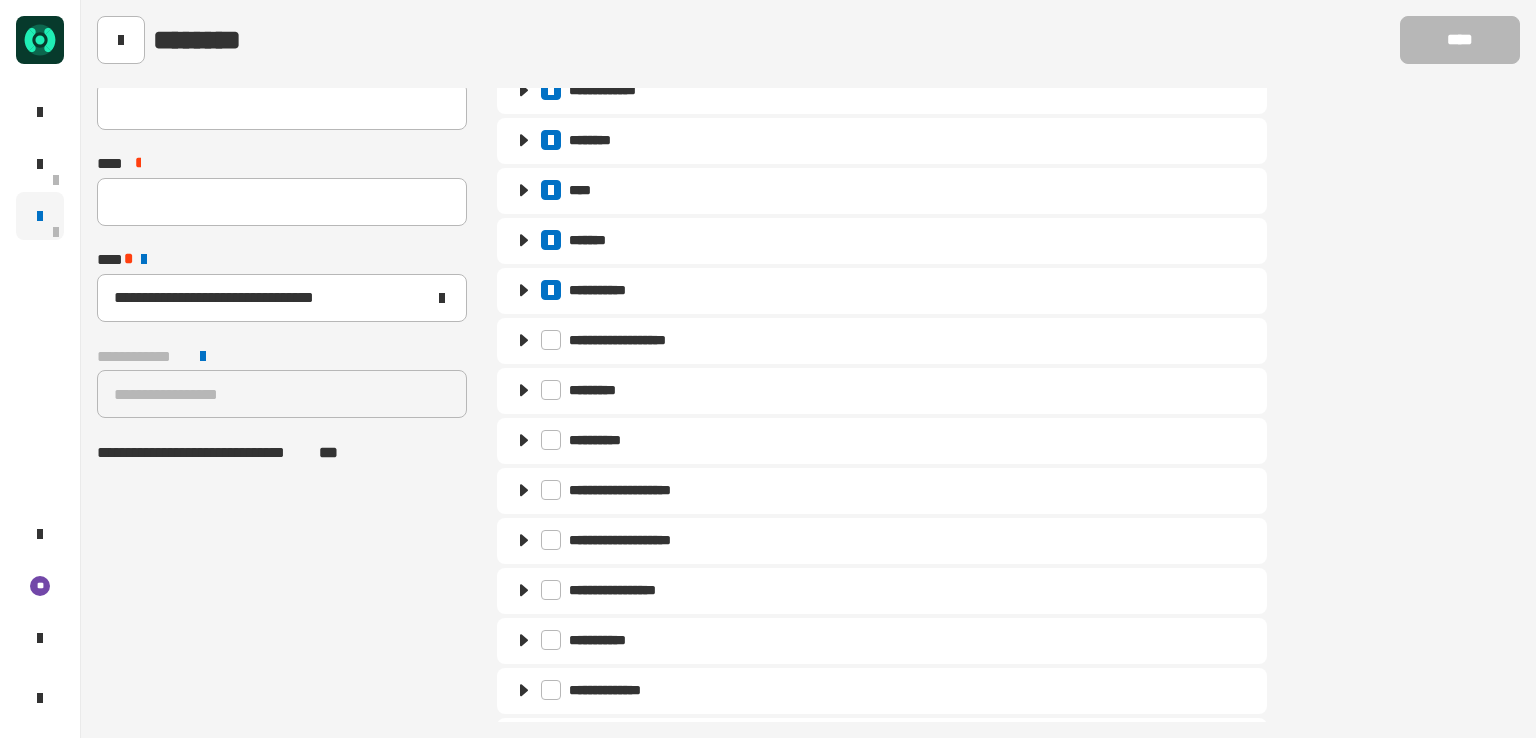 scroll, scrollTop: 100, scrollLeft: 0, axis: vertical 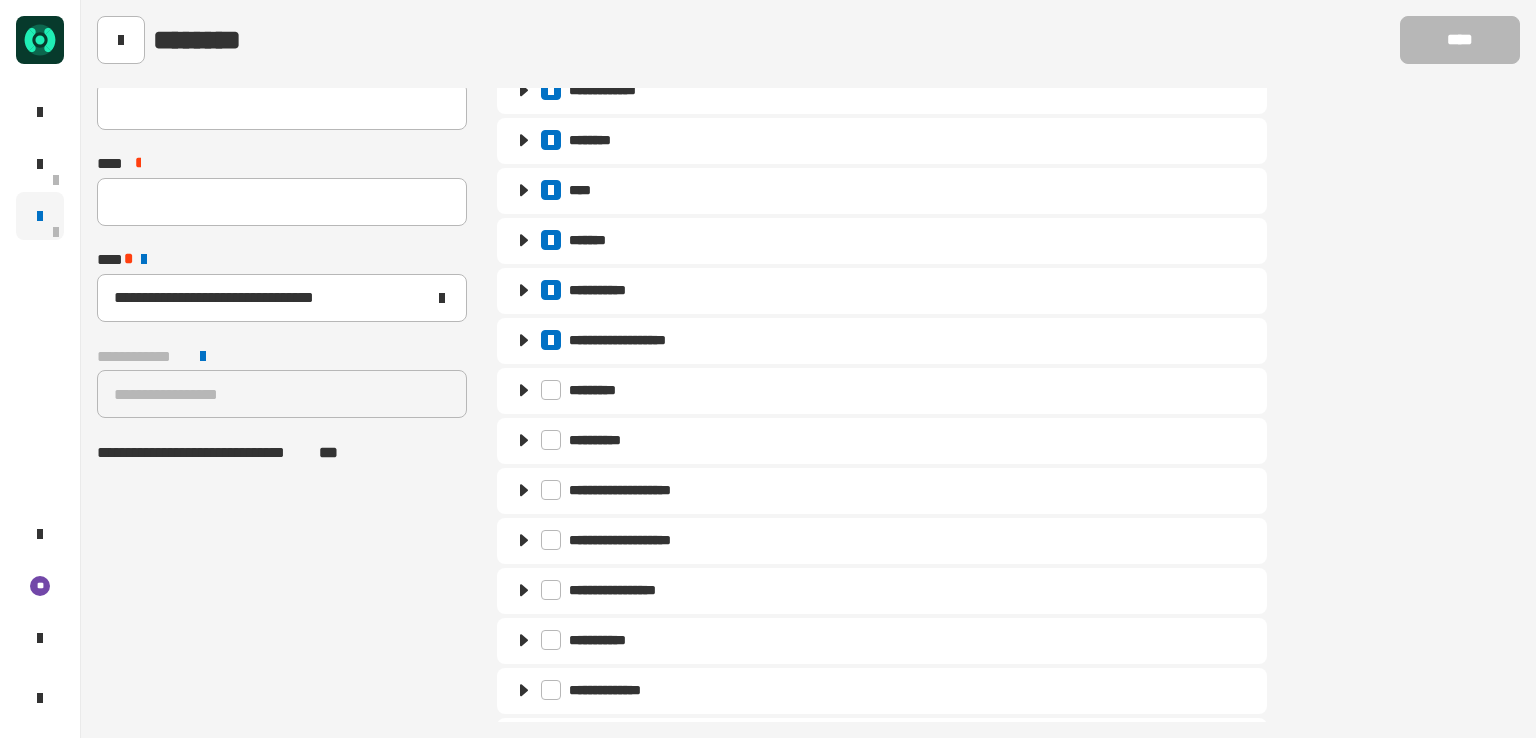 click 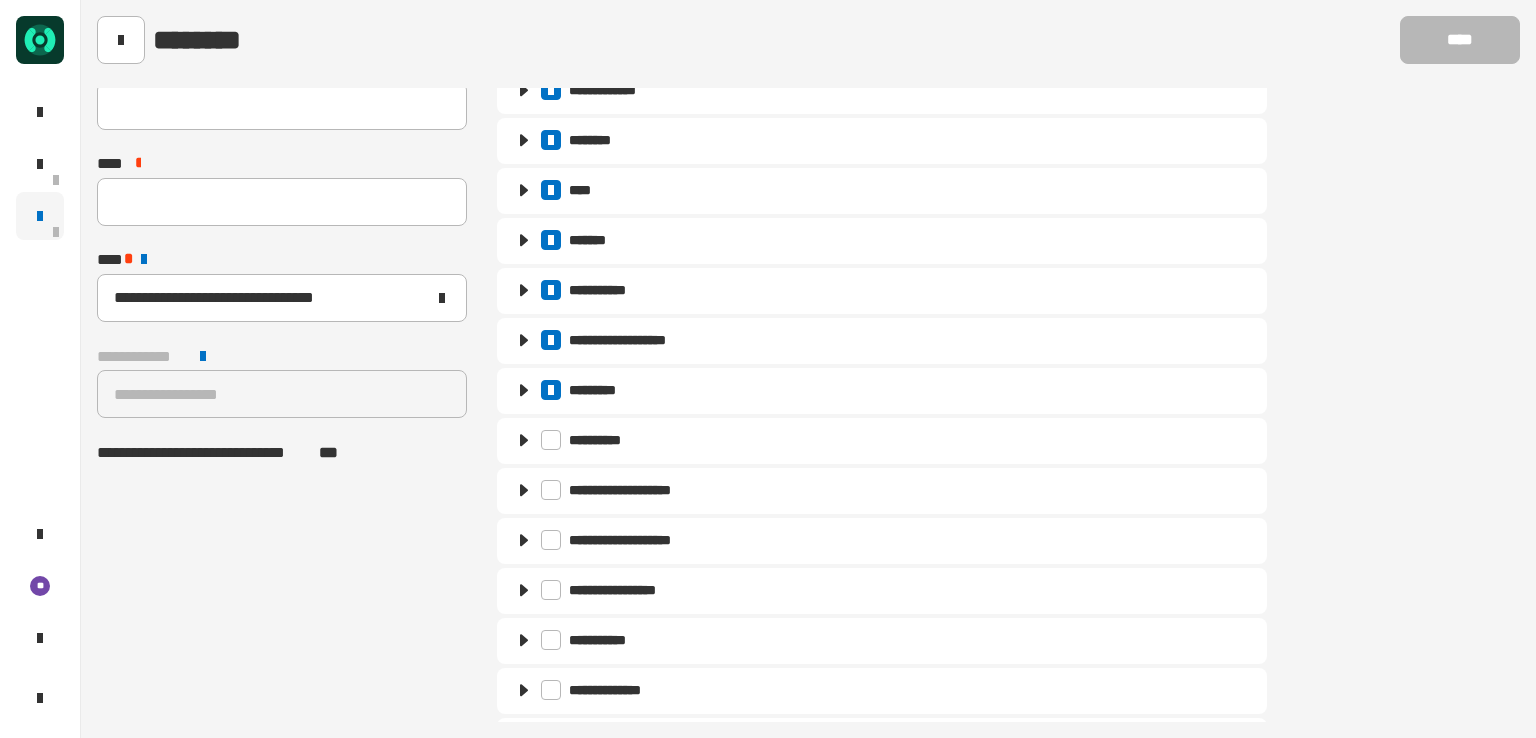 click 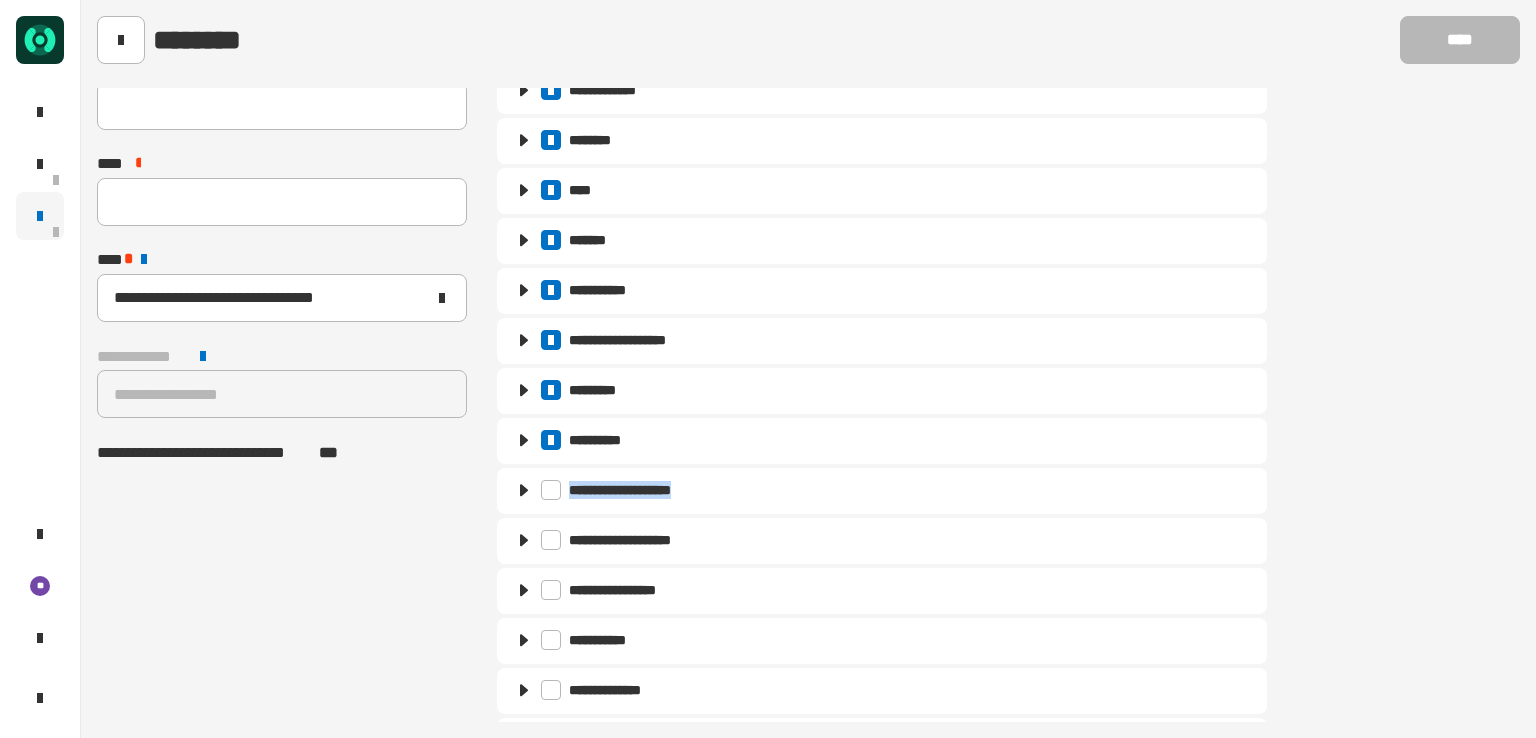 drag, startPoint x: 548, startPoint y: 493, endPoint x: 551, endPoint y: 516, distance: 23.194826 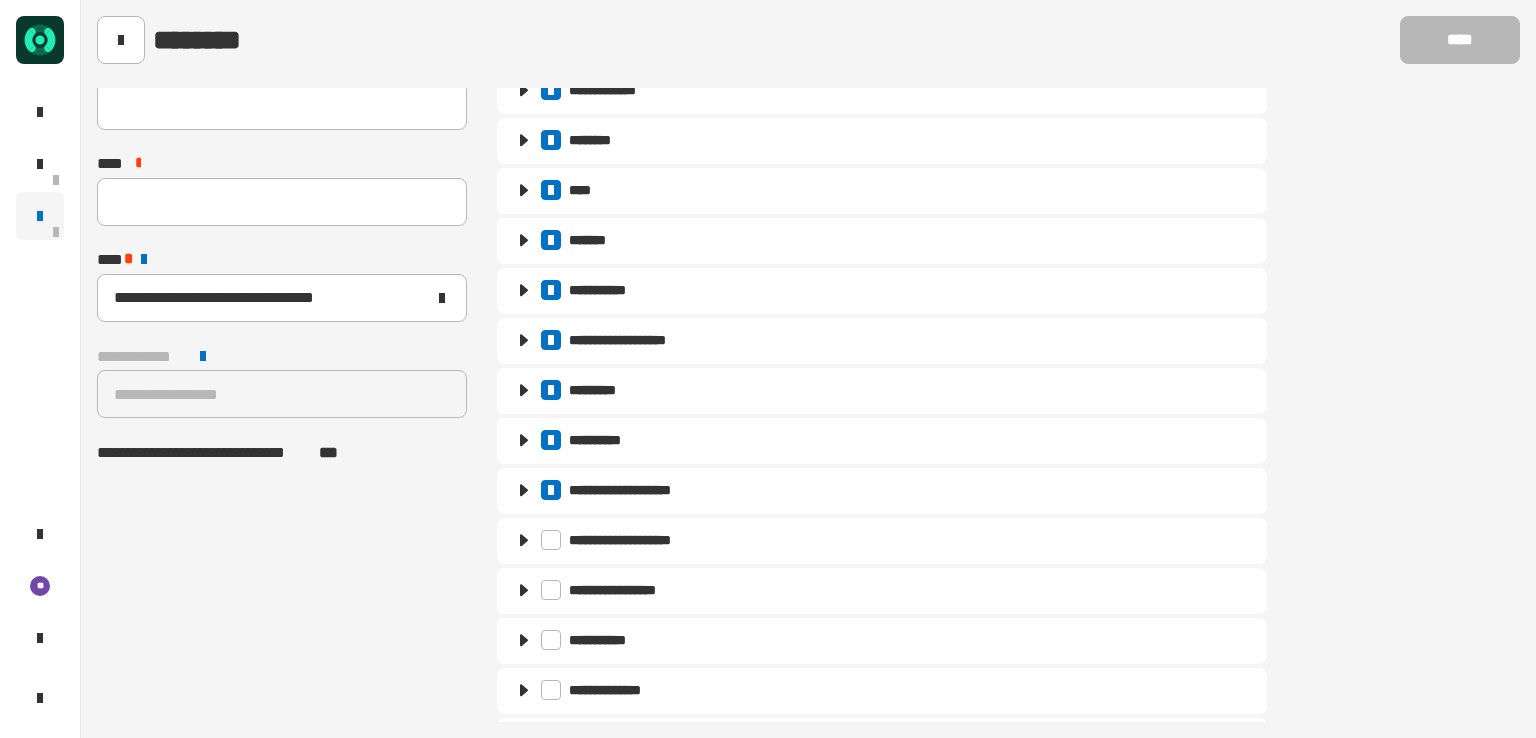 click 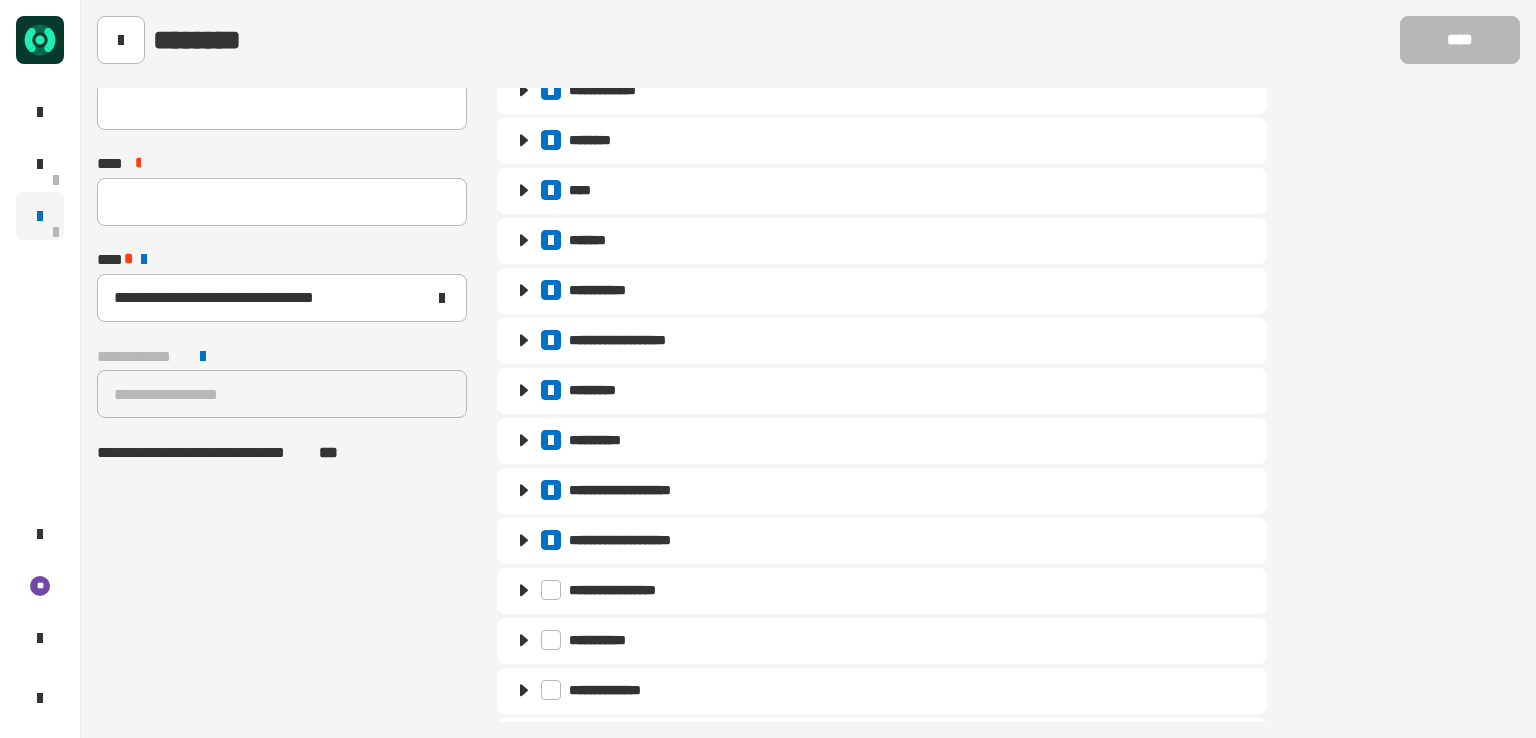 click 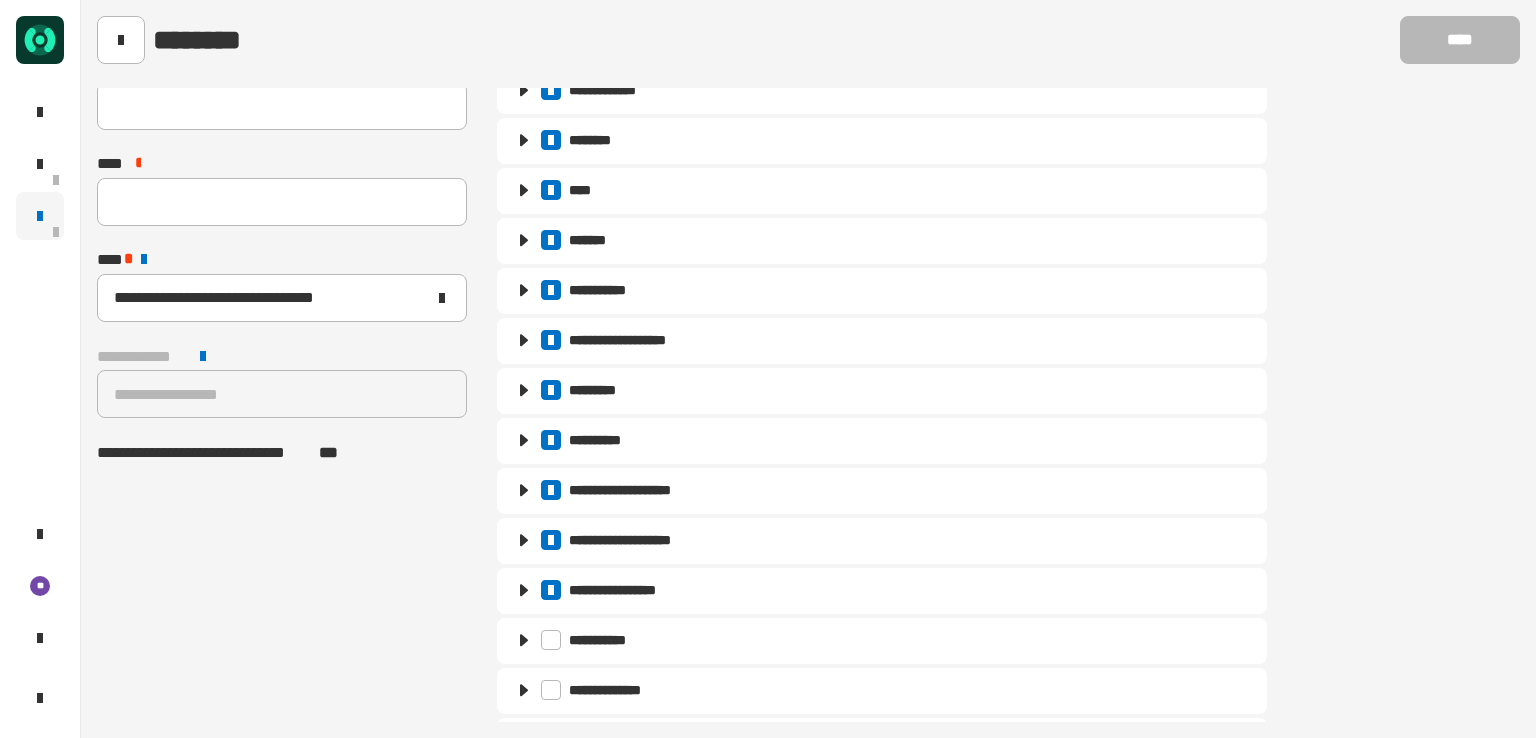 click 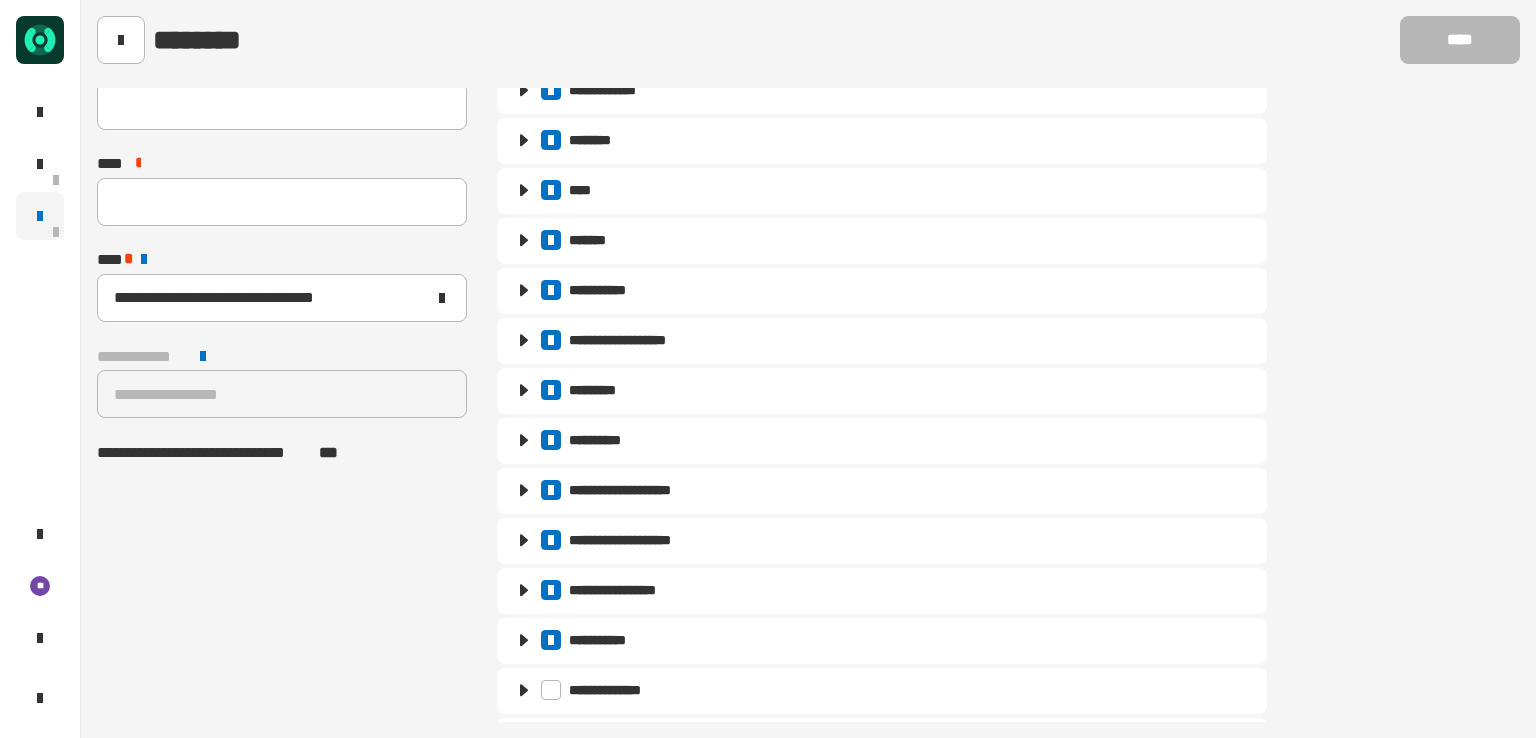 click 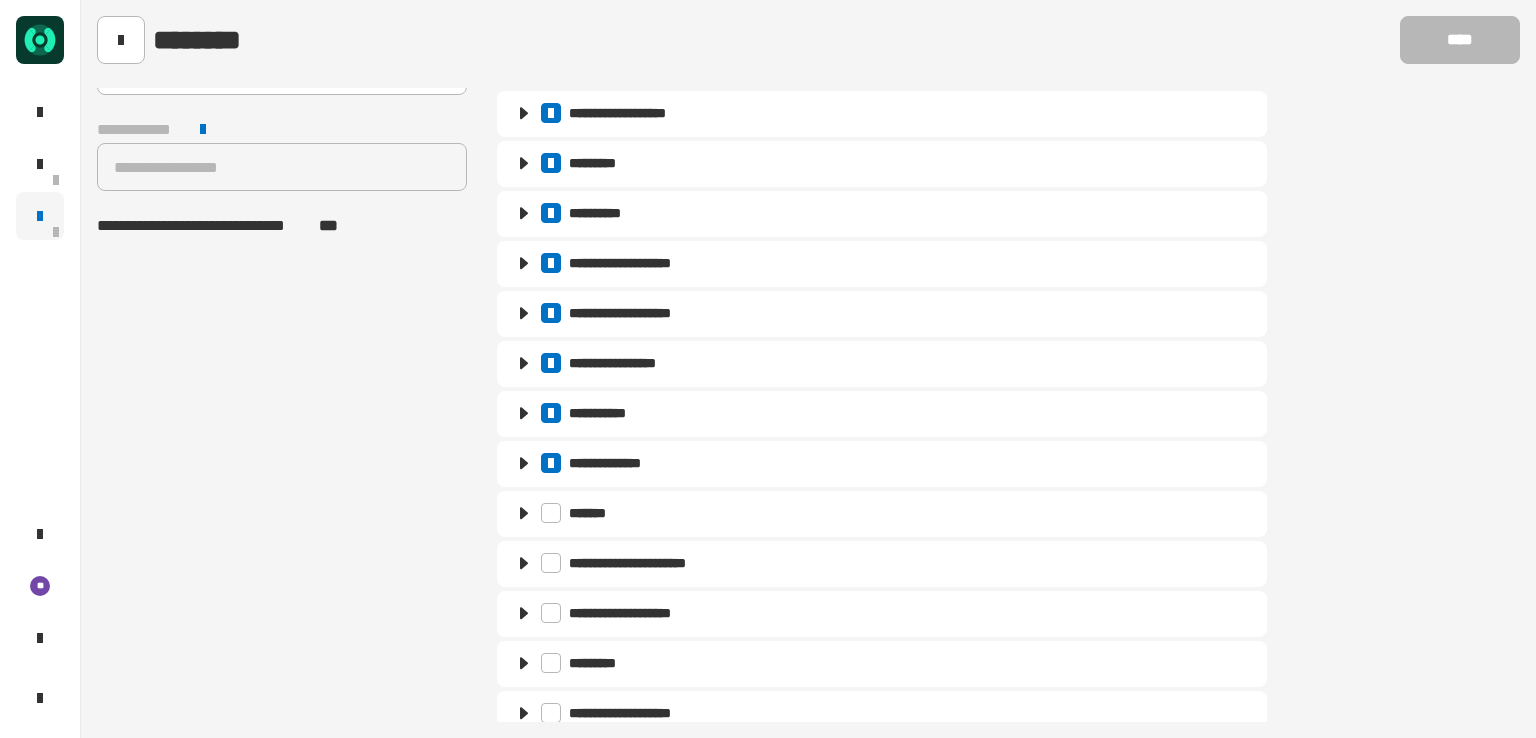 scroll, scrollTop: 328, scrollLeft: 0, axis: vertical 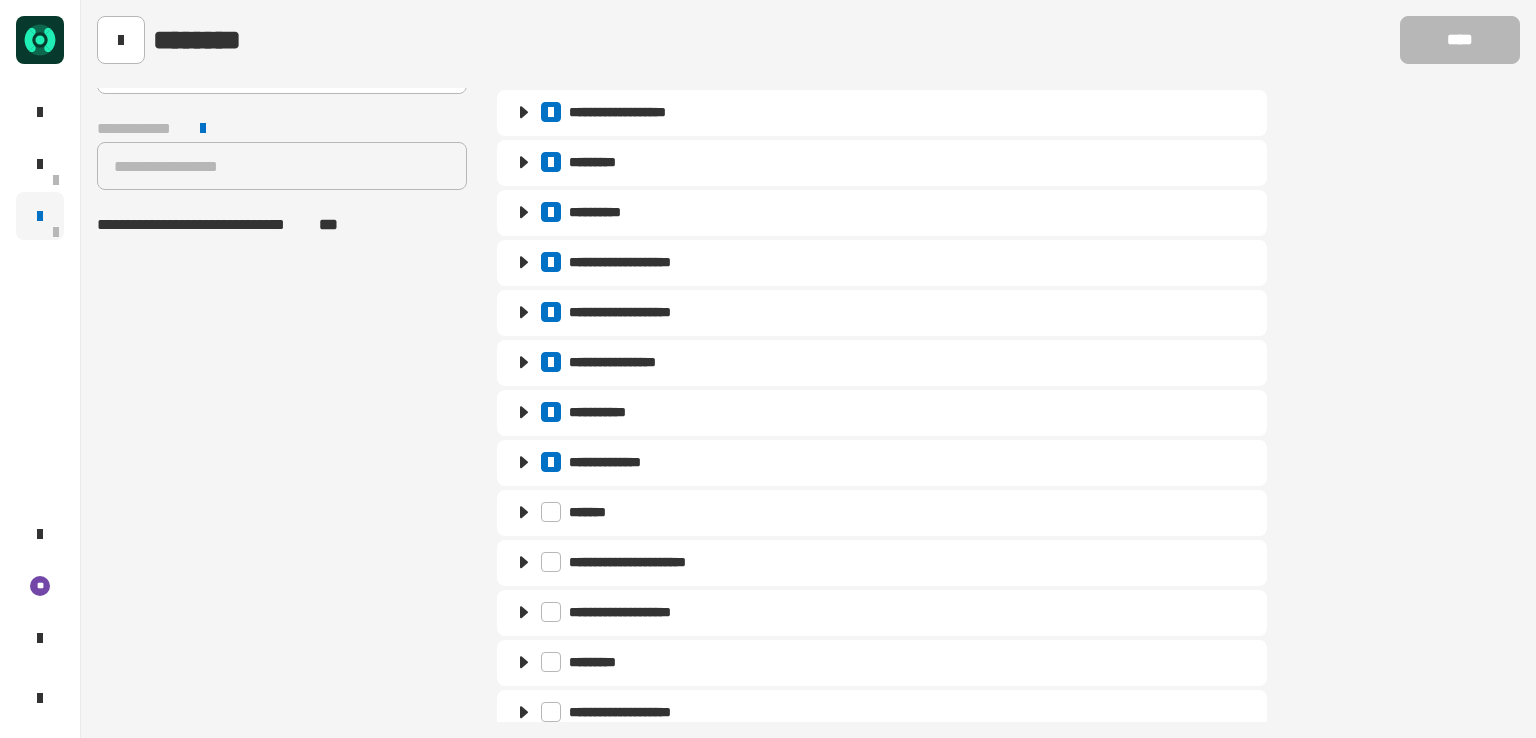 click 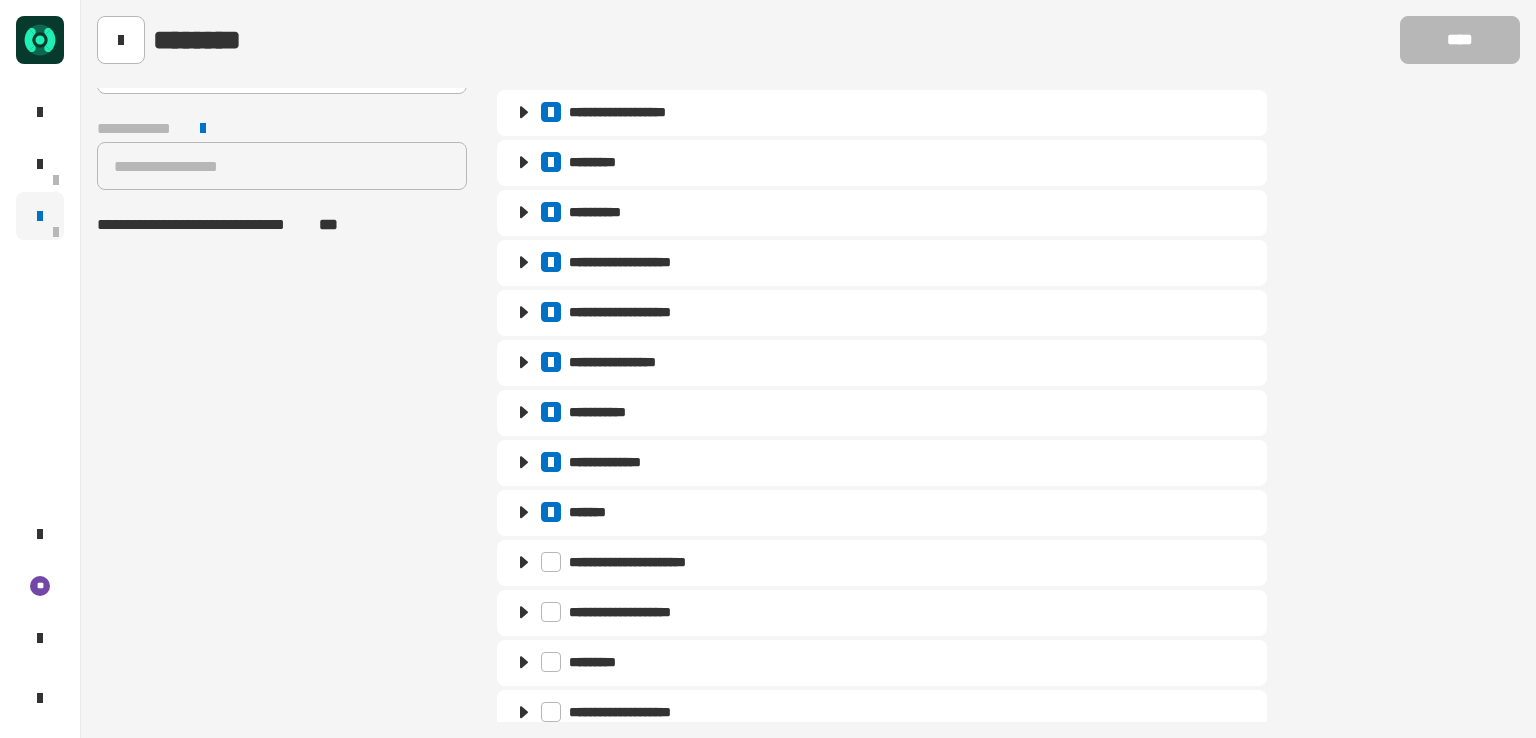 scroll, scrollTop: 416, scrollLeft: 0, axis: vertical 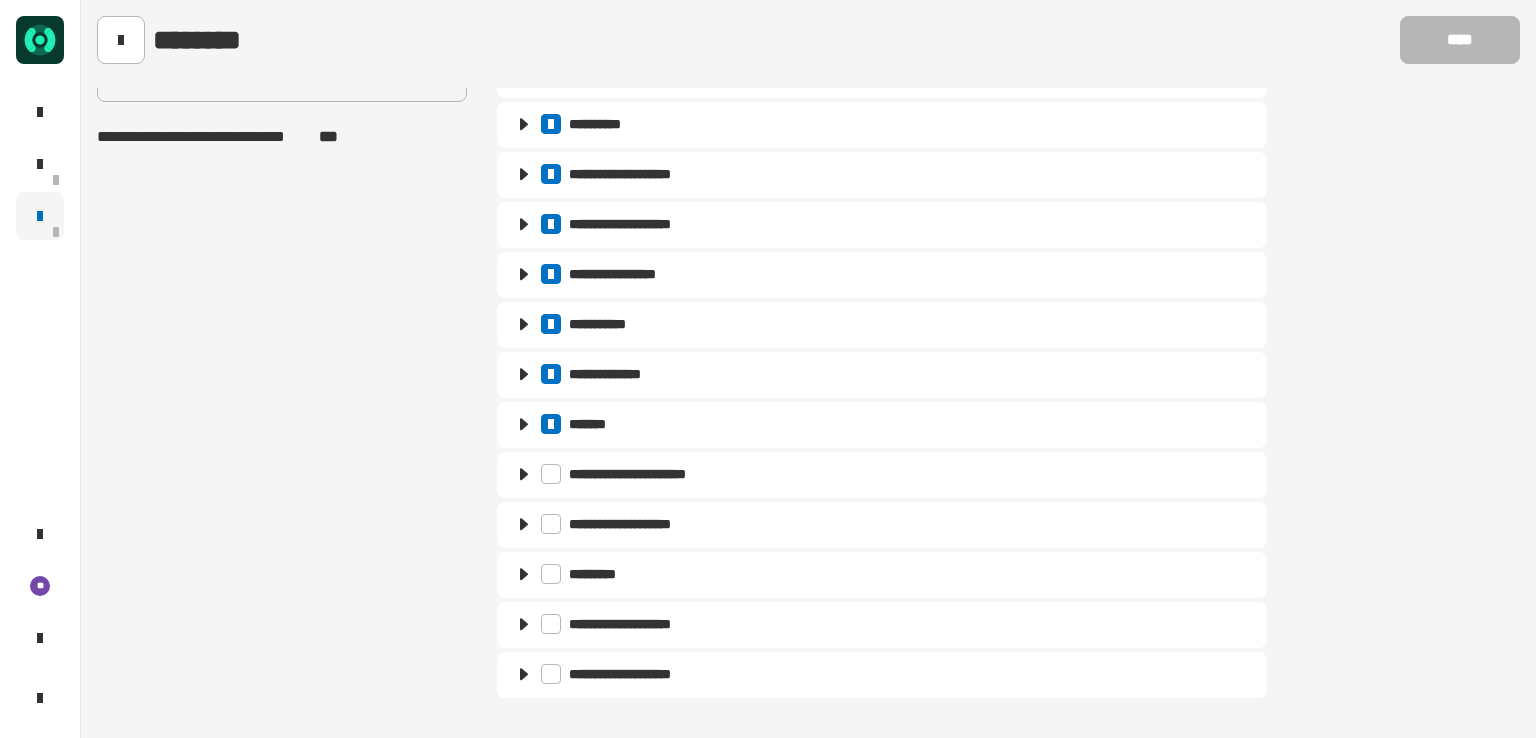 click 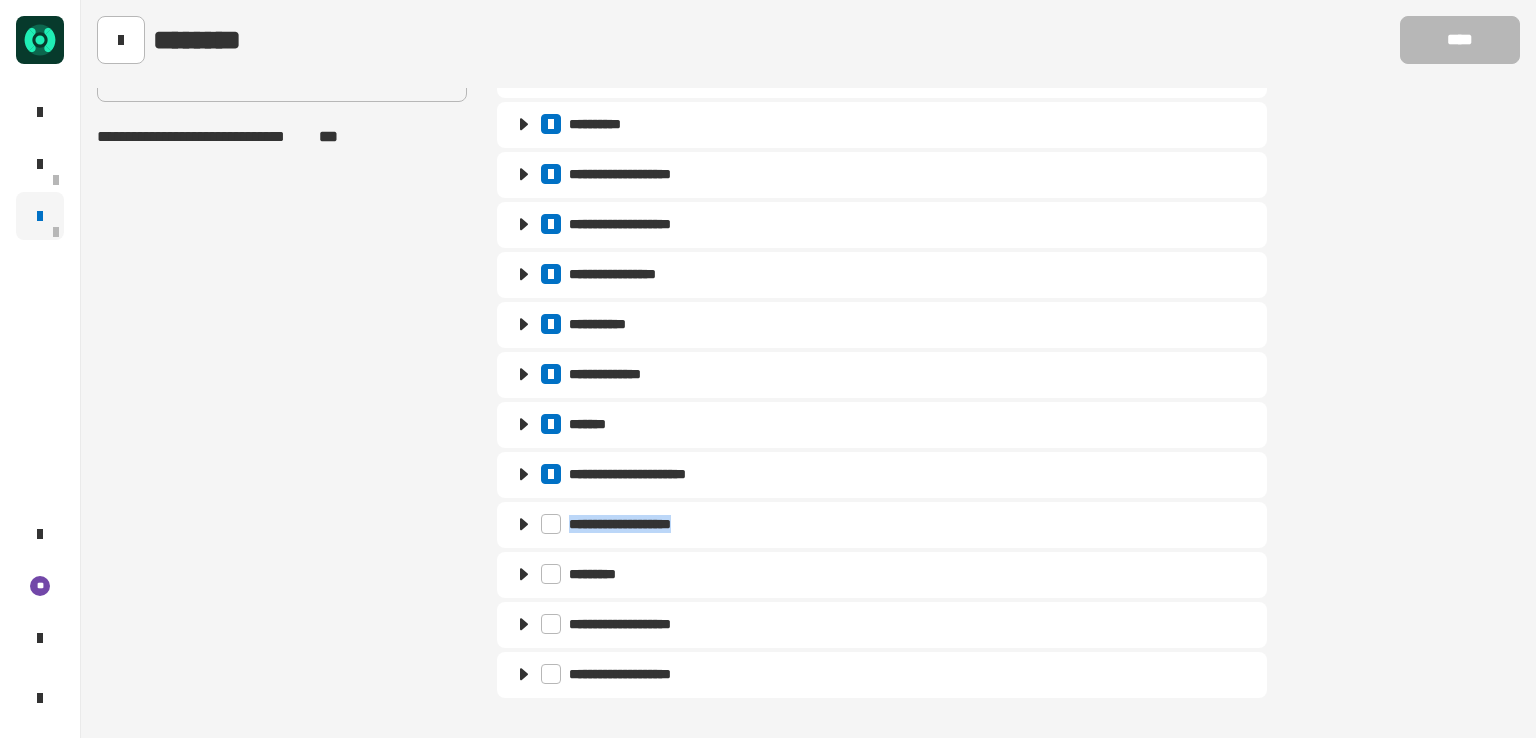 drag, startPoint x: 546, startPoint y: 513, endPoint x: 558, endPoint y: 569, distance: 57.271286 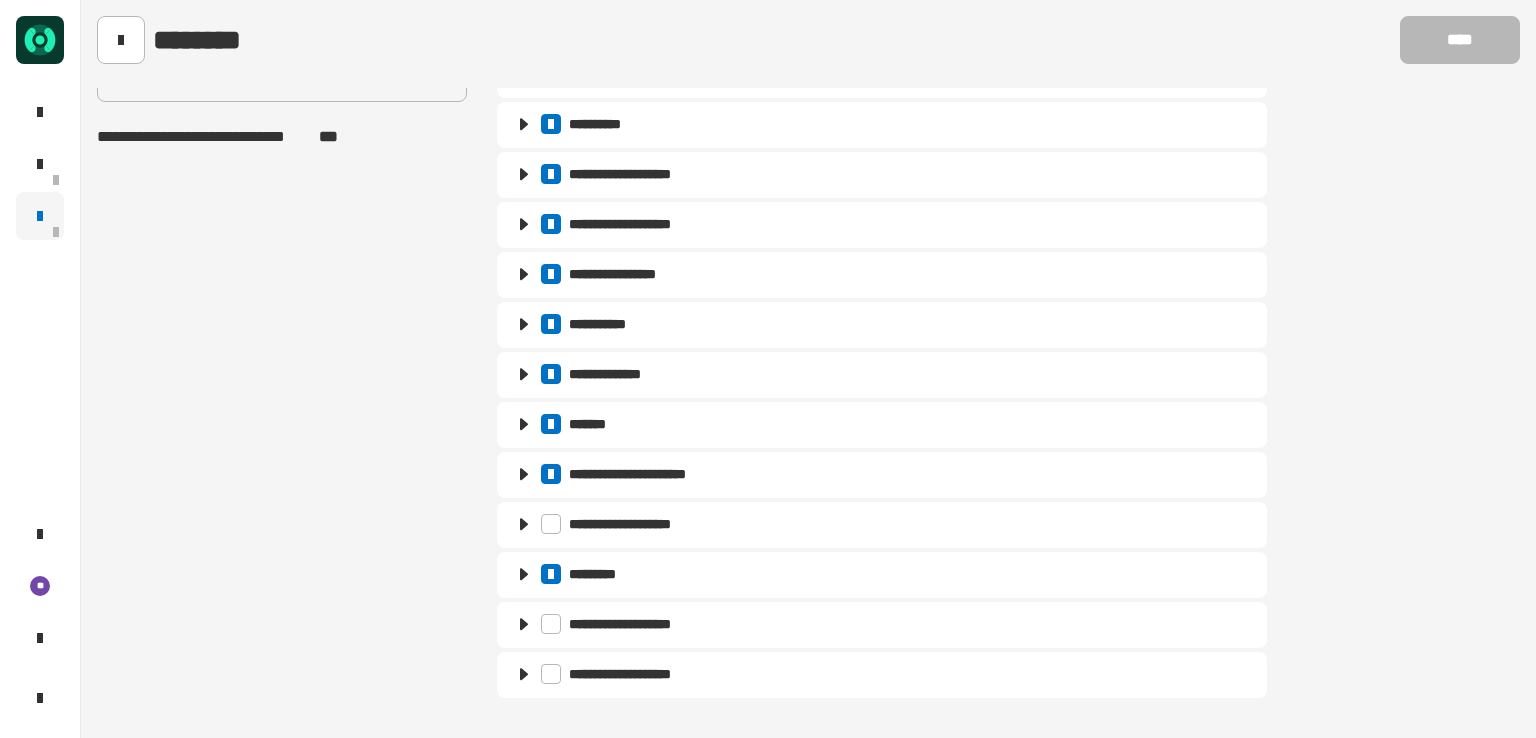 click 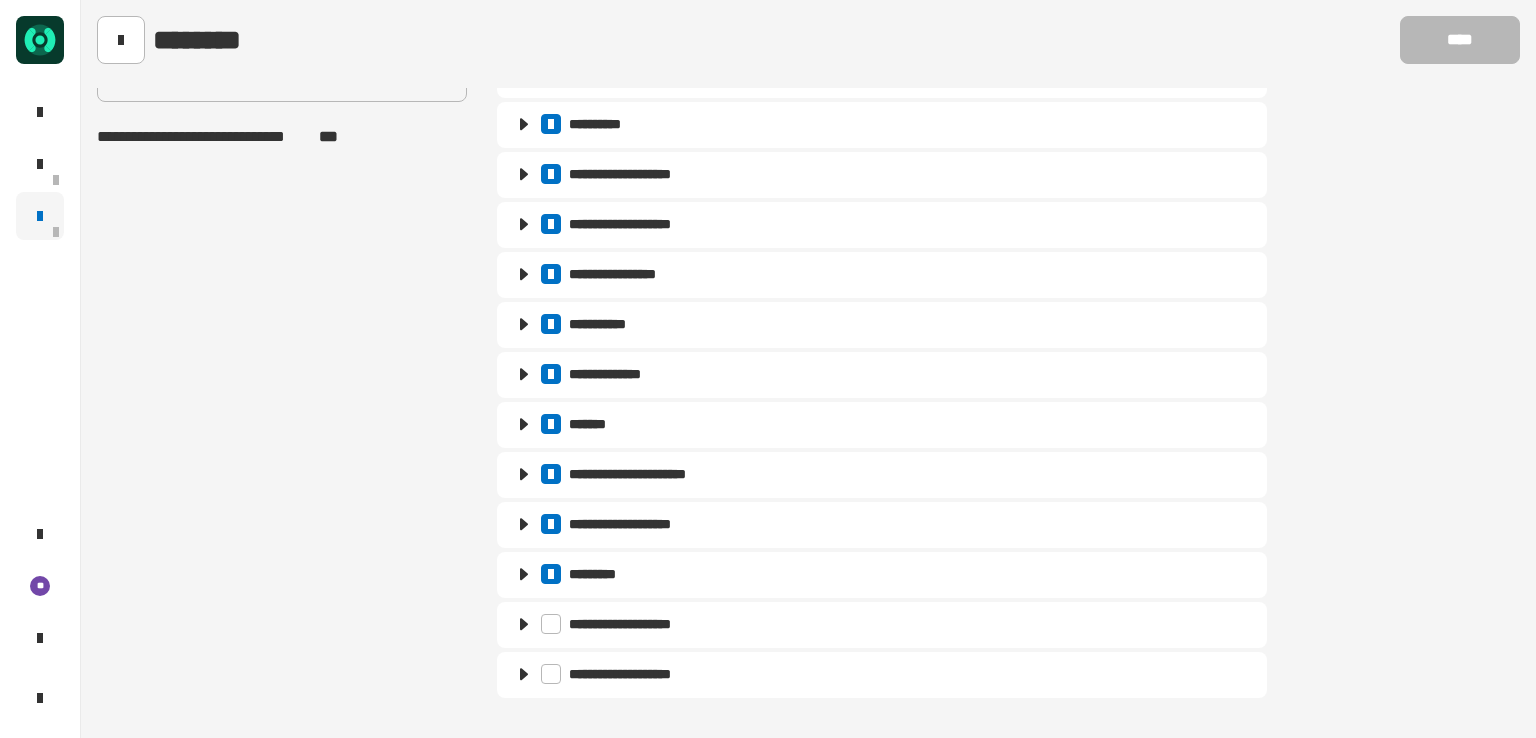 click 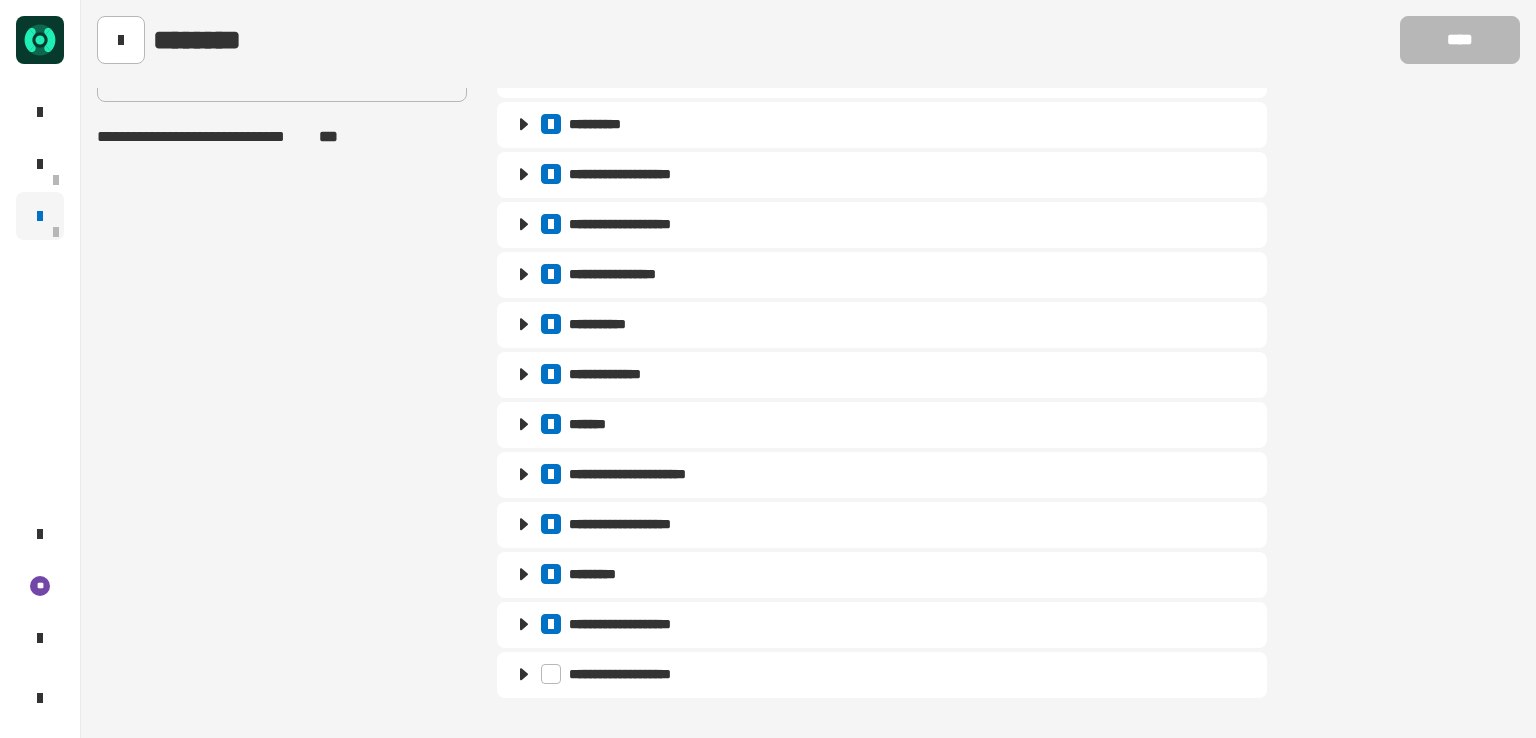 click 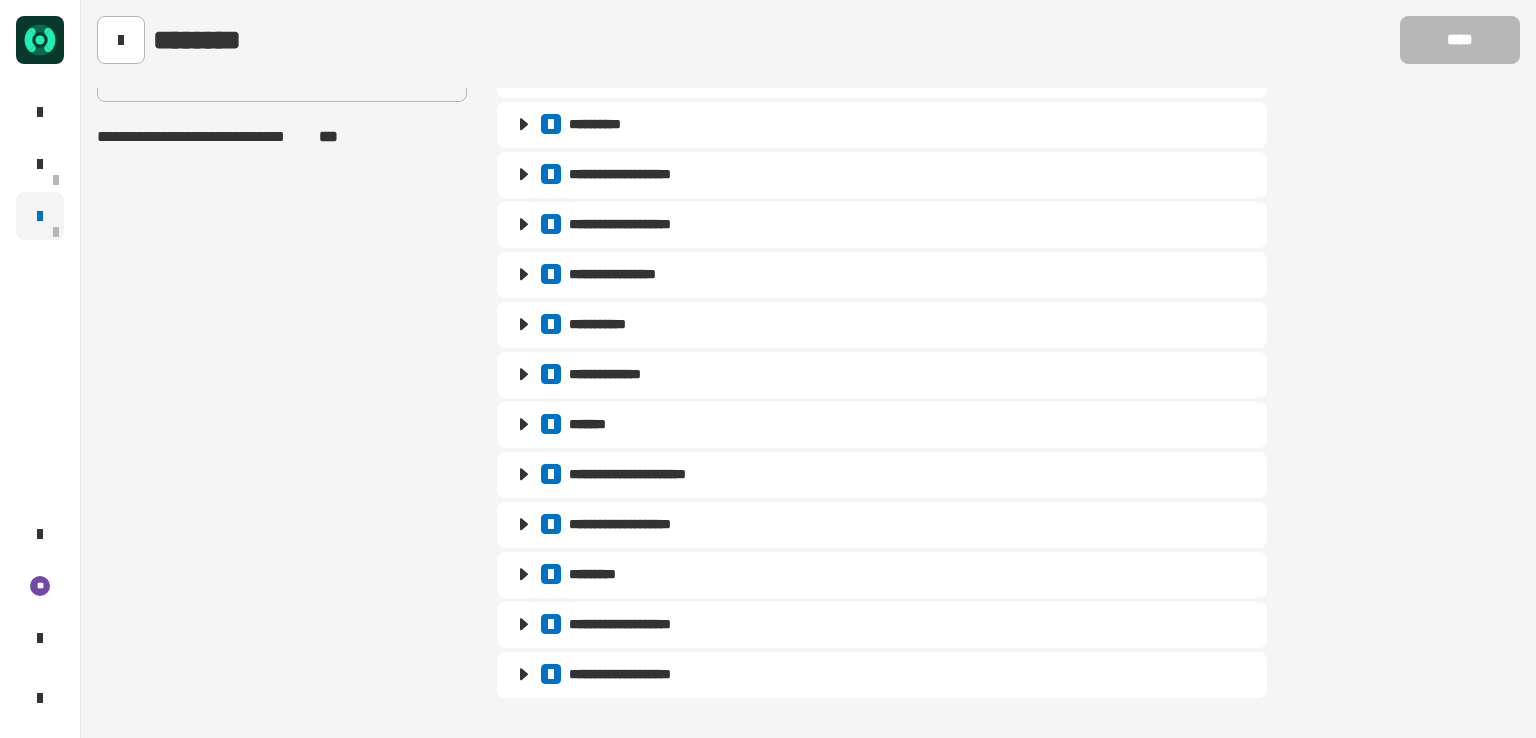 scroll, scrollTop: 0, scrollLeft: 0, axis: both 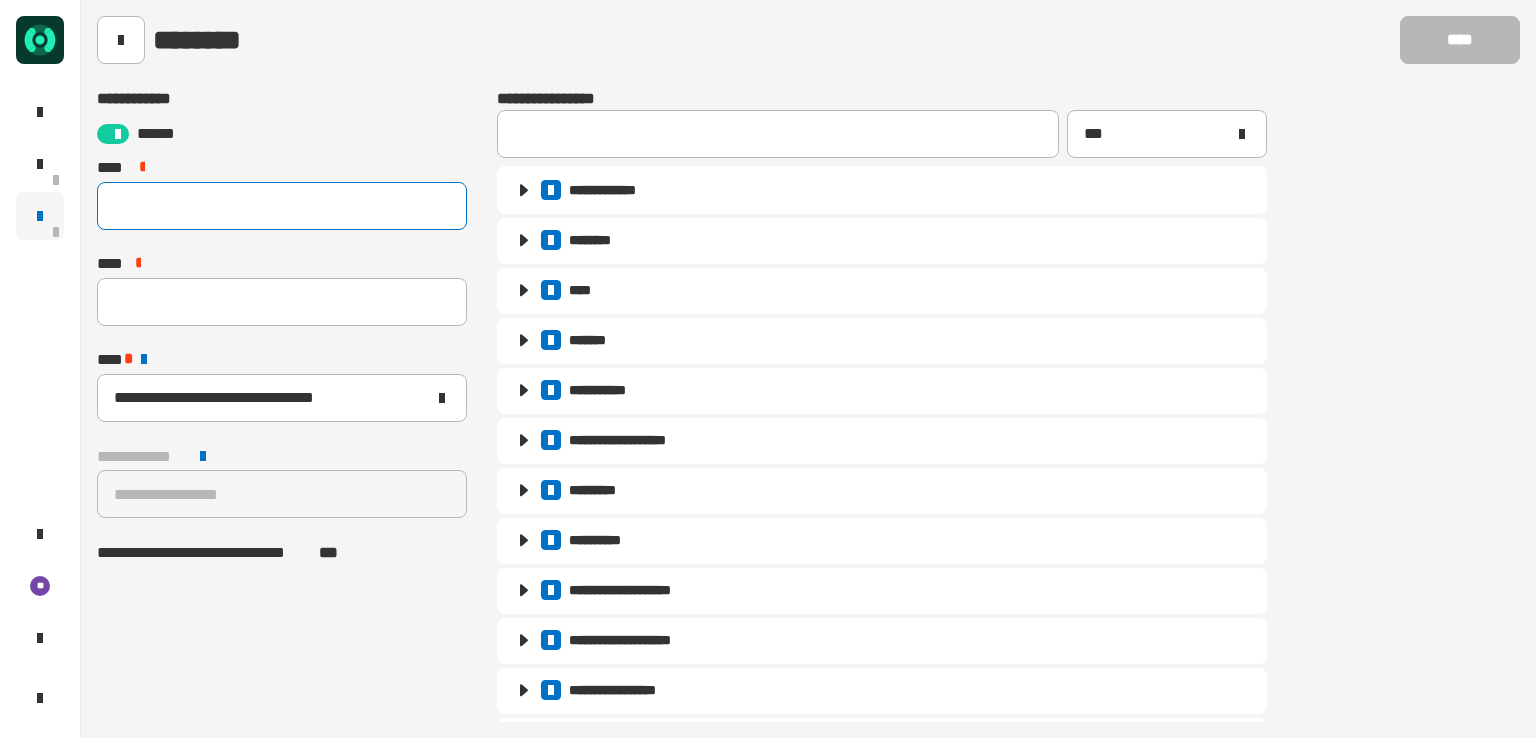 click 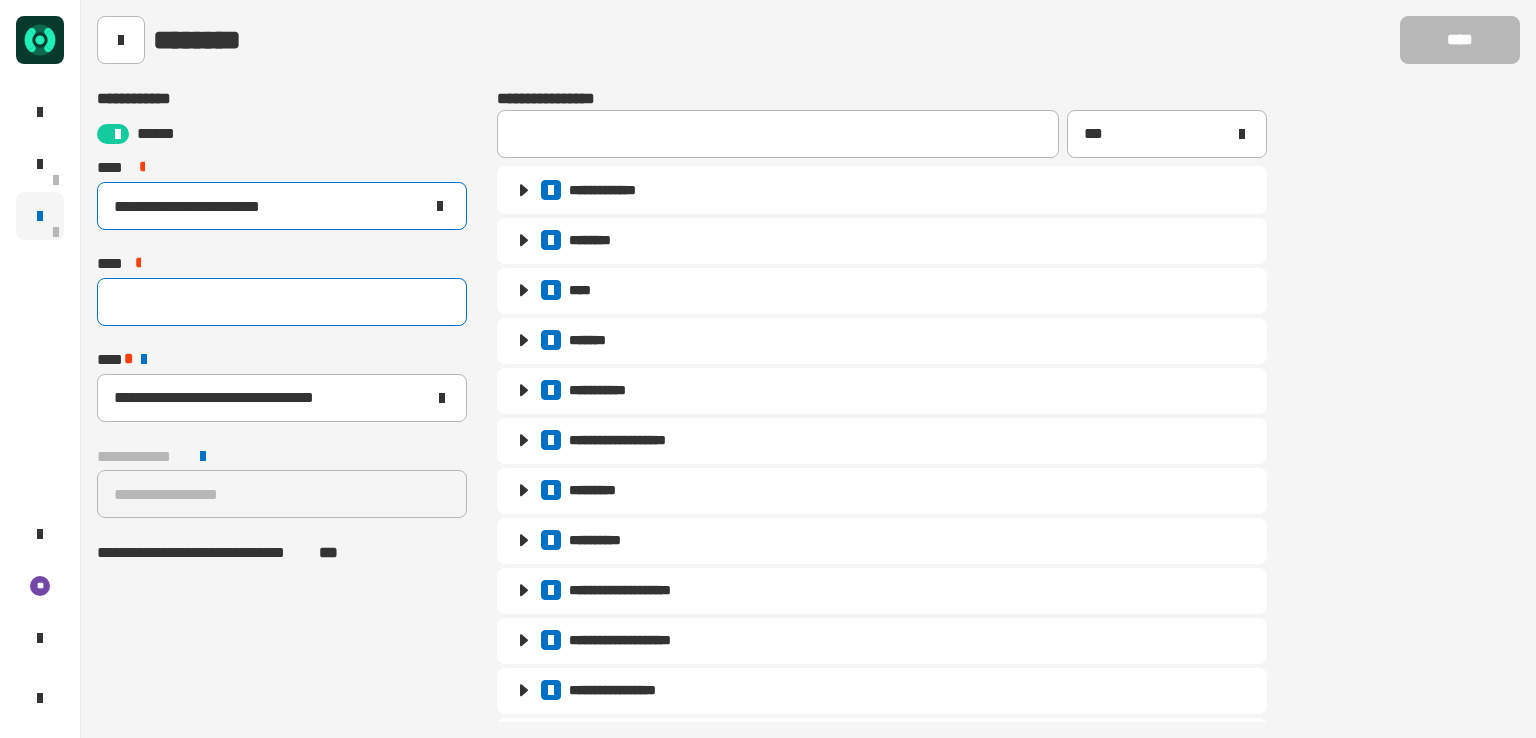 type on "**********" 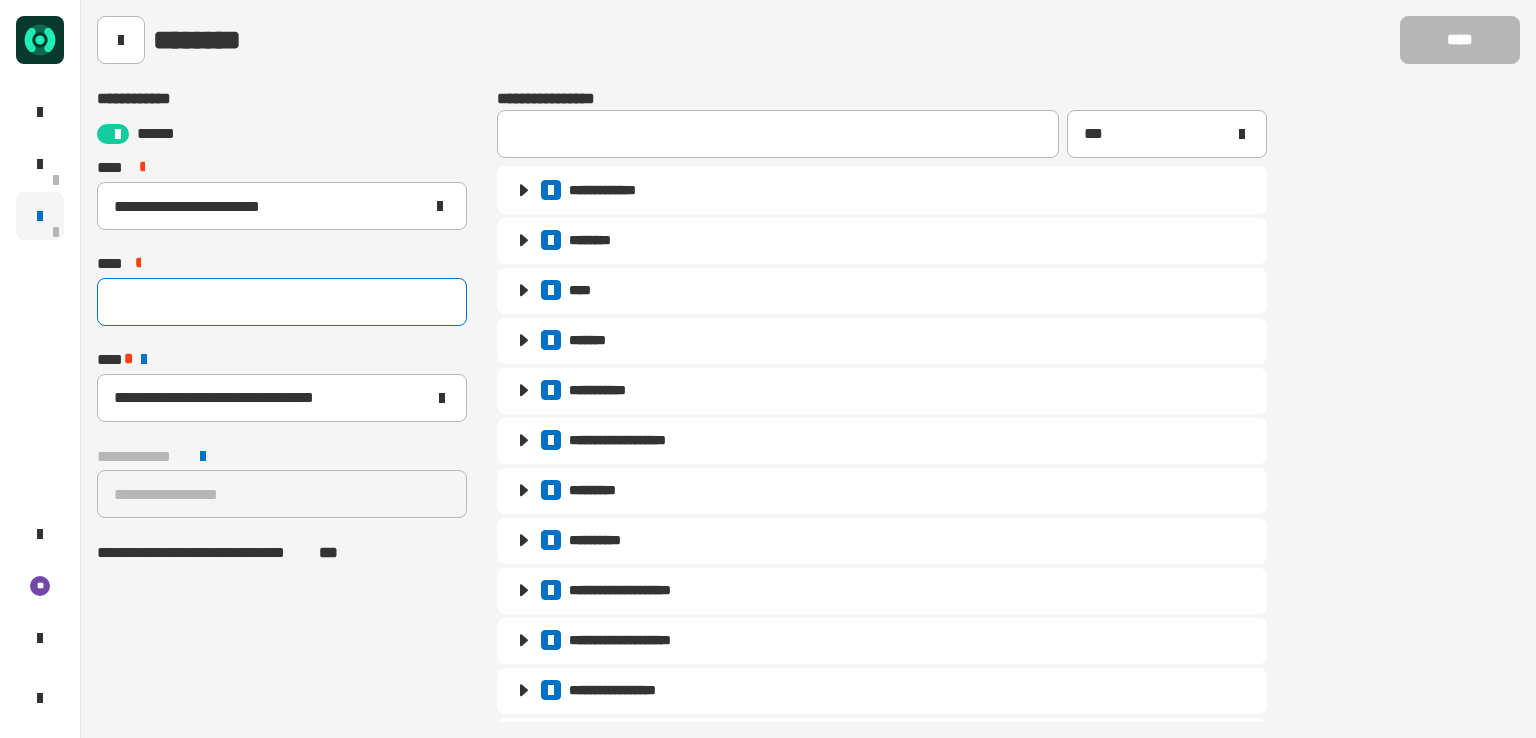 click 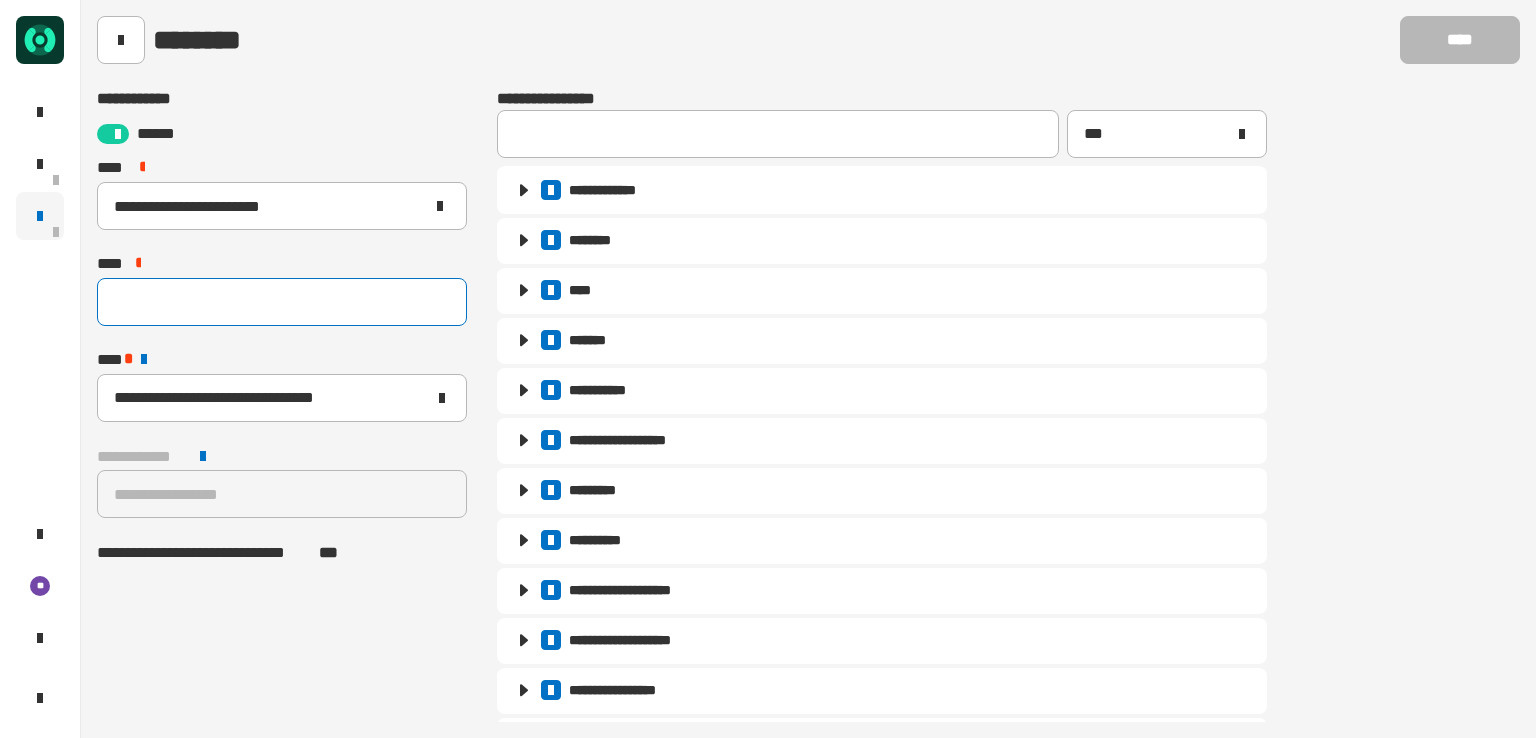 click 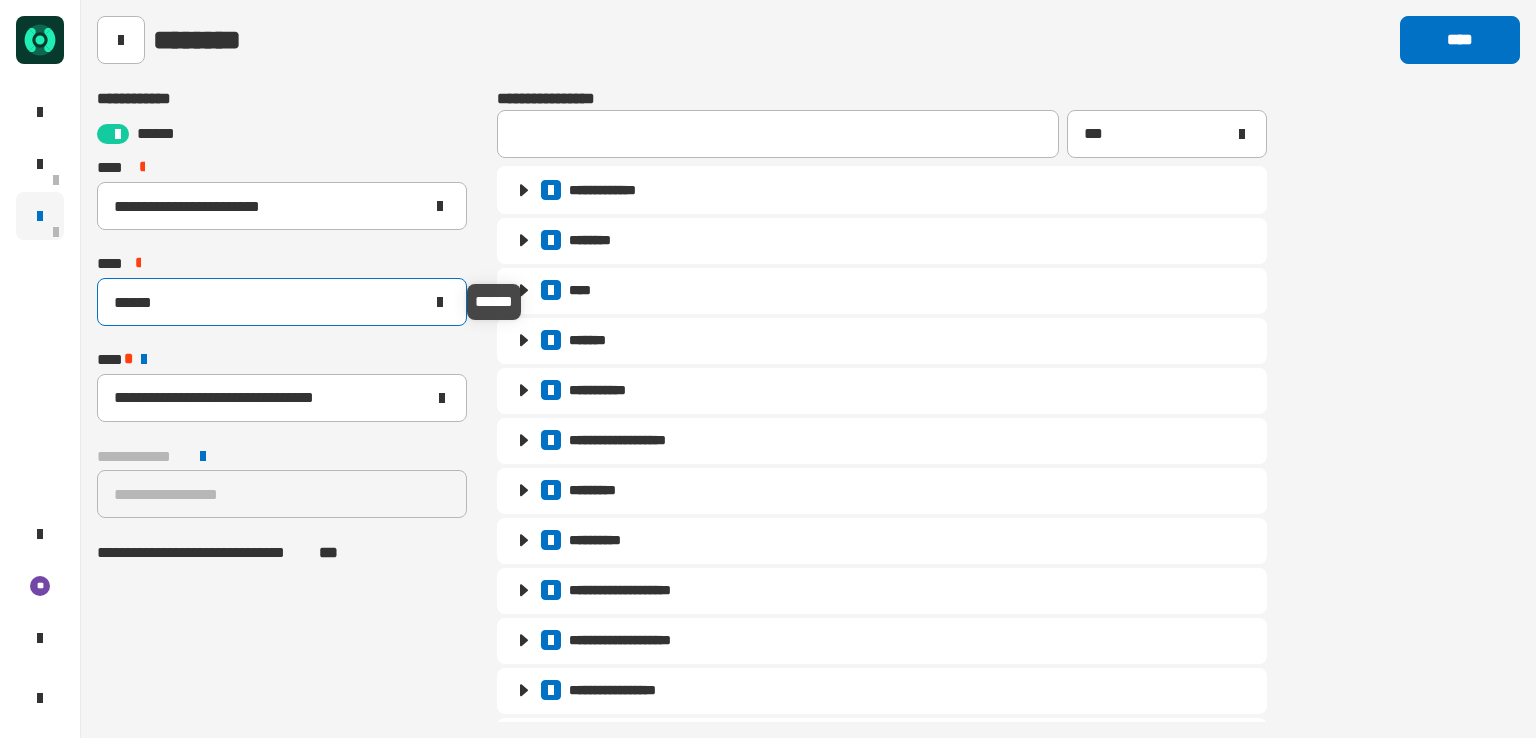 click on "******" 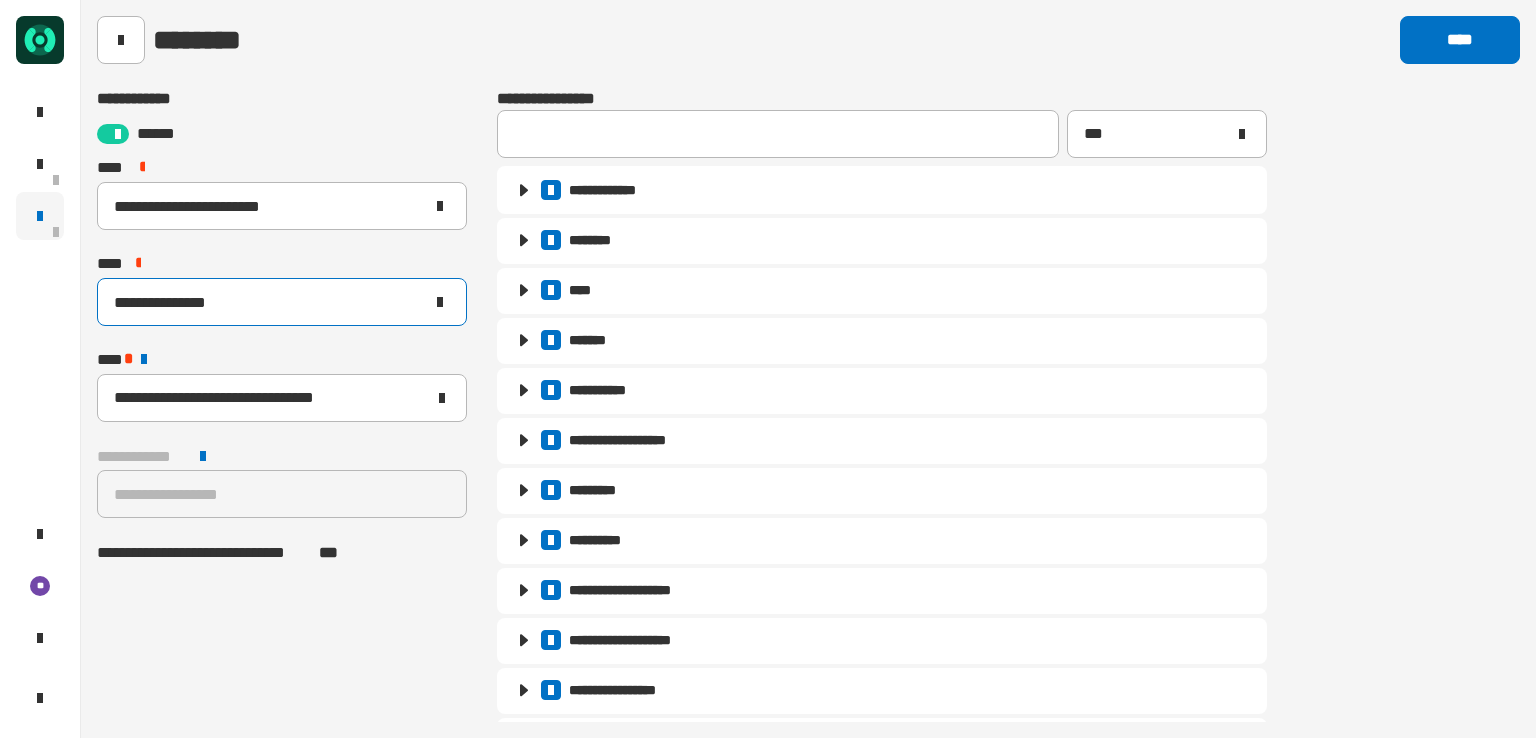 type on "**********" 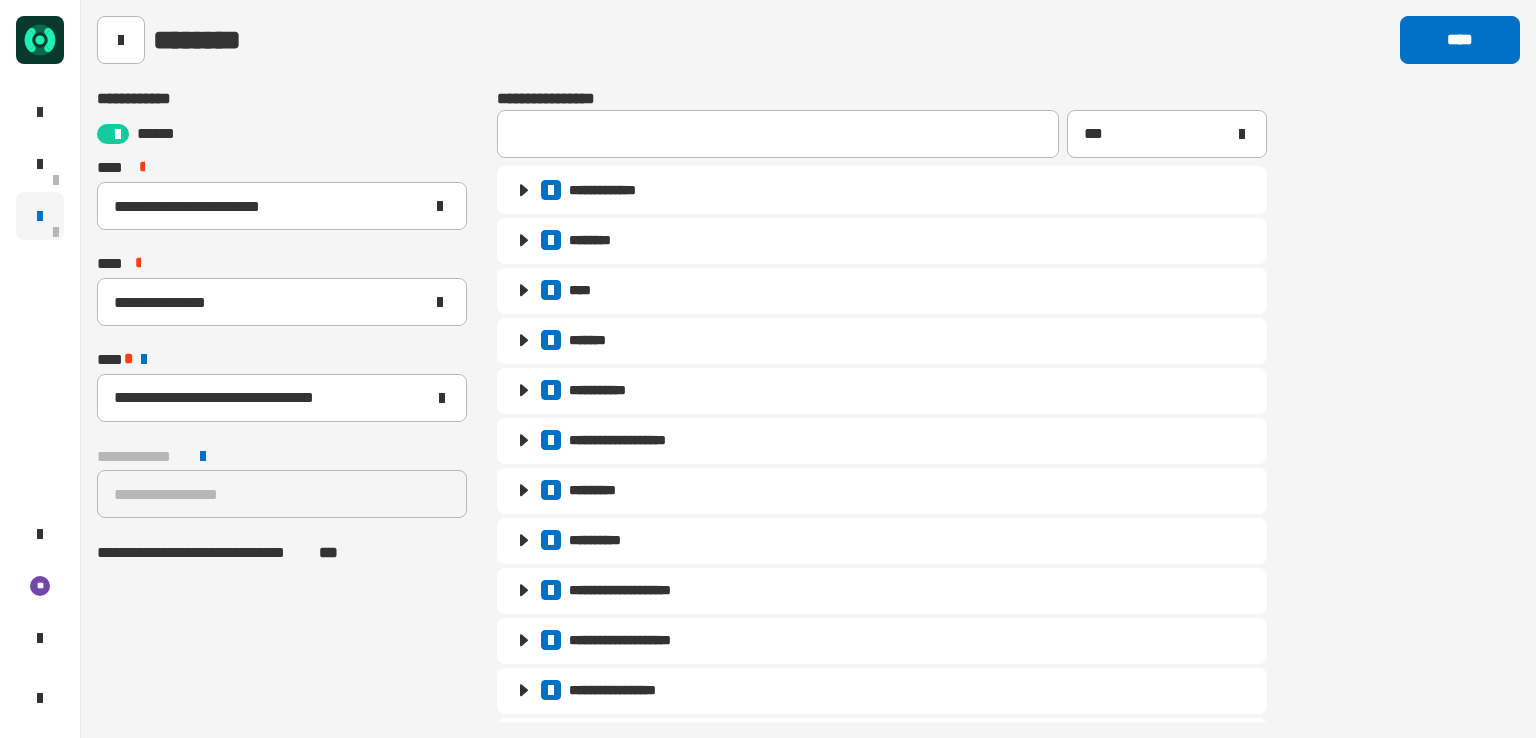 click on "**** *" 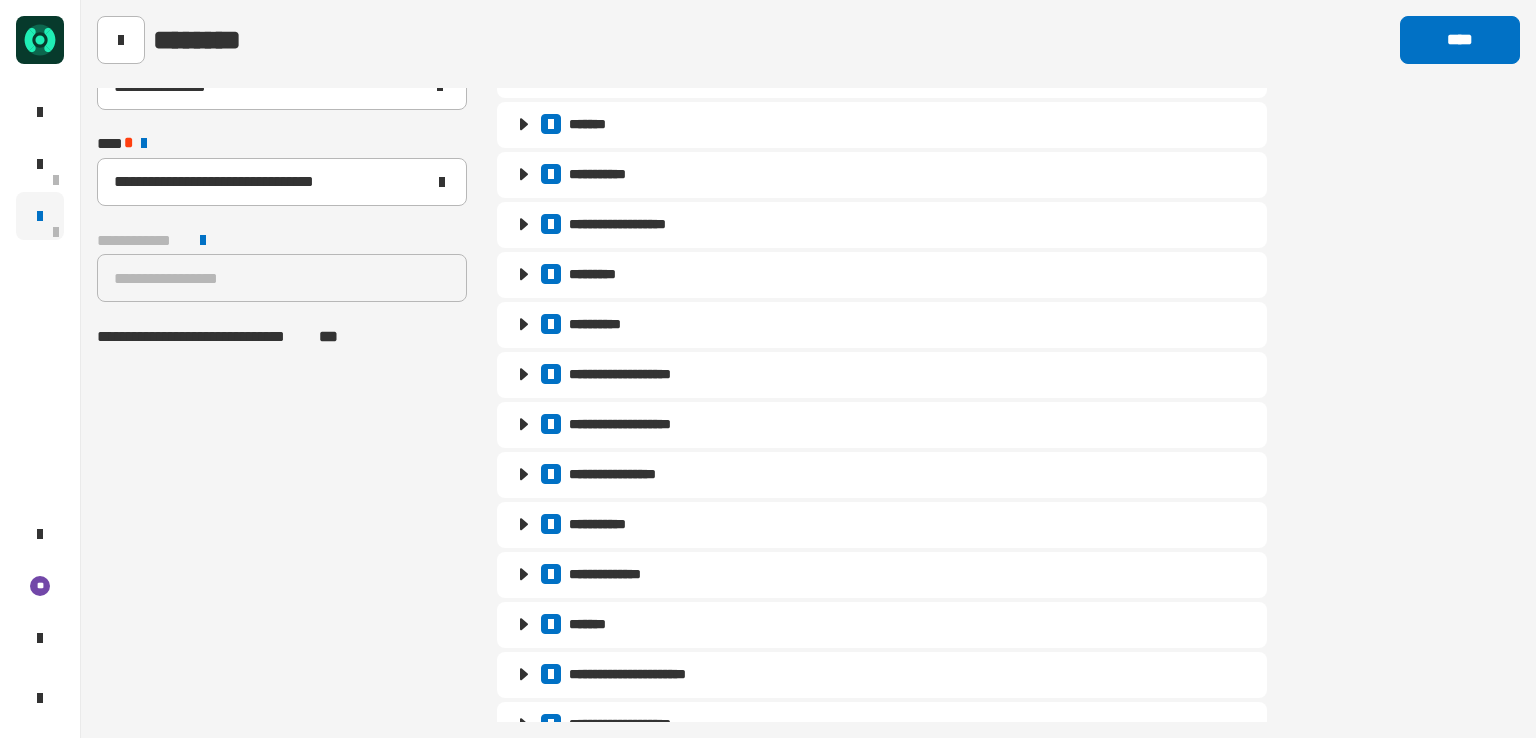 scroll, scrollTop: 0, scrollLeft: 0, axis: both 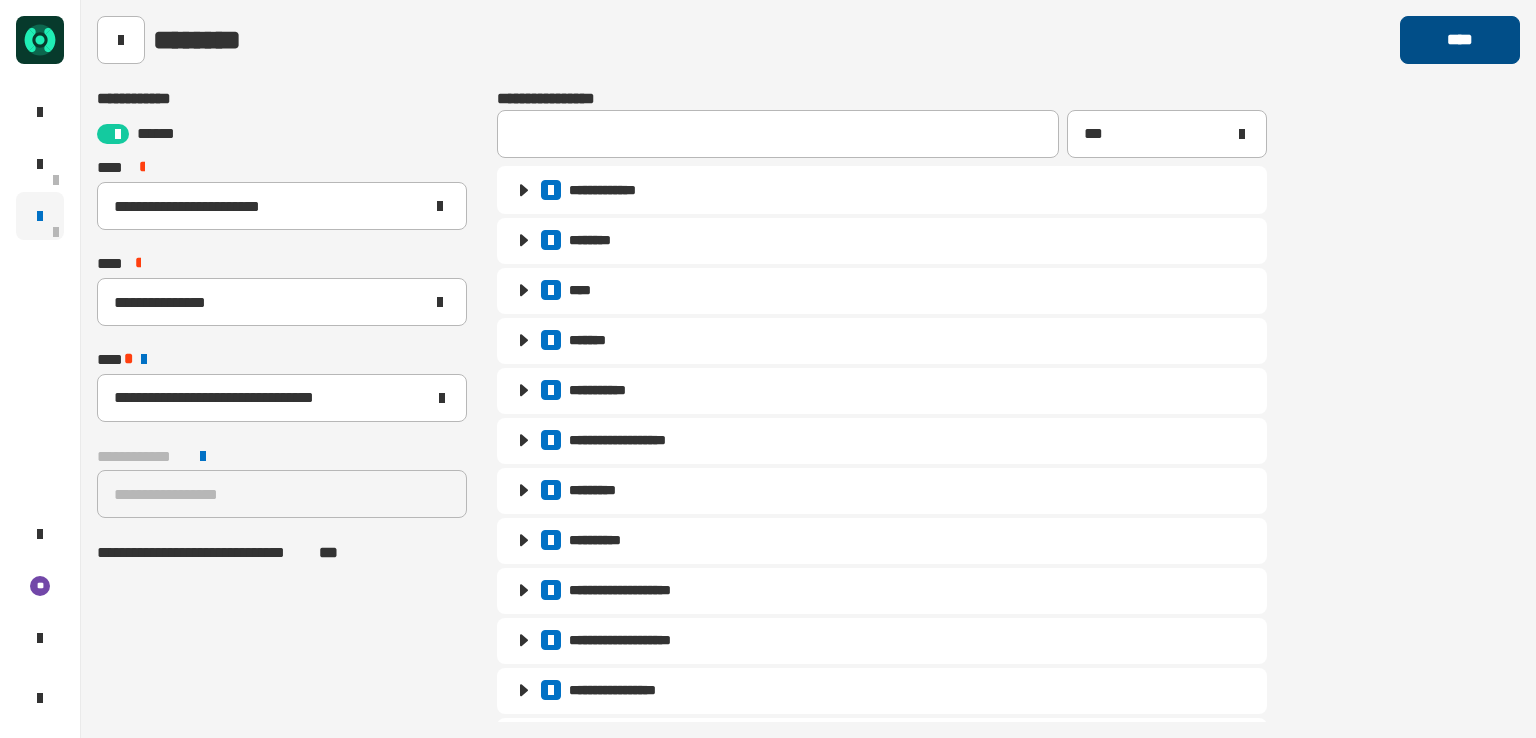 click on "****" 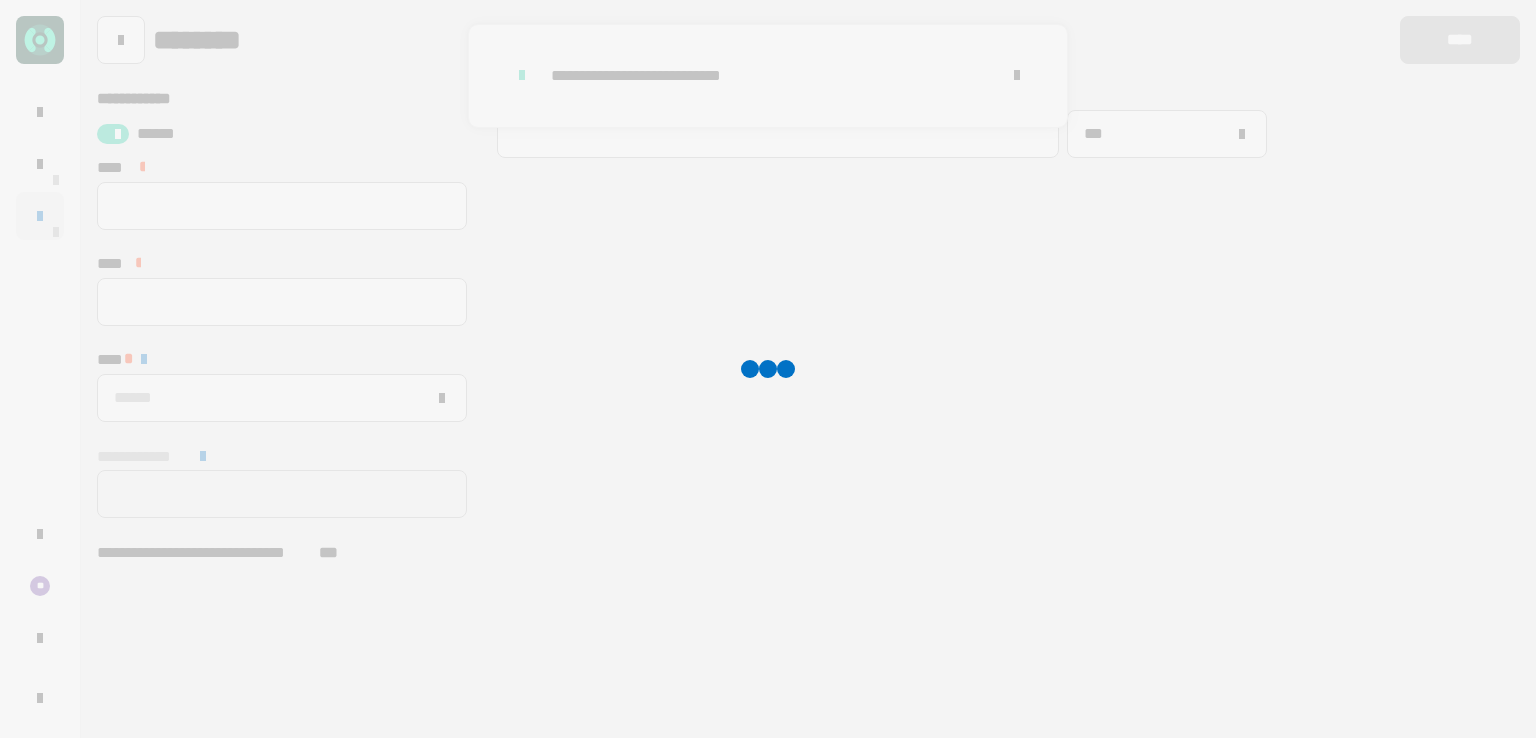 type 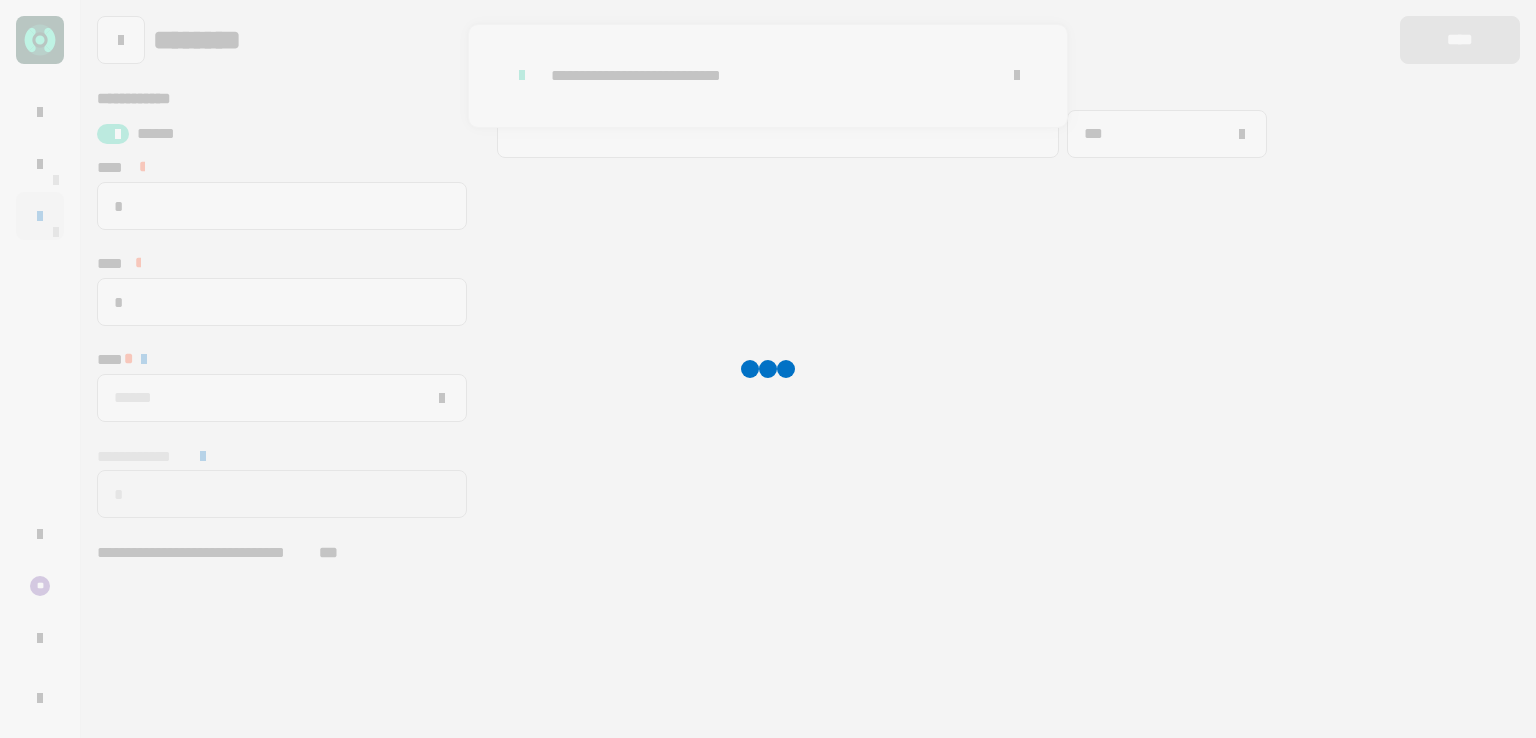 type on "**********" 